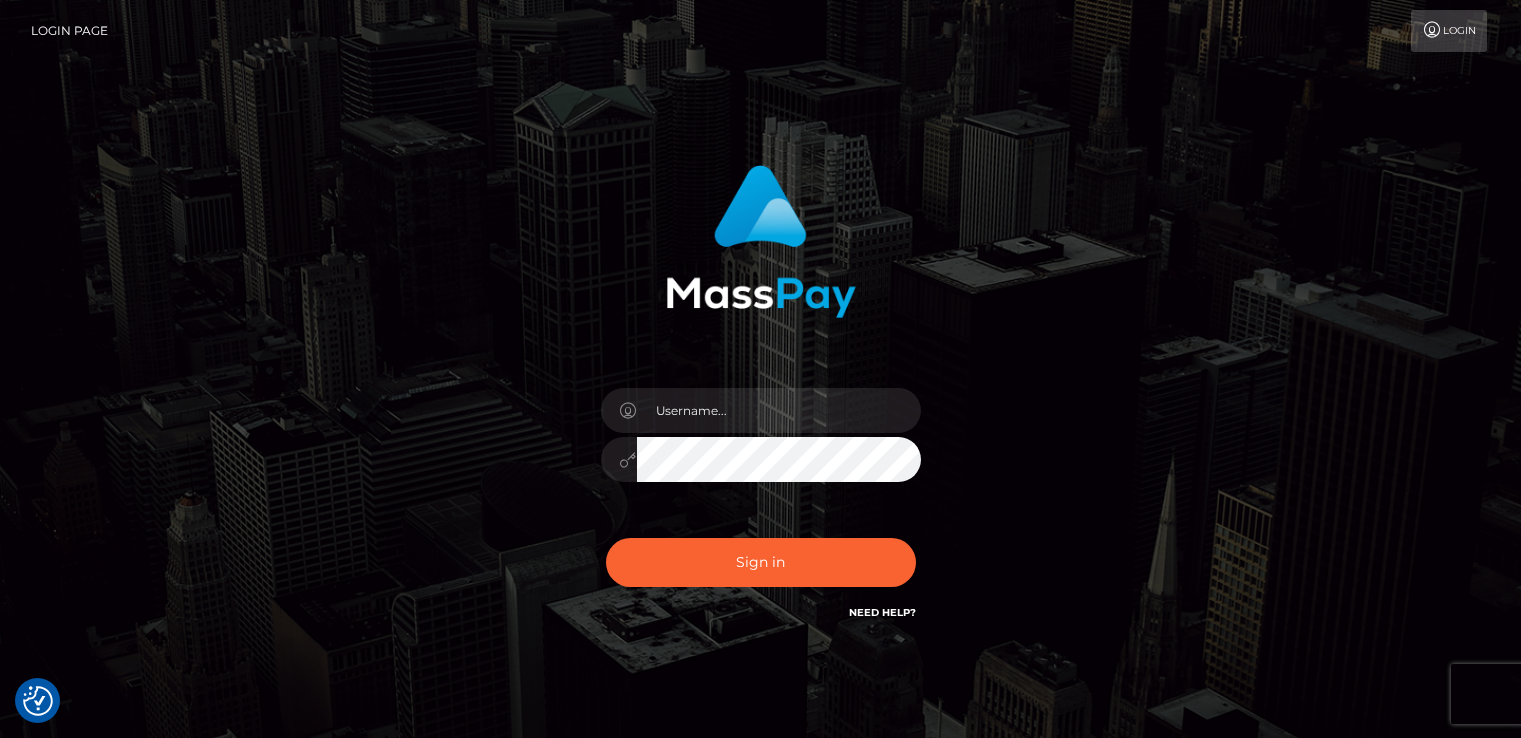 scroll, scrollTop: 0, scrollLeft: 0, axis: both 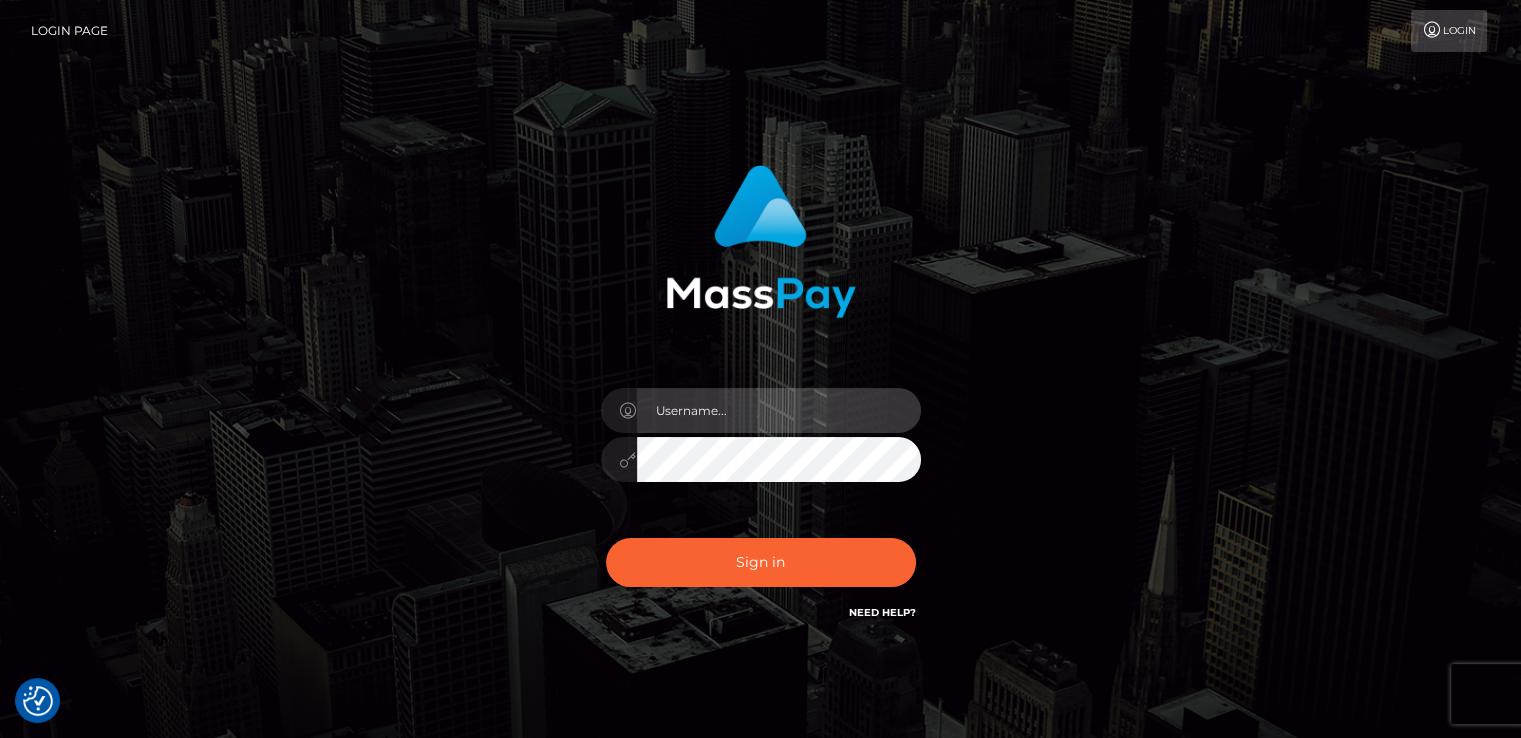 type on "catalinad" 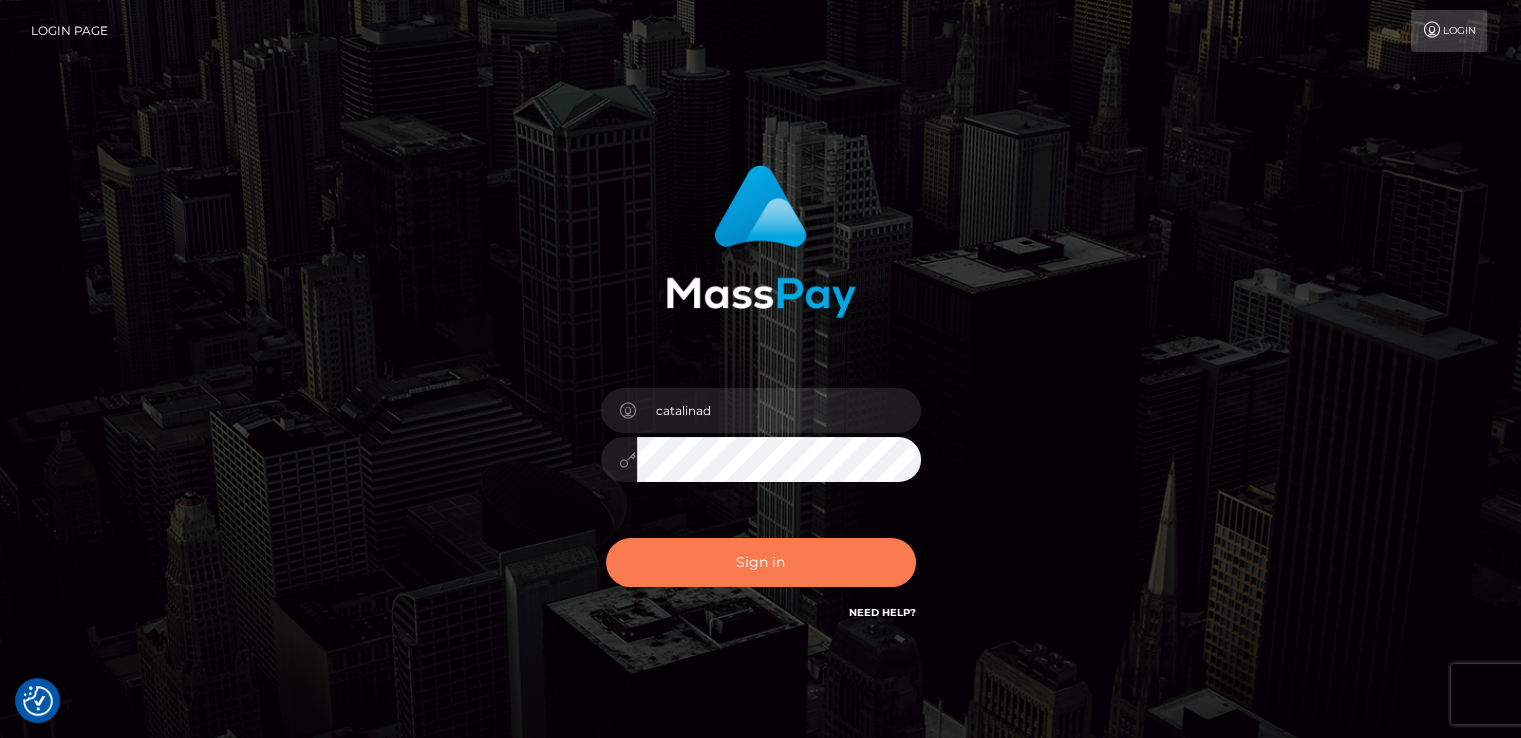 drag, startPoint x: 0, startPoint y: 0, endPoint x: 800, endPoint y: 564, distance: 978.8238 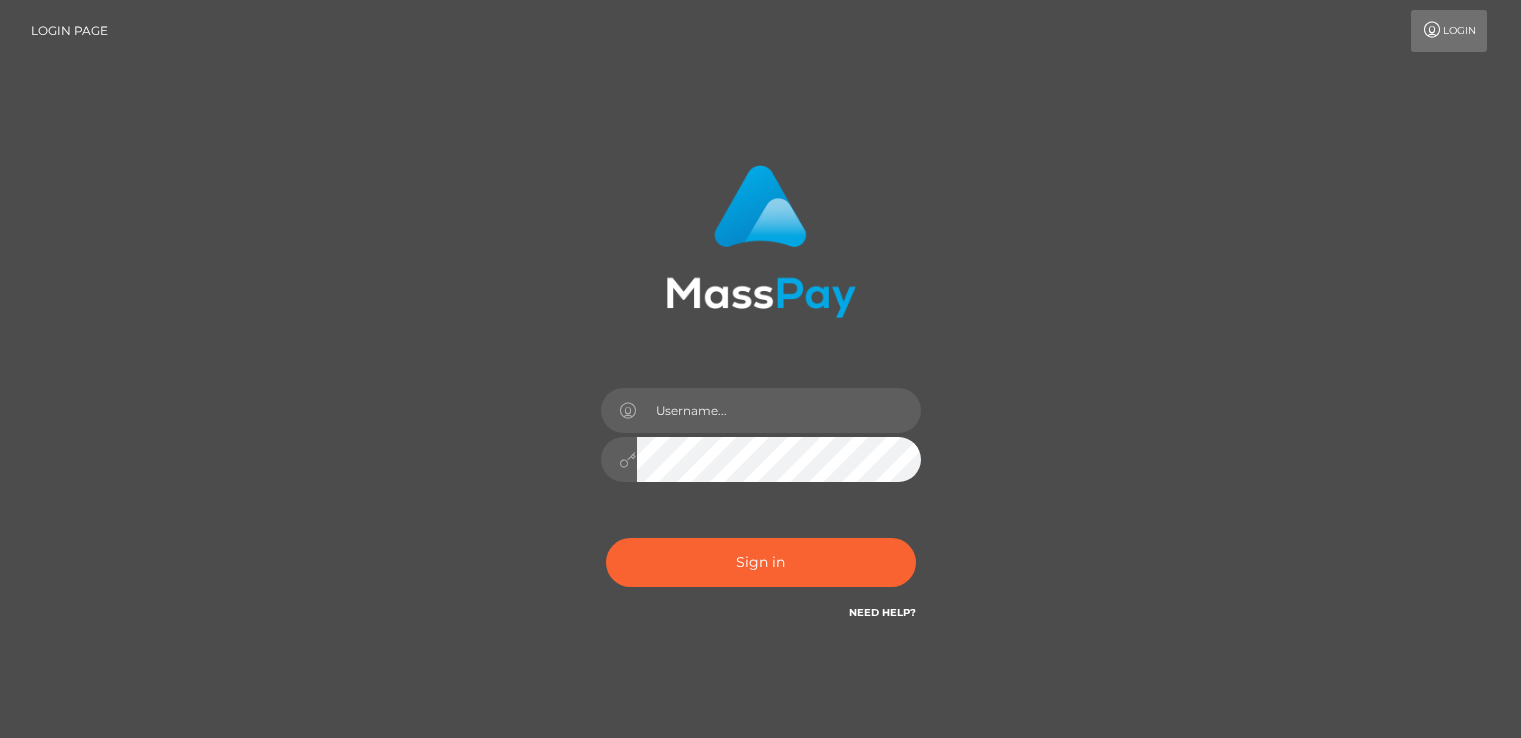 scroll, scrollTop: 0, scrollLeft: 0, axis: both 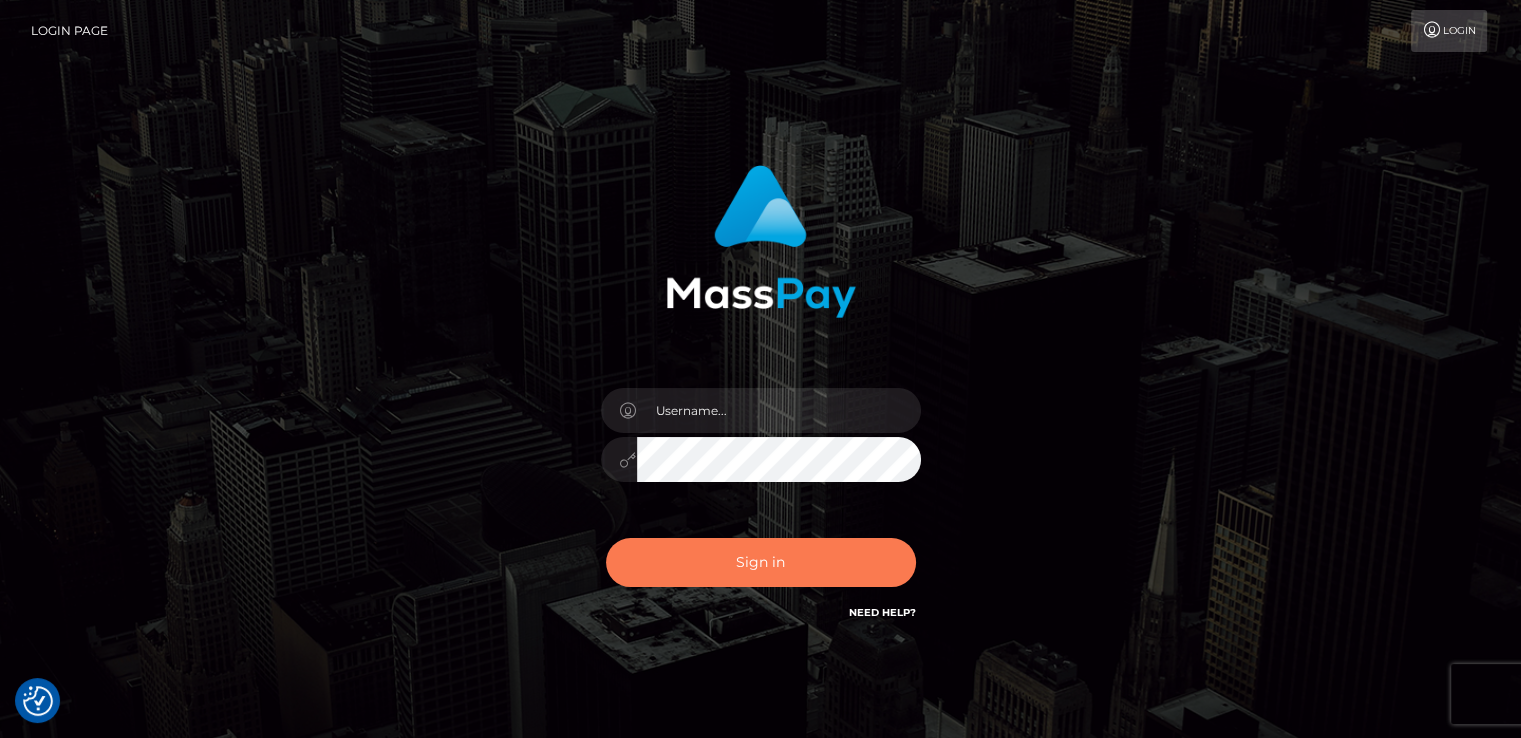 checkbox on "true" 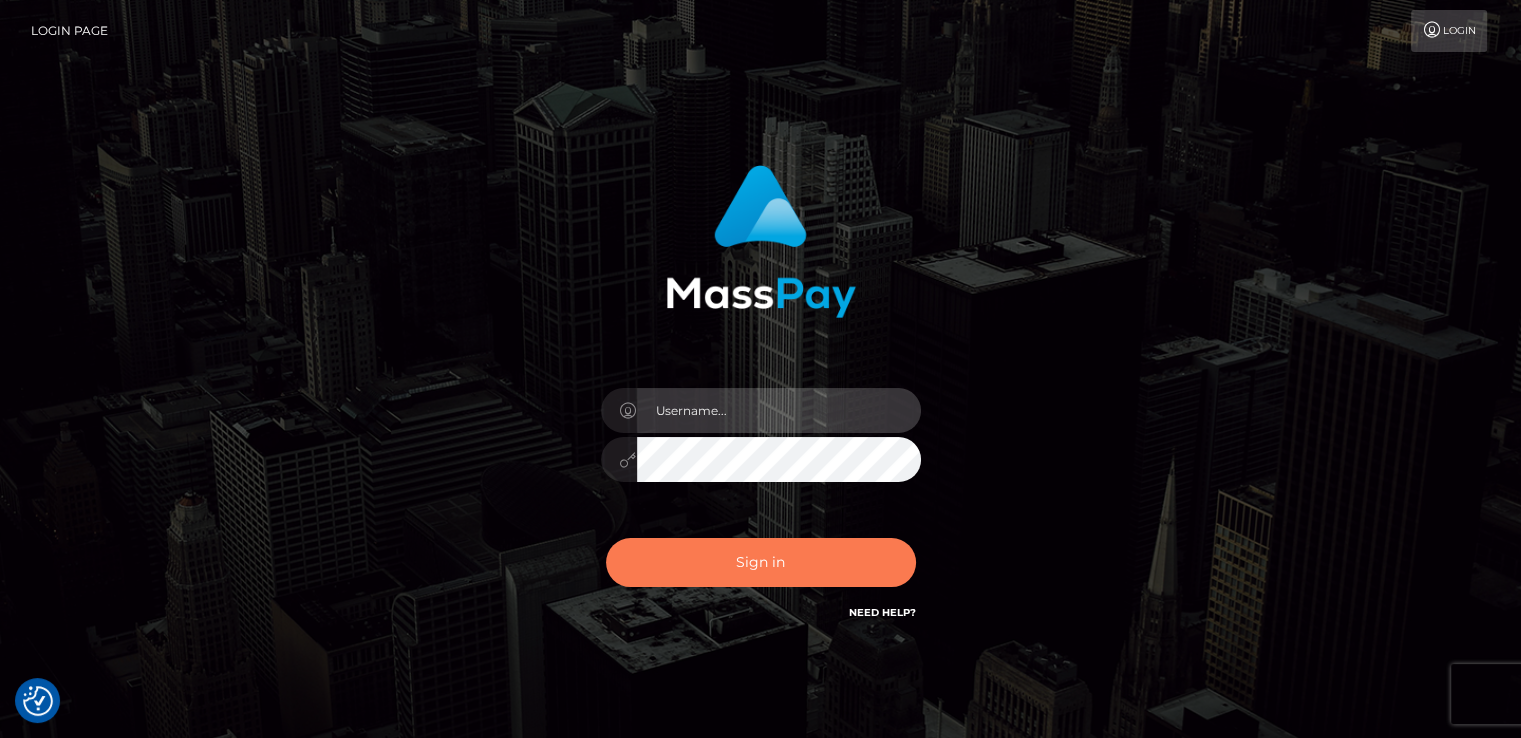 type on "catalinad" 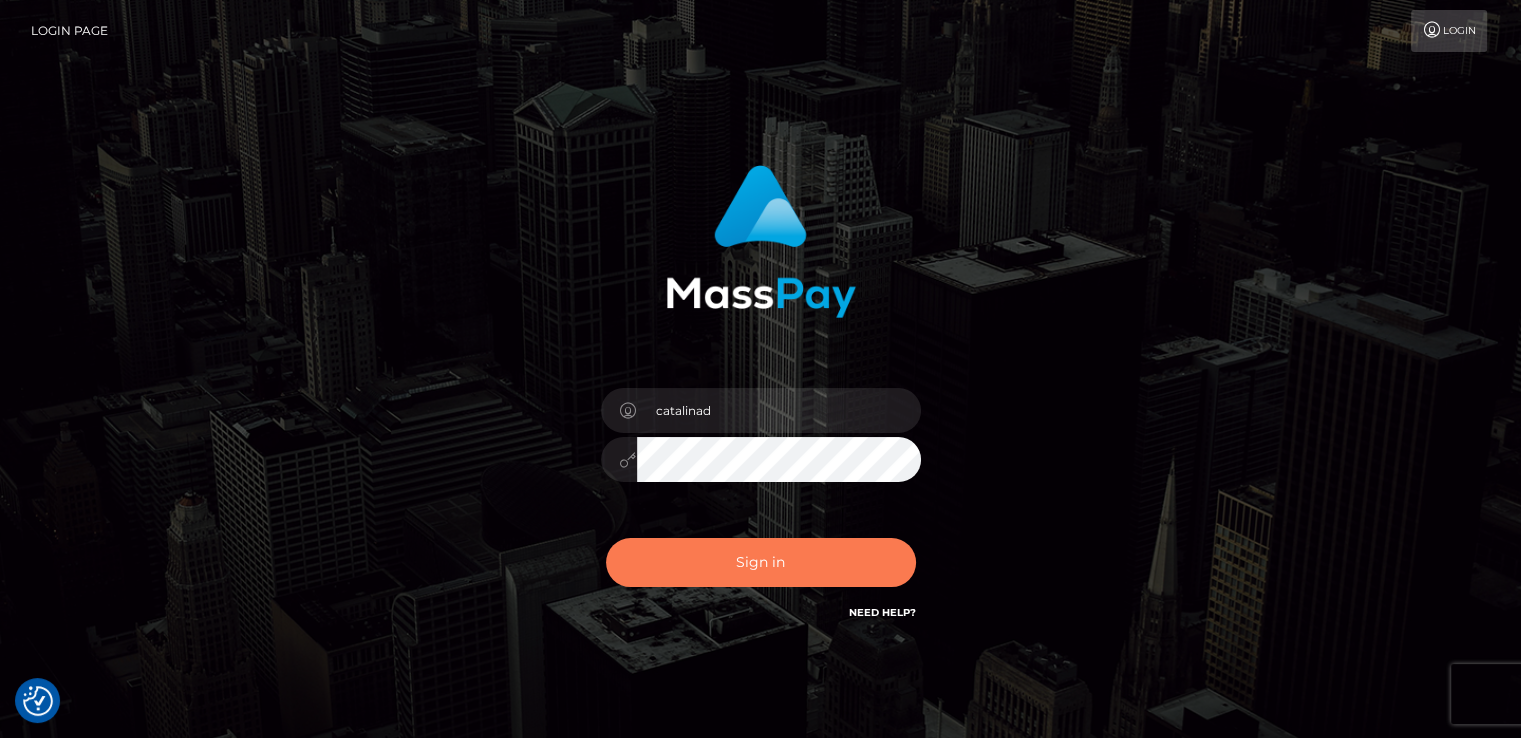 click on "Sign in" at bounding box center [761, 562] 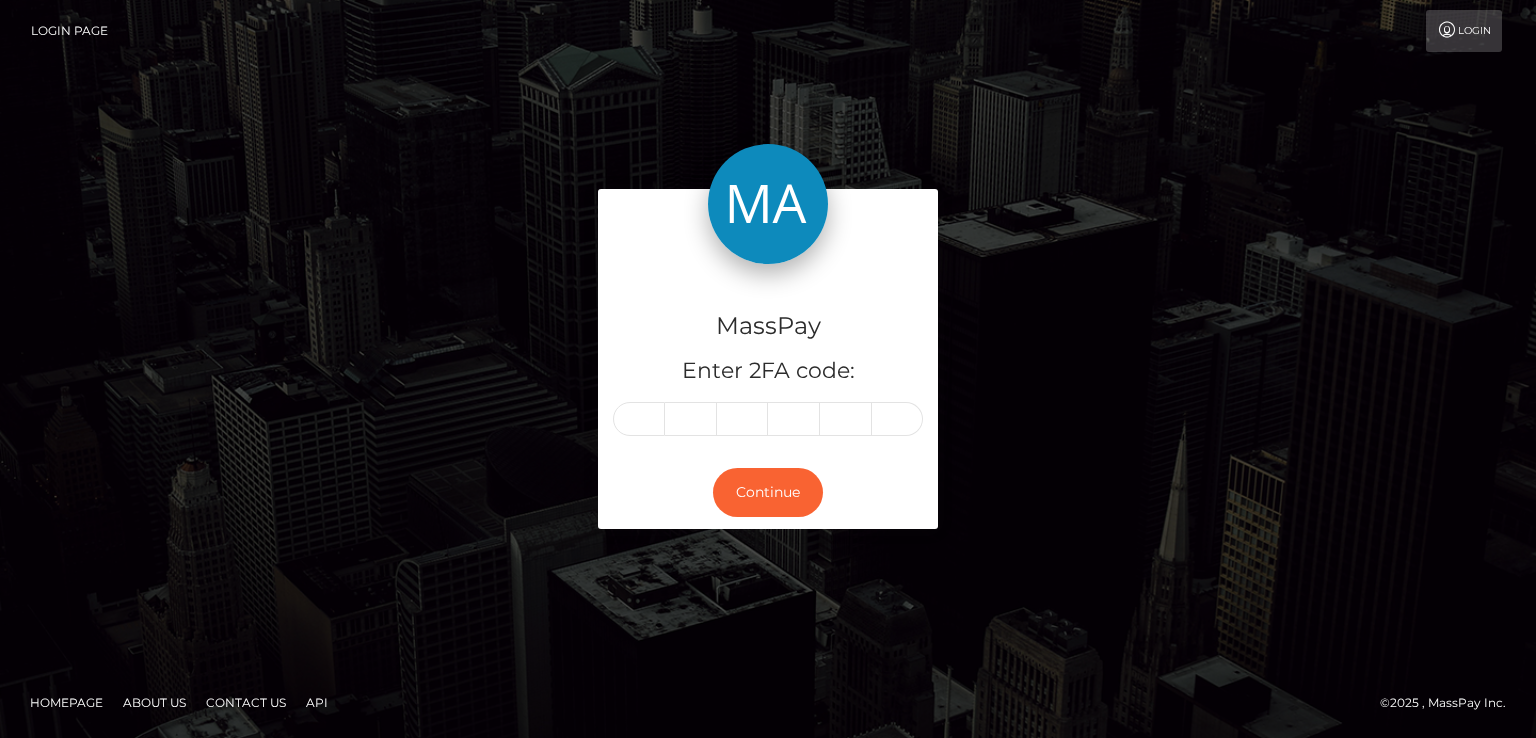 scroll, scrollTop: 0, scrollLeft: 0, axis: both 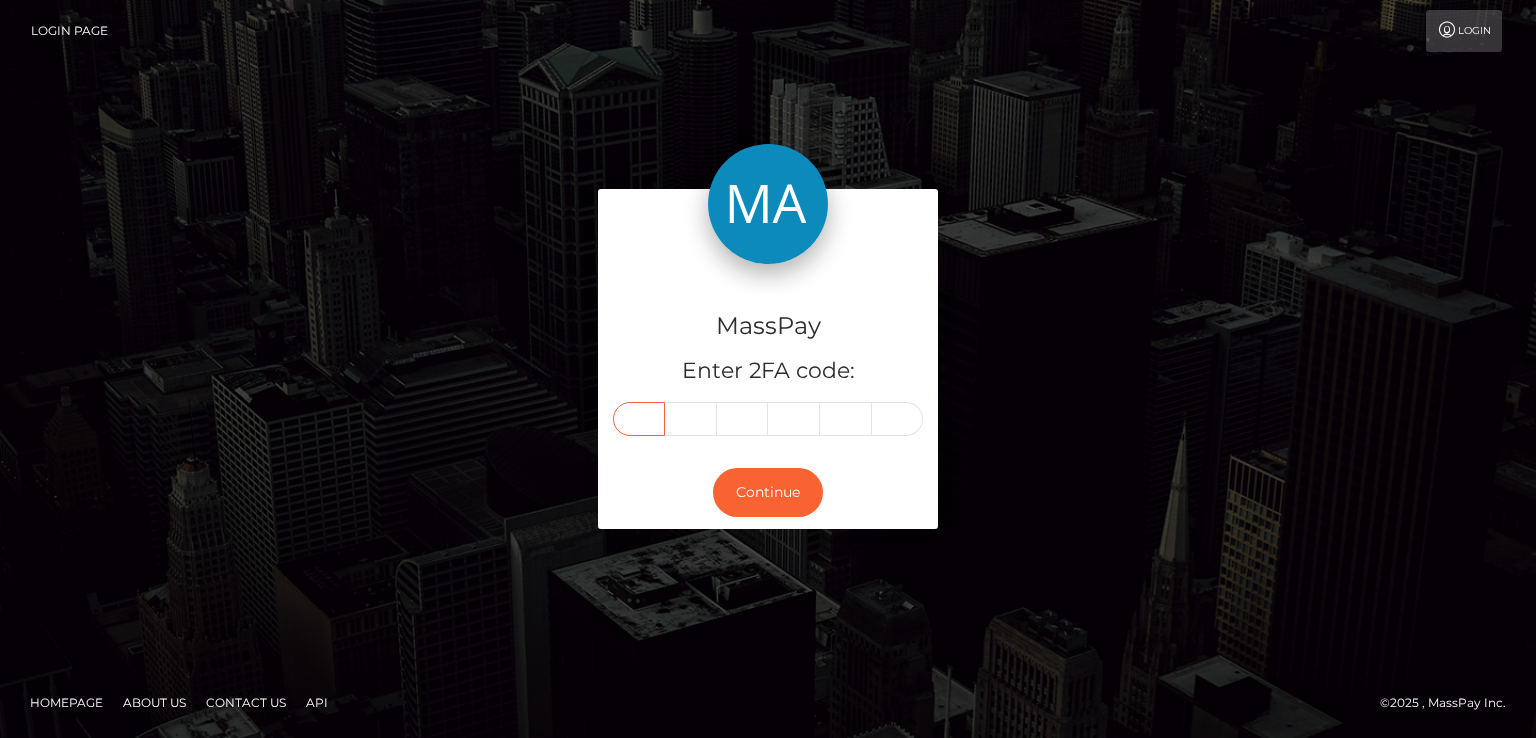 click at bounding box center (639, 419) 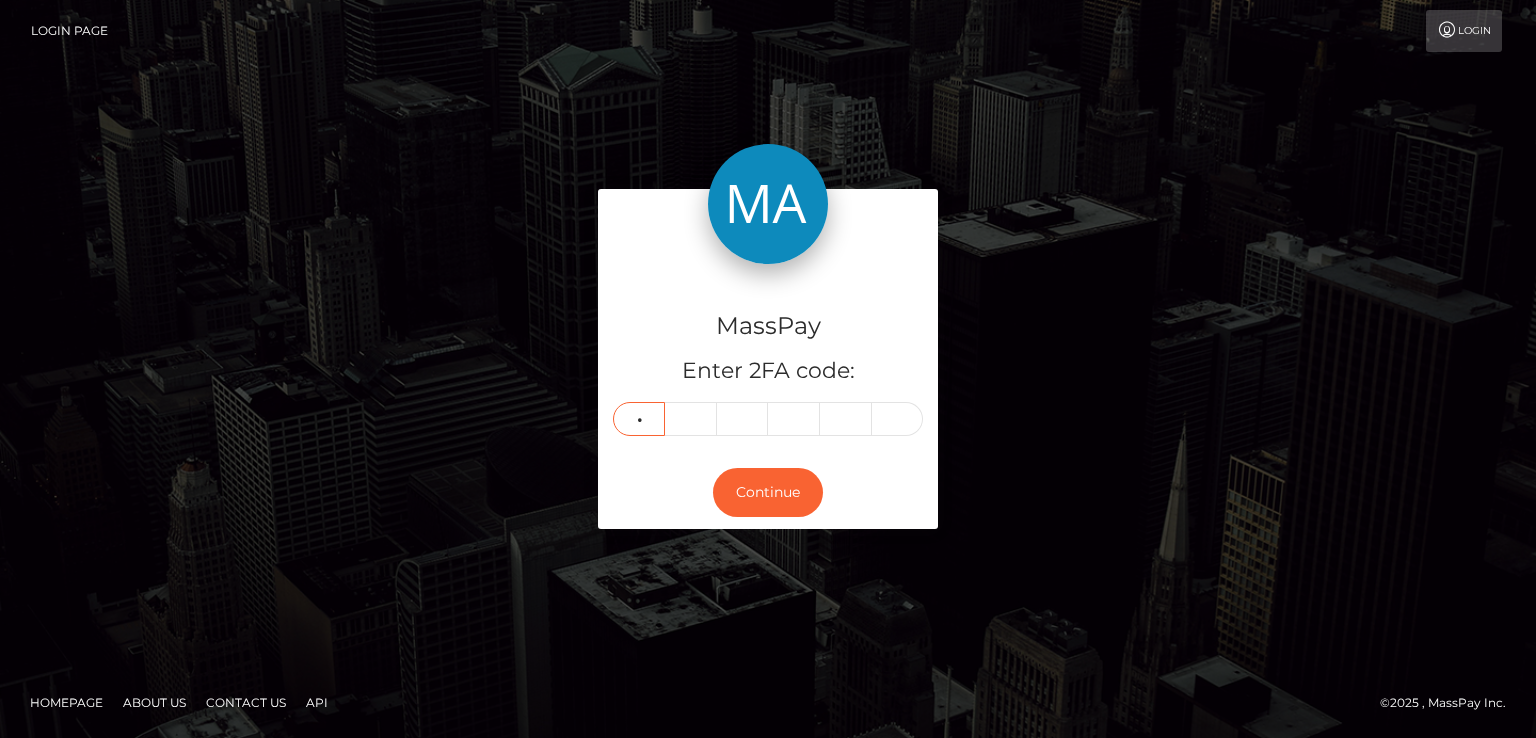 type on "6" 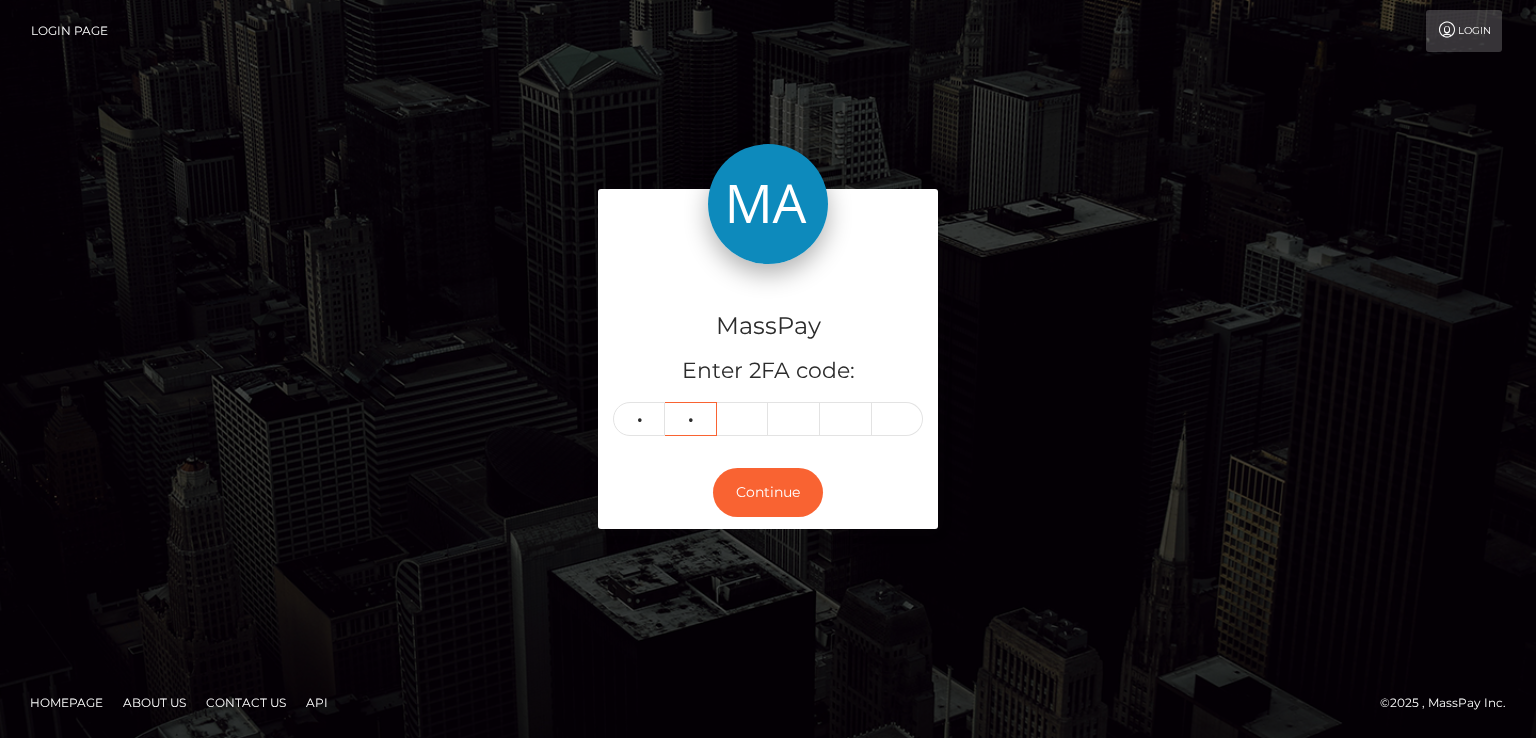 type on "1" 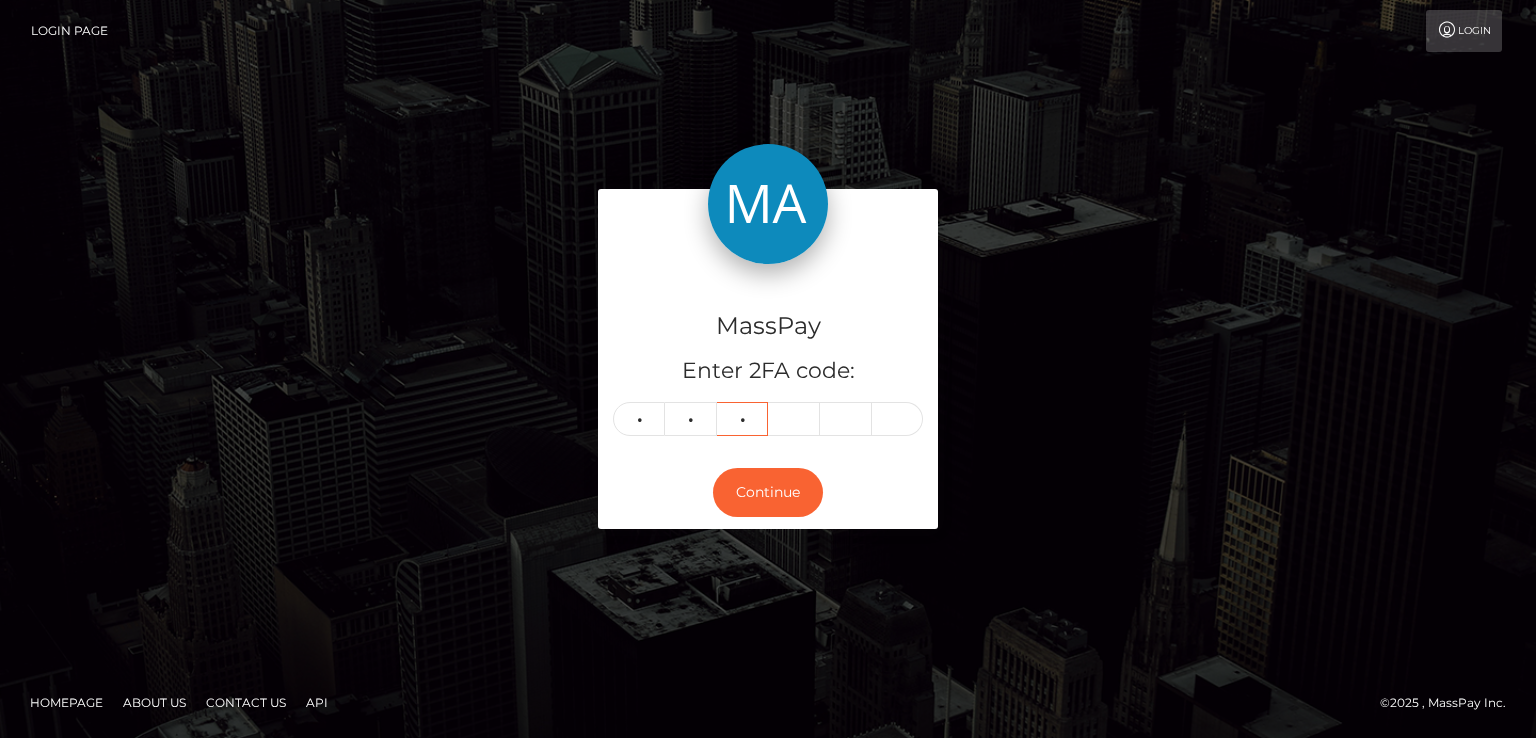 type on "1" 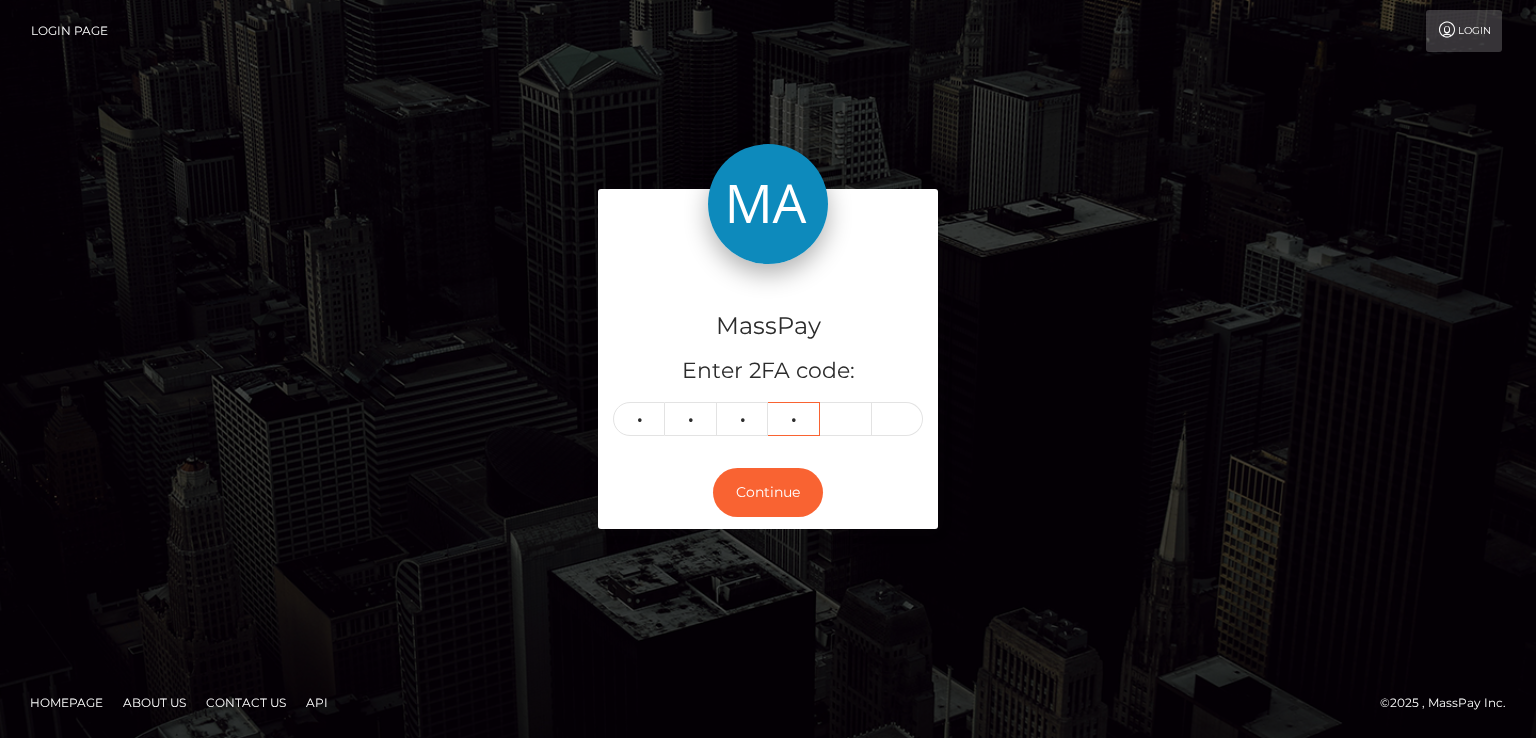 type on "5" 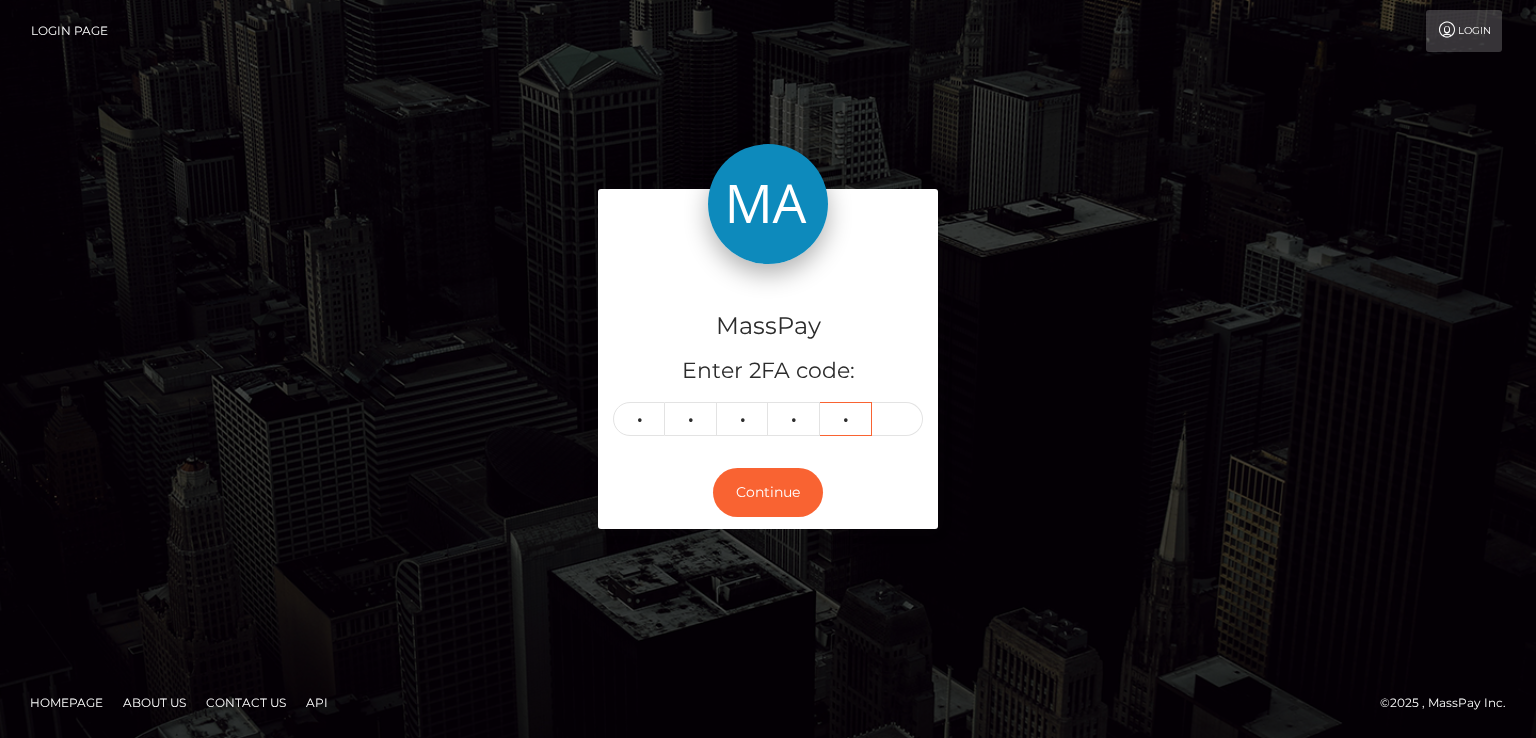 type on "1" 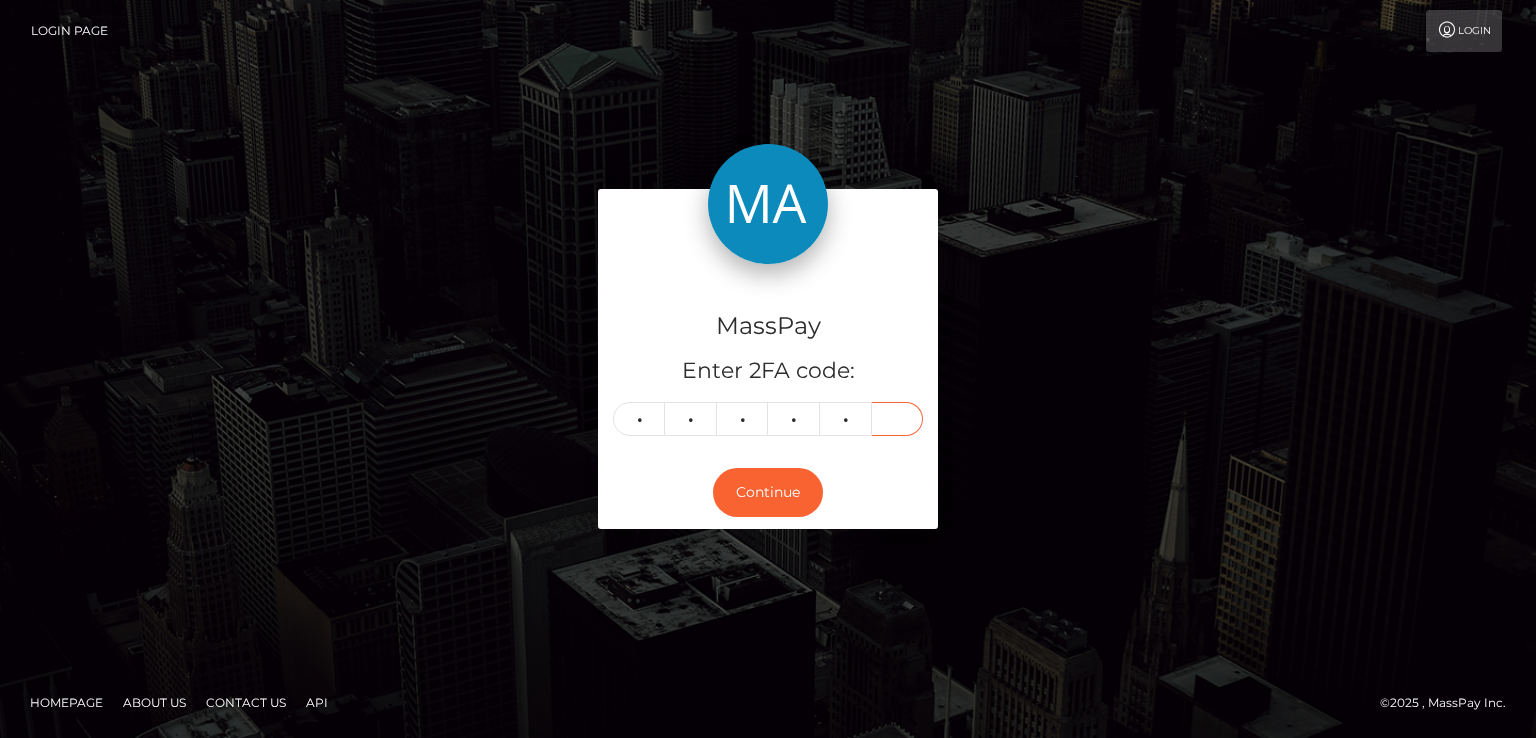 type on "3" 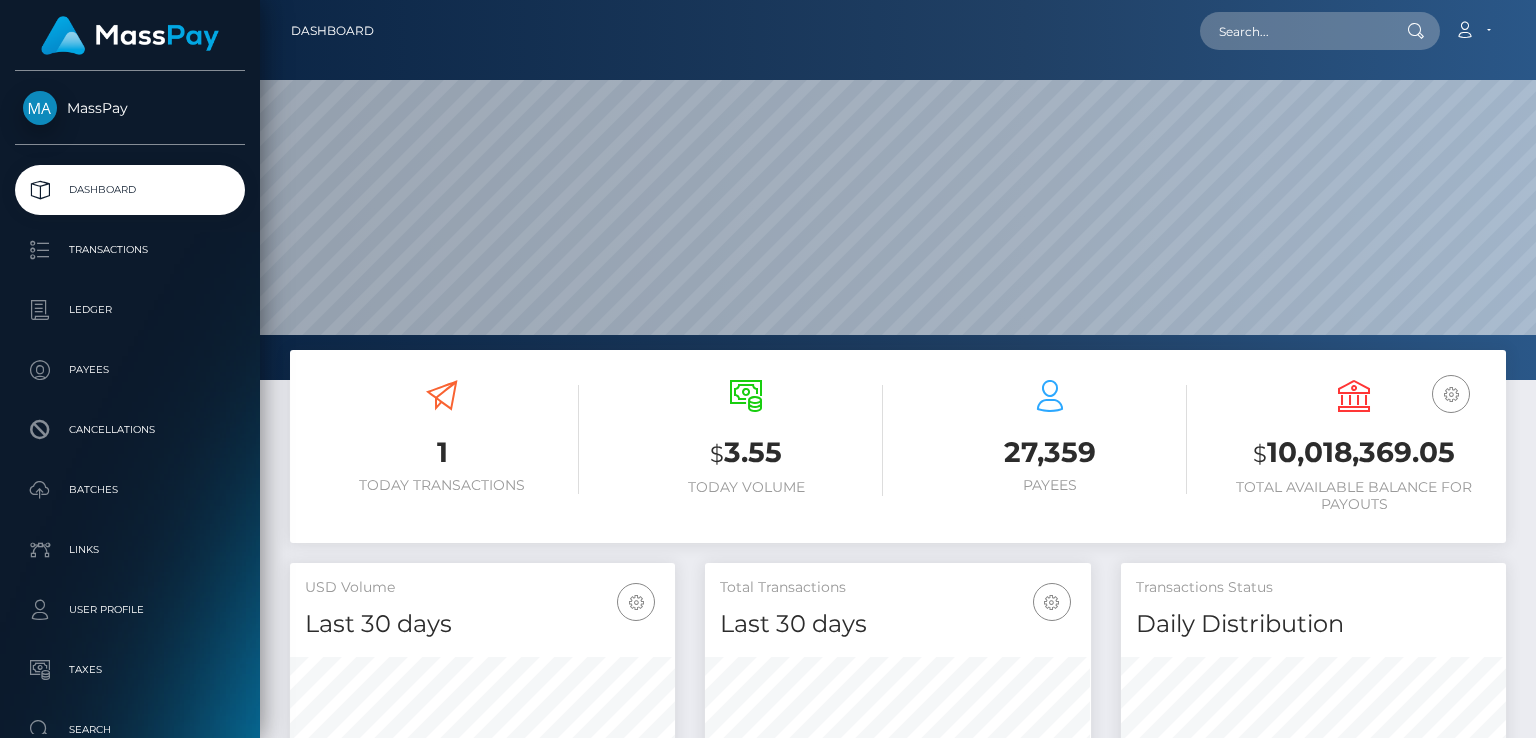 scroll, scrollTop: 0, scrollLeft: 0, axis: both 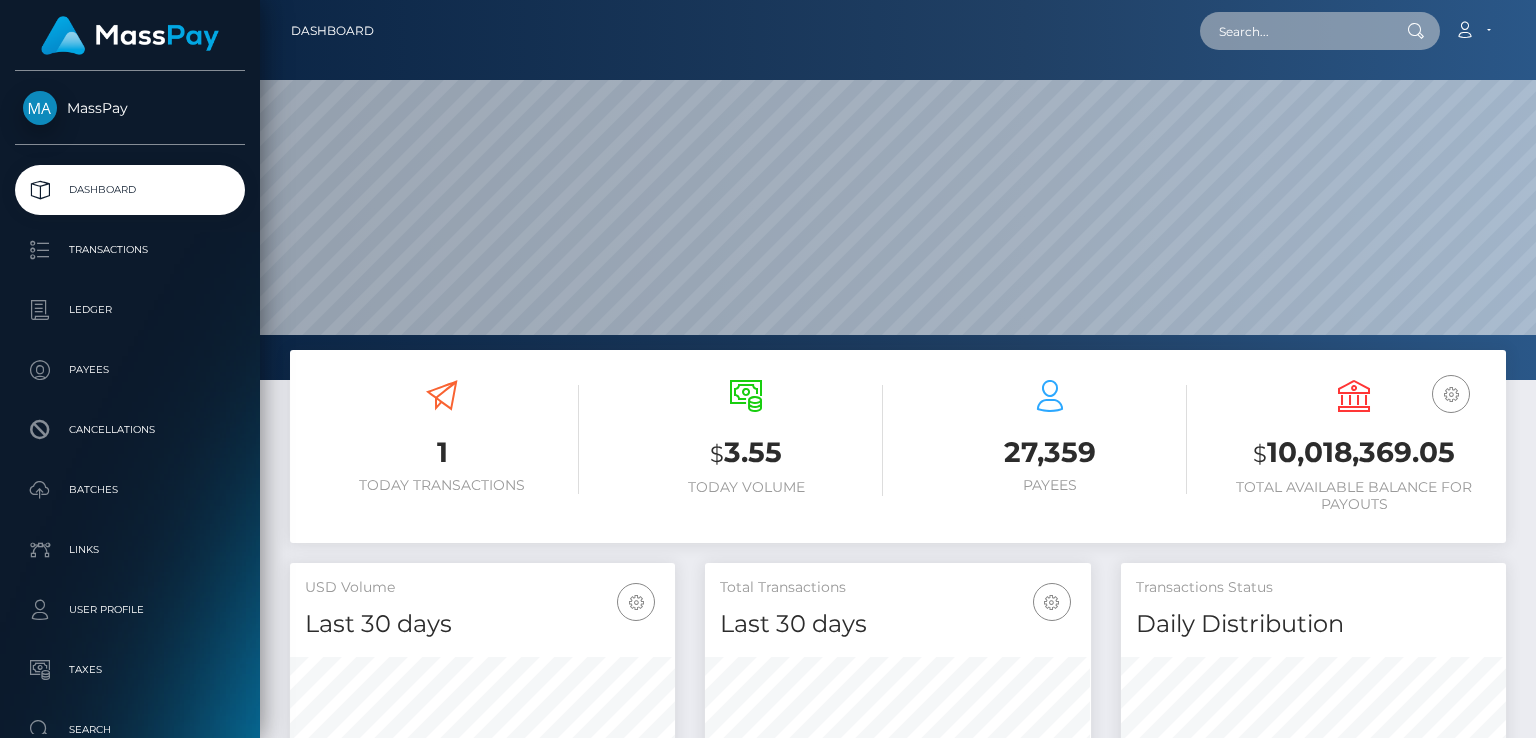 paste on "276660" 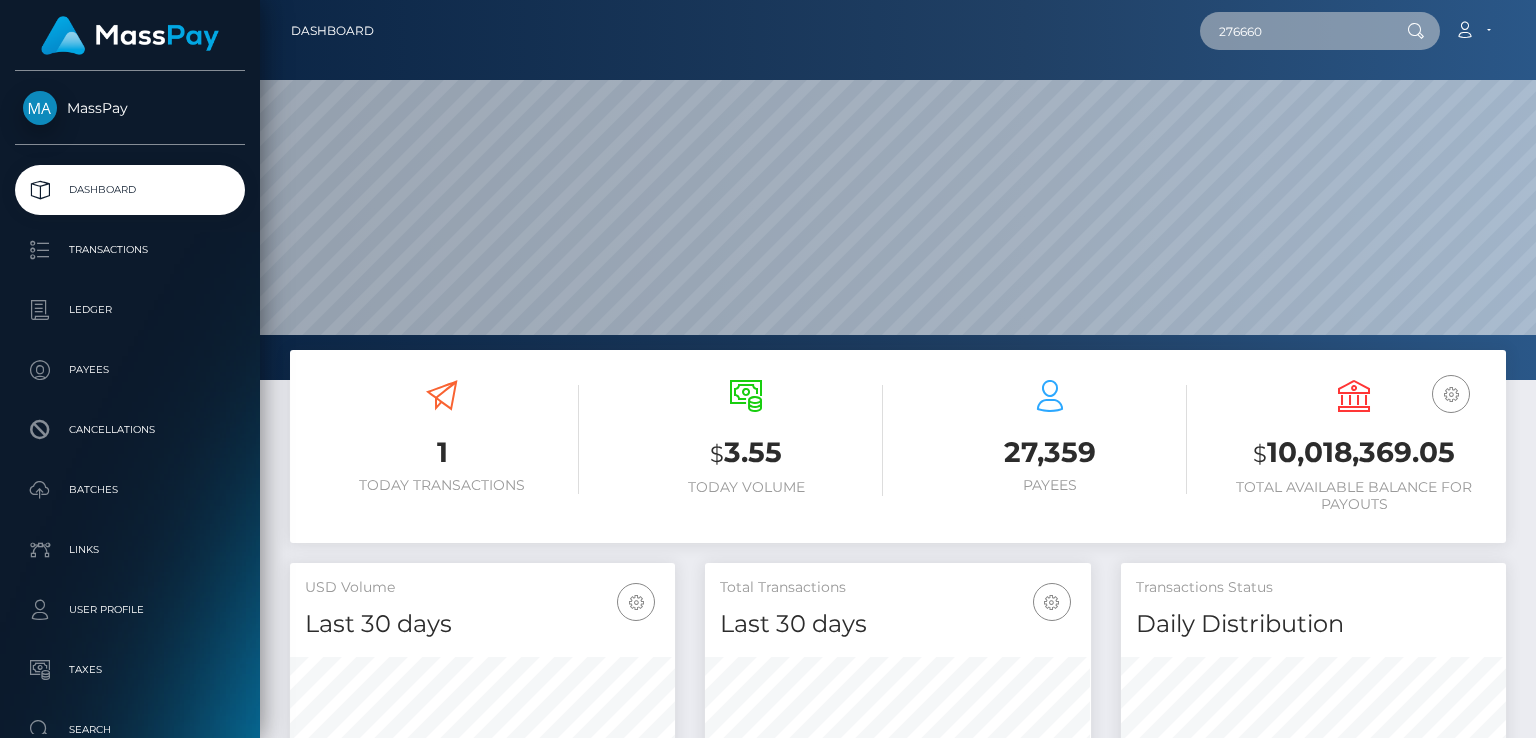 type on "276660" 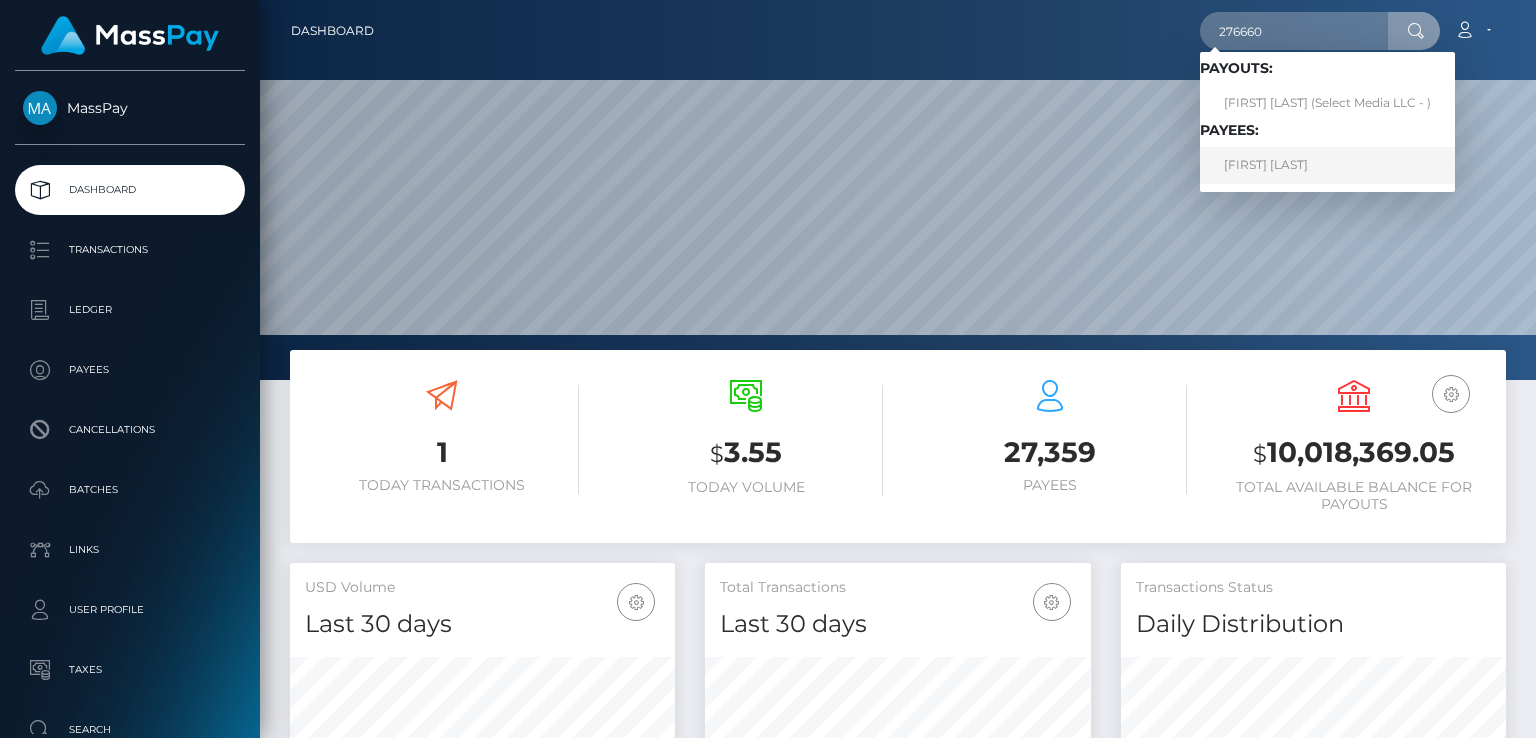 click on "Leonardo  Hernandez" at bounding box center [1327, 165] 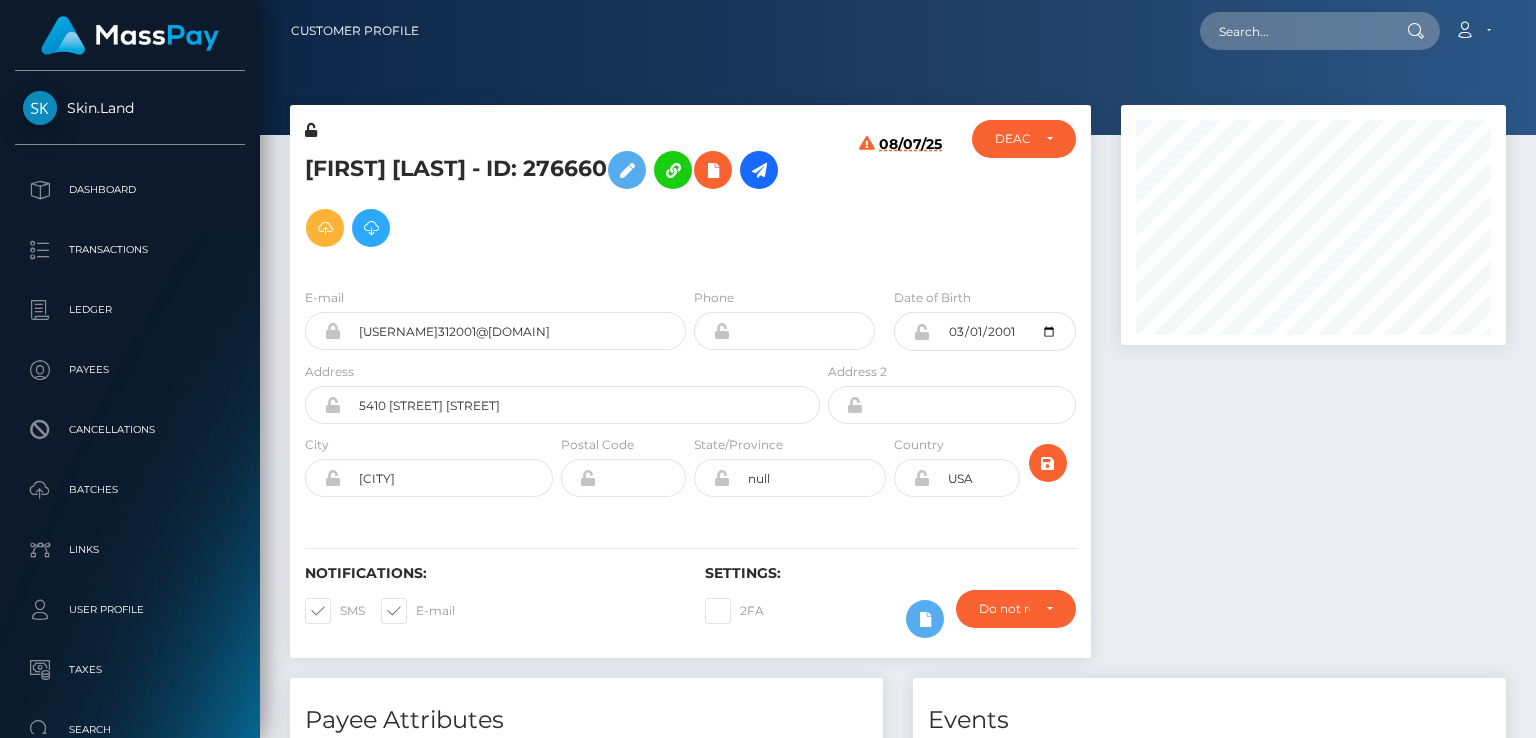 scroll, scrollTop: 0, scrollLeft: 0, axis: both 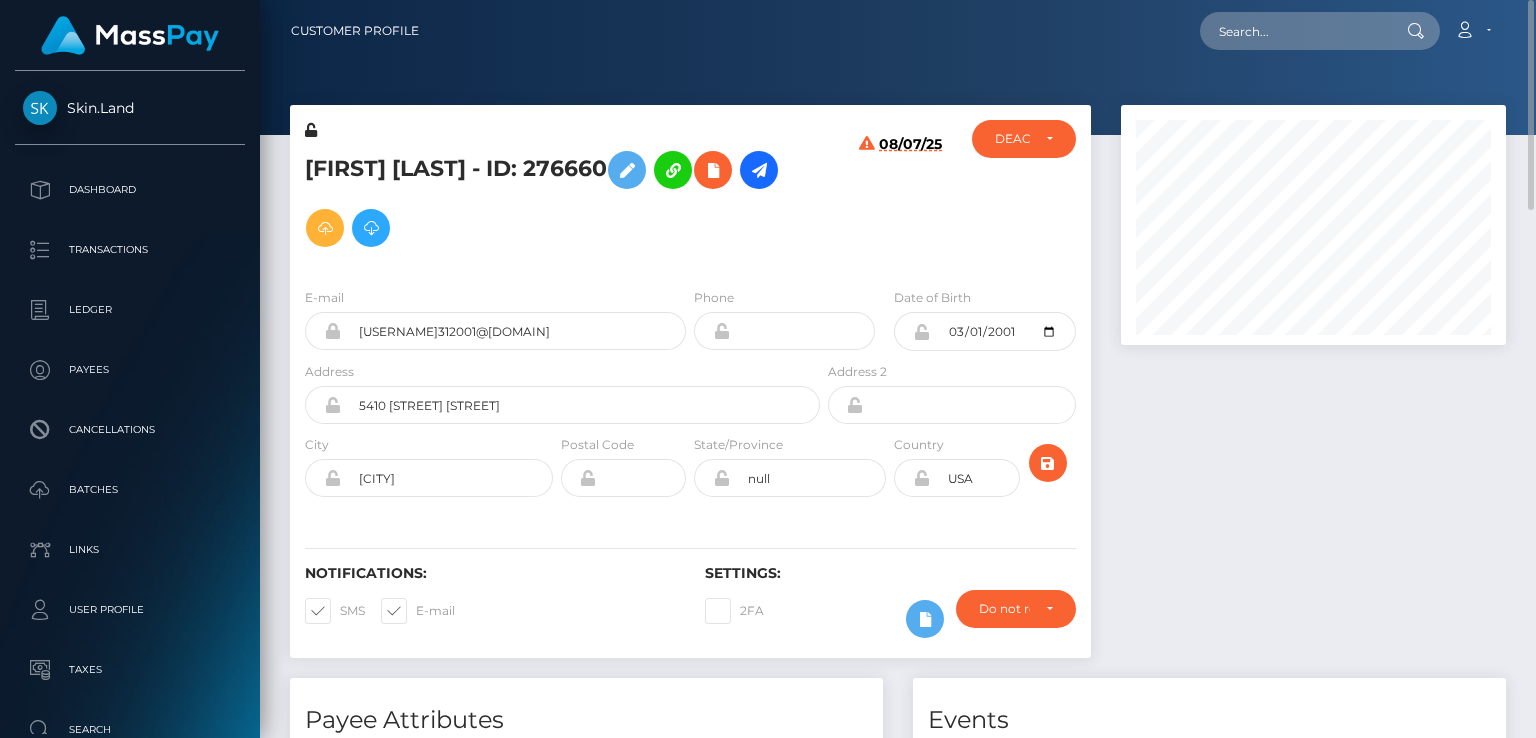 click on "Leonardo  Hernandez
- ID: 276660" at bounding box center [557, 199] 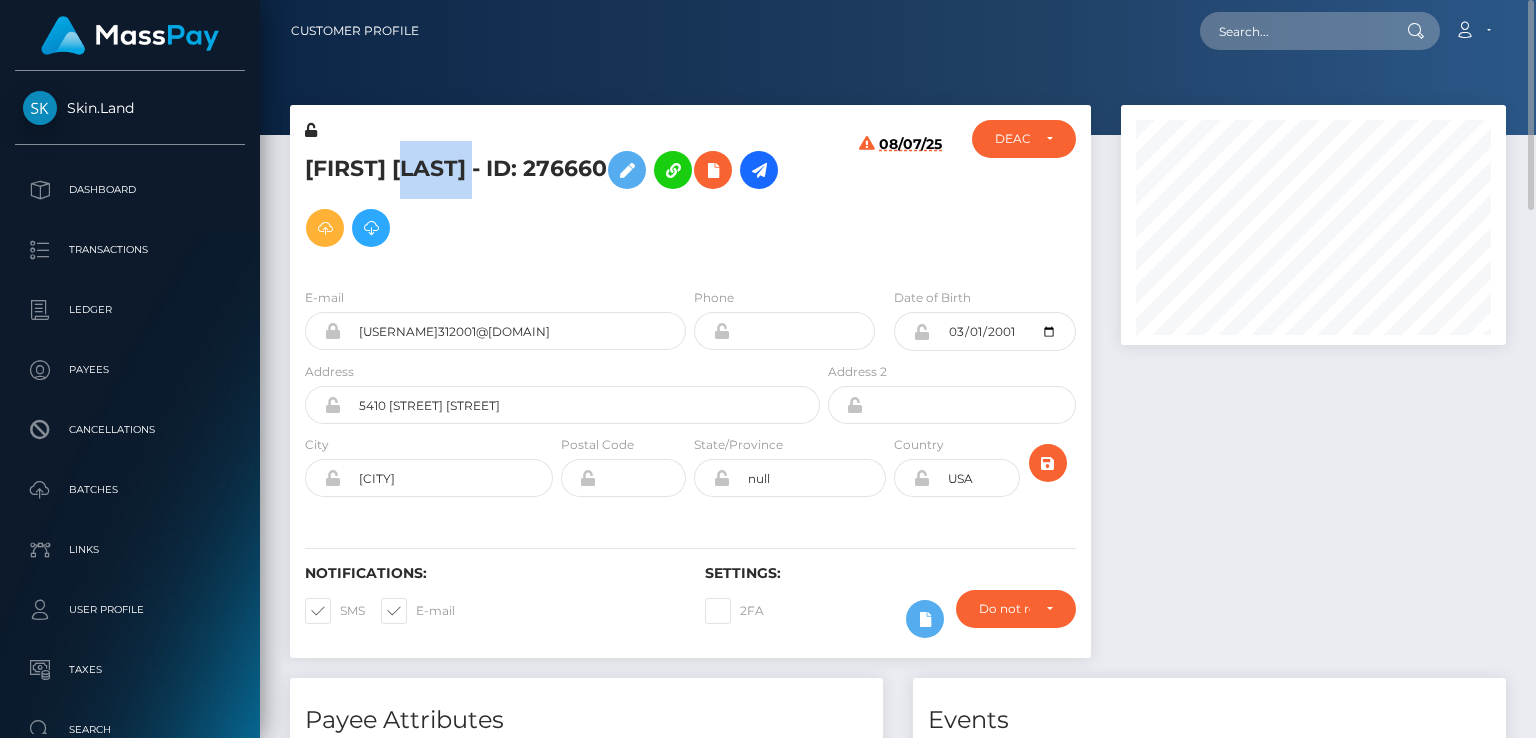 click on "Leonardo  Hernandez
- ID: 276660" at bounding box center (557, 199) 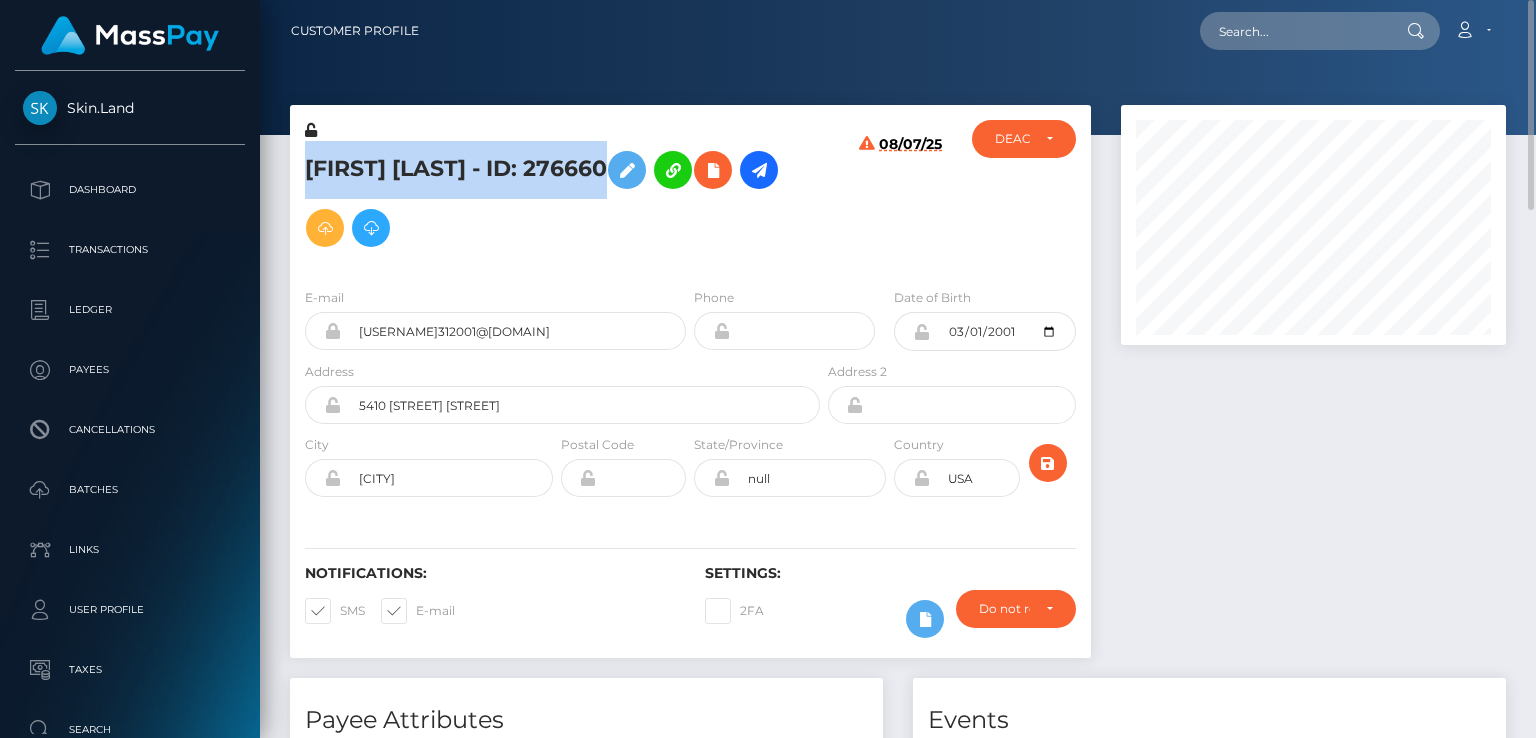 copy on "Leonardo  Hernandez
- ID: 276660" 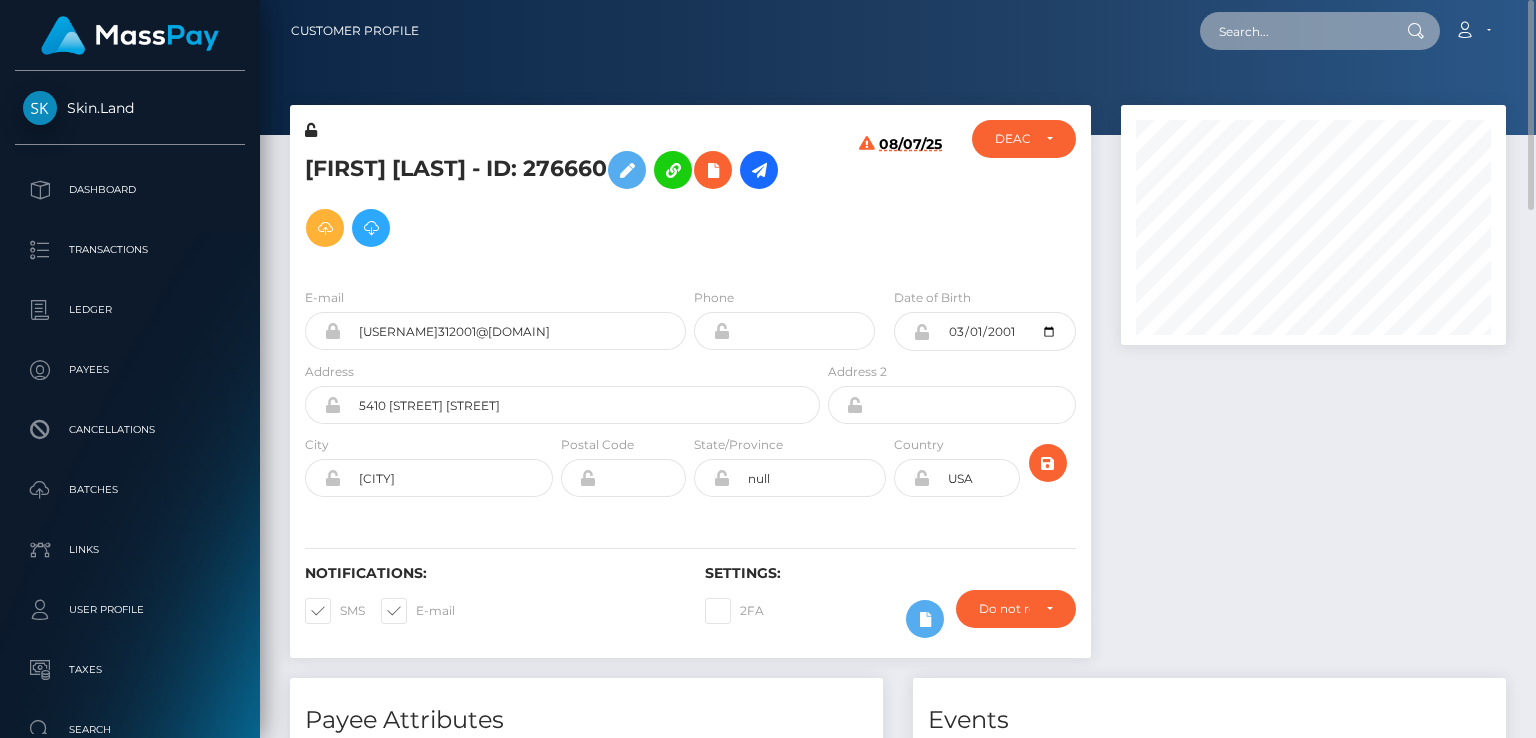 paste on "a58b9a99-e4a9-47eb-aea0-f308f6c9a21c" 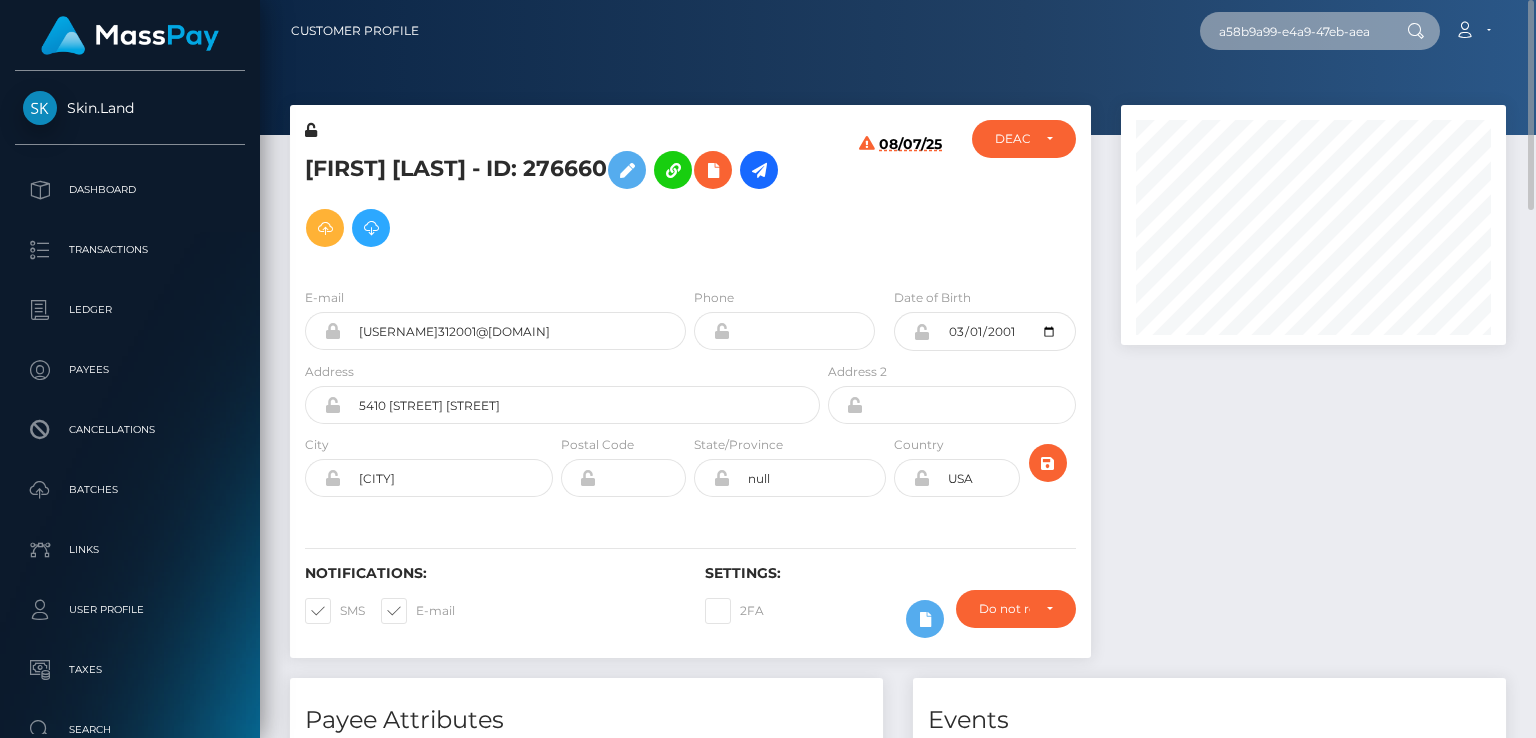 scroll, scrollTop: 0, scrollLeft: 94, axis: horizontal 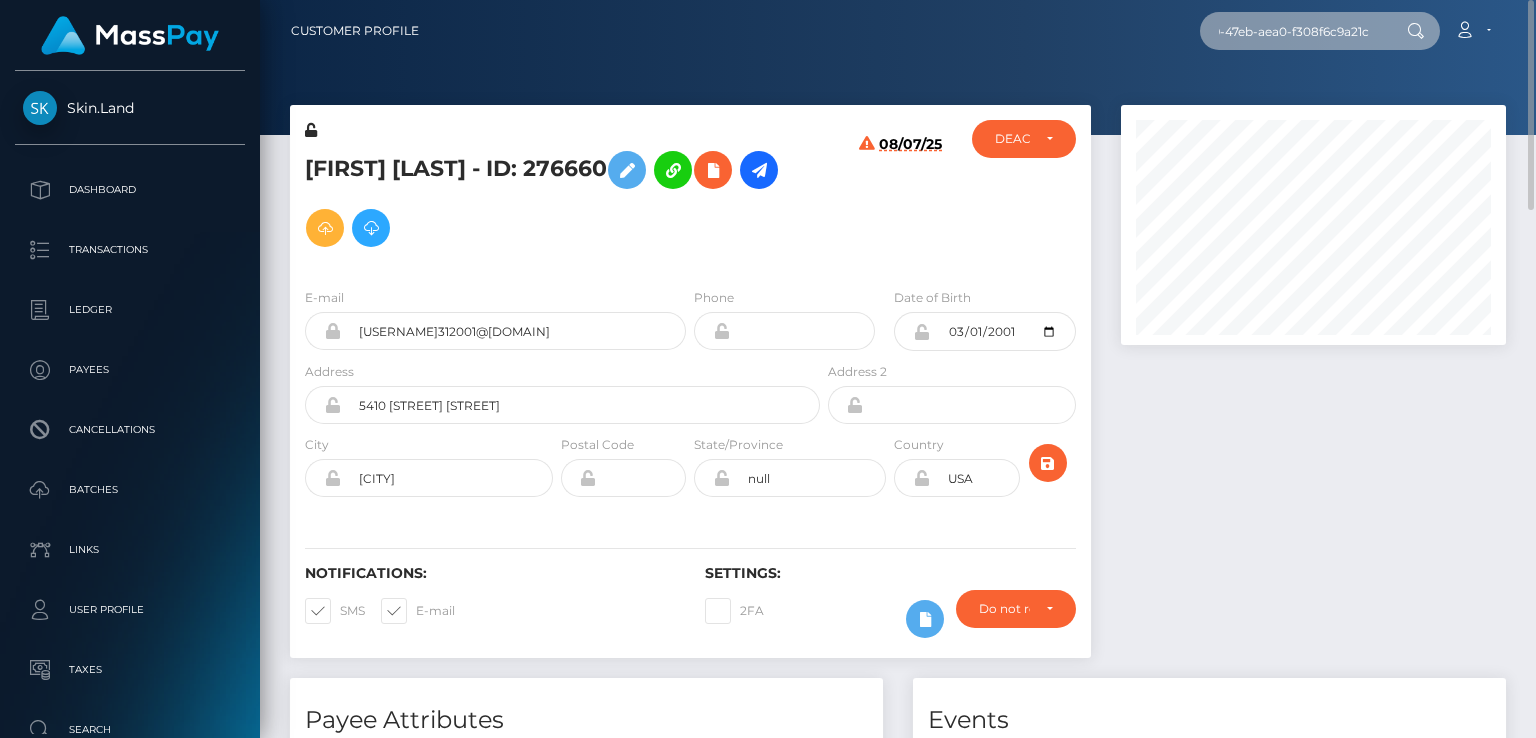 type on "a58b9a99-e4a9-47eb-aea0-f308f6c9a21c" 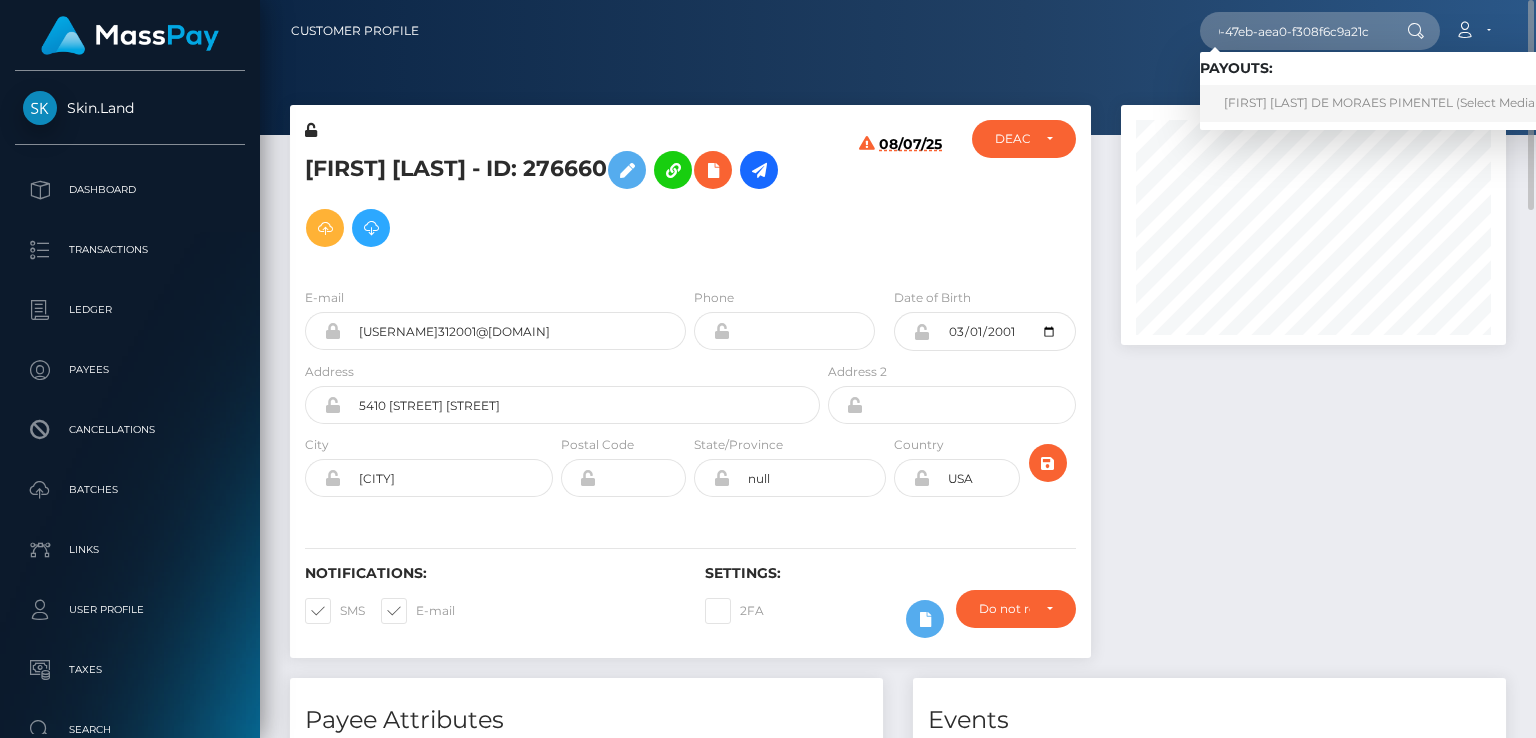 scroll, scrollTop: 0, scrollLeft: 0, axis: both 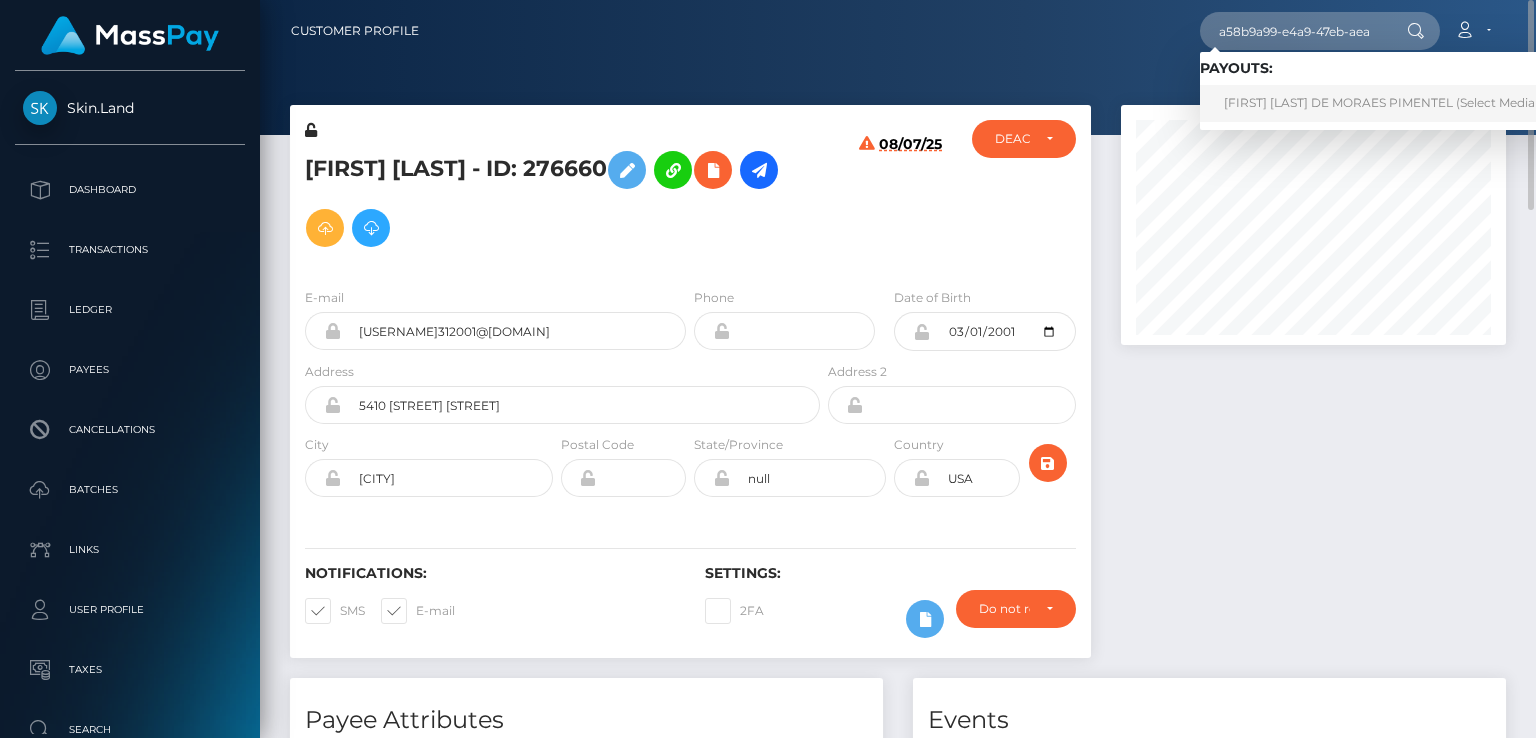 click on "JULYE MELO  DE MORAES PIMENTEL (Select Media LLC - )" at bounding box center [1400, 103] 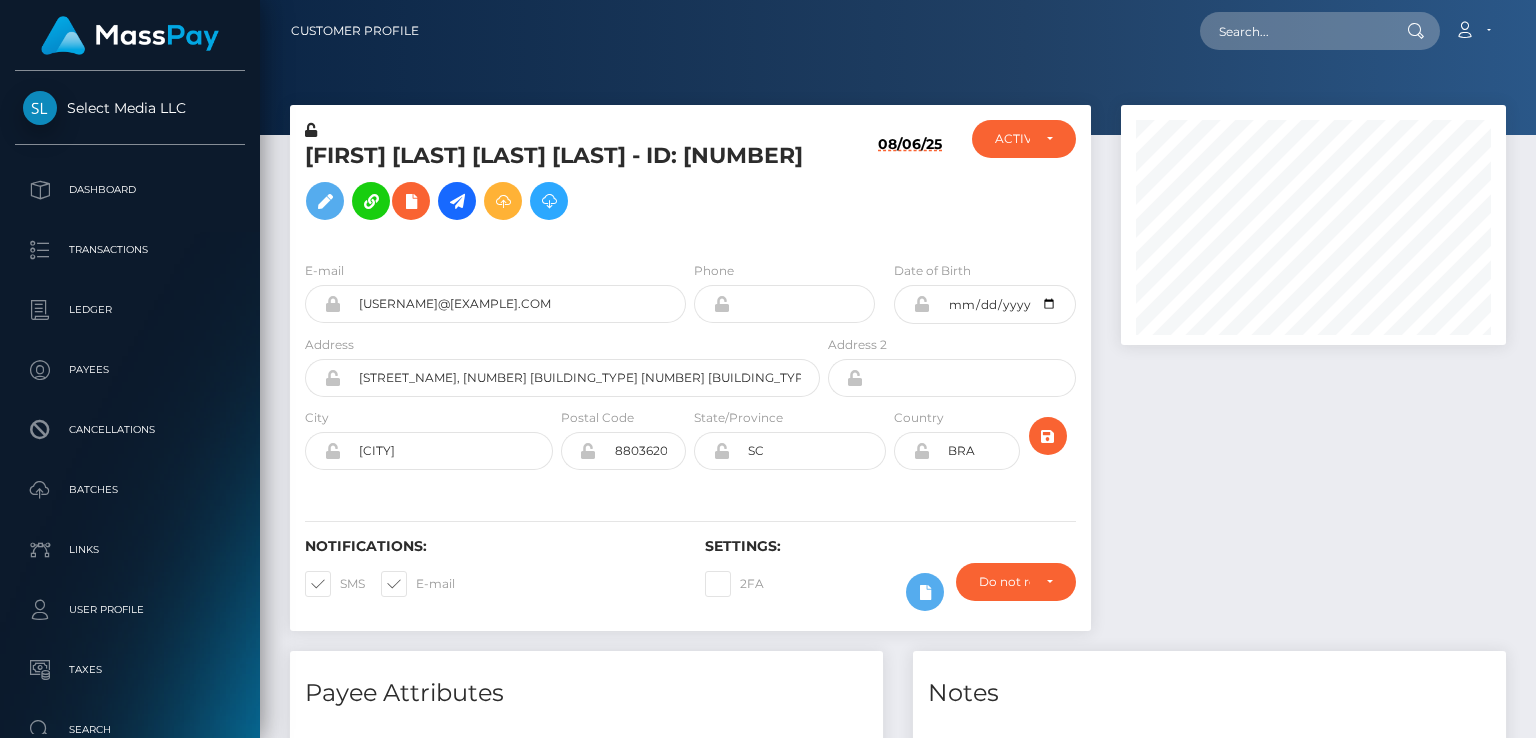 scroll, scrollTop: 0, scrollLeft: 0, axis: both 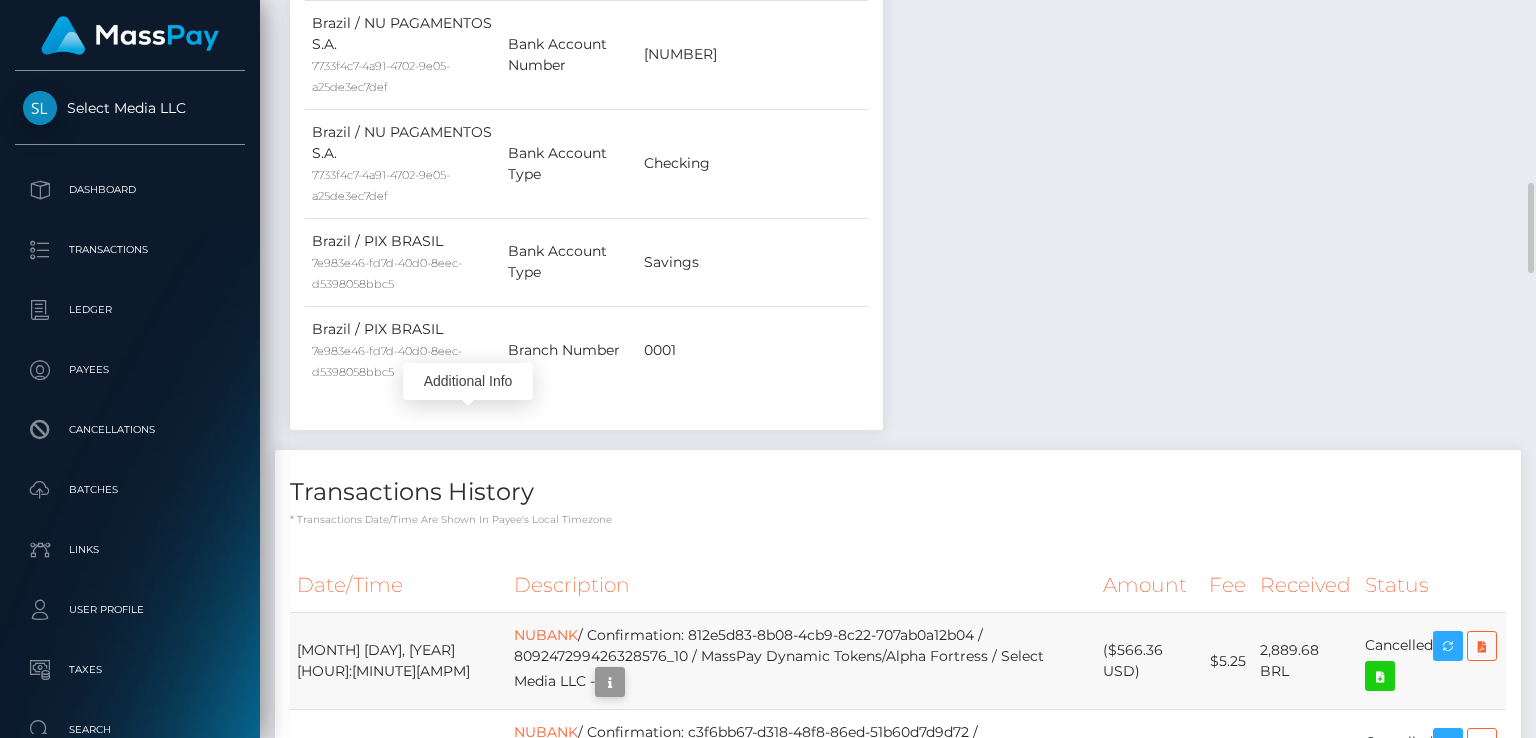click at bounding box center [610, 682] 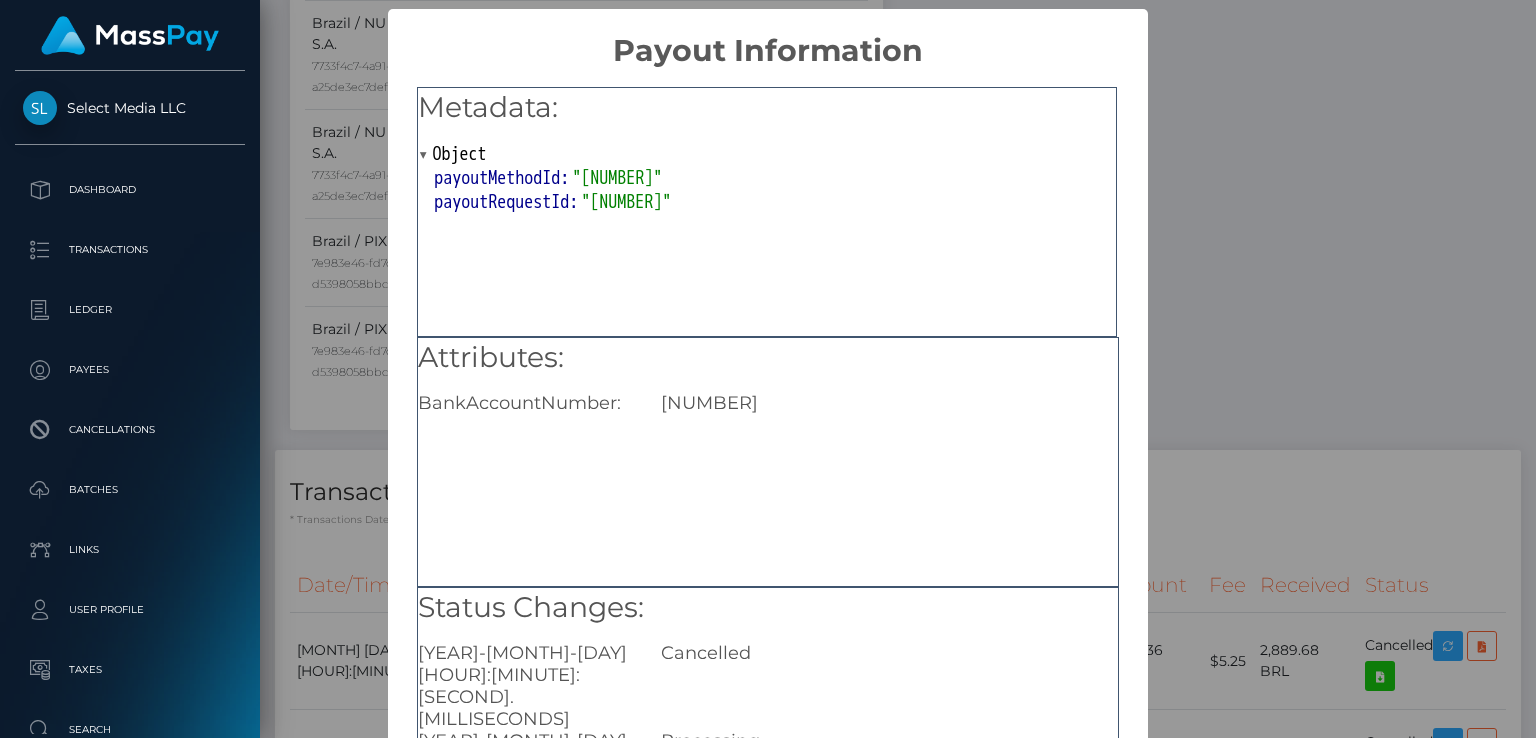 click on "× Payout Information Metadata: Object payoutMethodId: "796924994427822081" payoutRequestId: "809247299426328576" Attributes: BankAccountNumber: 750026325 Status Changes: 2025-08-07 01:34:48.848 Cancelled 2025-08-06 15:43:41.053 Processing OK No Cancel" at bounding box center (768, 369) 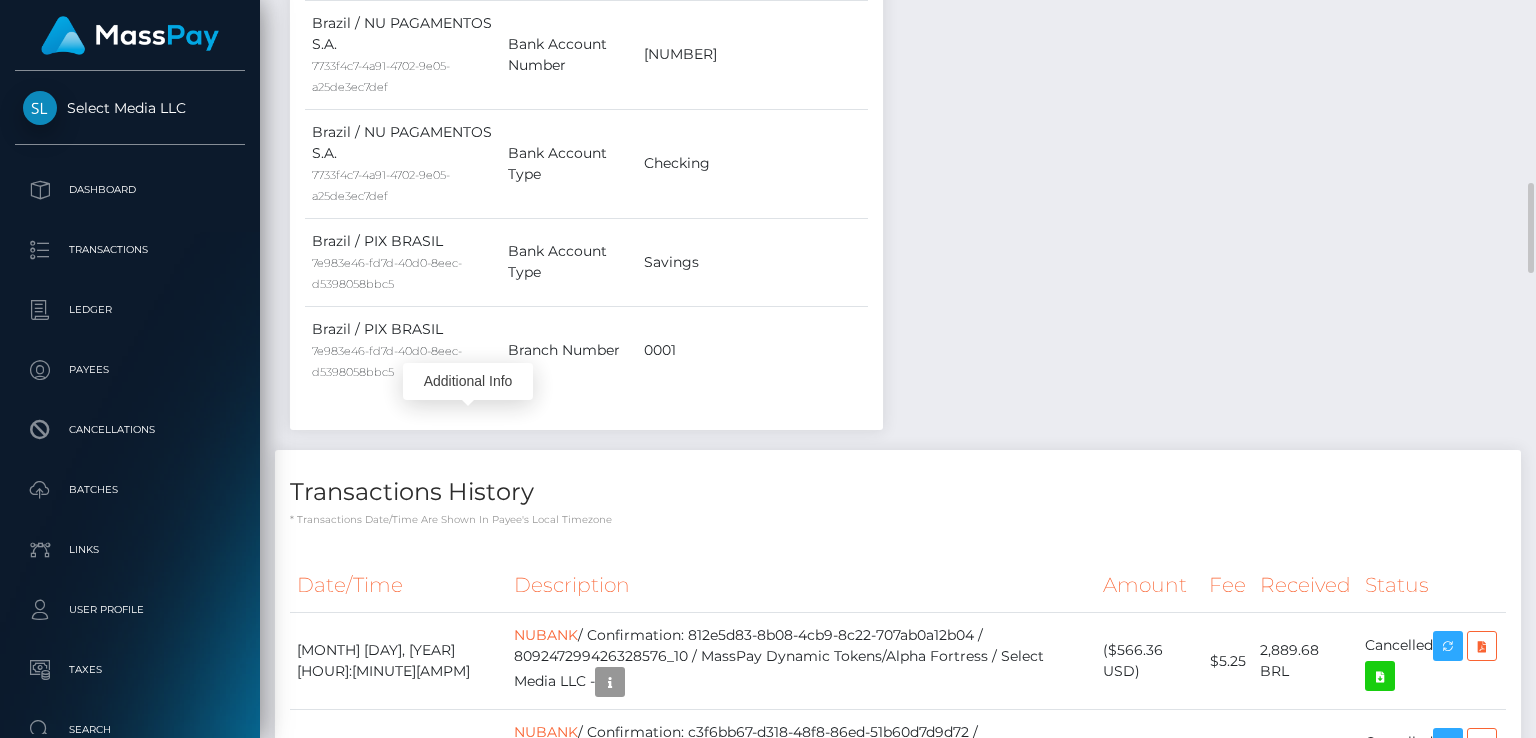 scroll, scrollTop: 240, scrollLeft: 384, axis: both 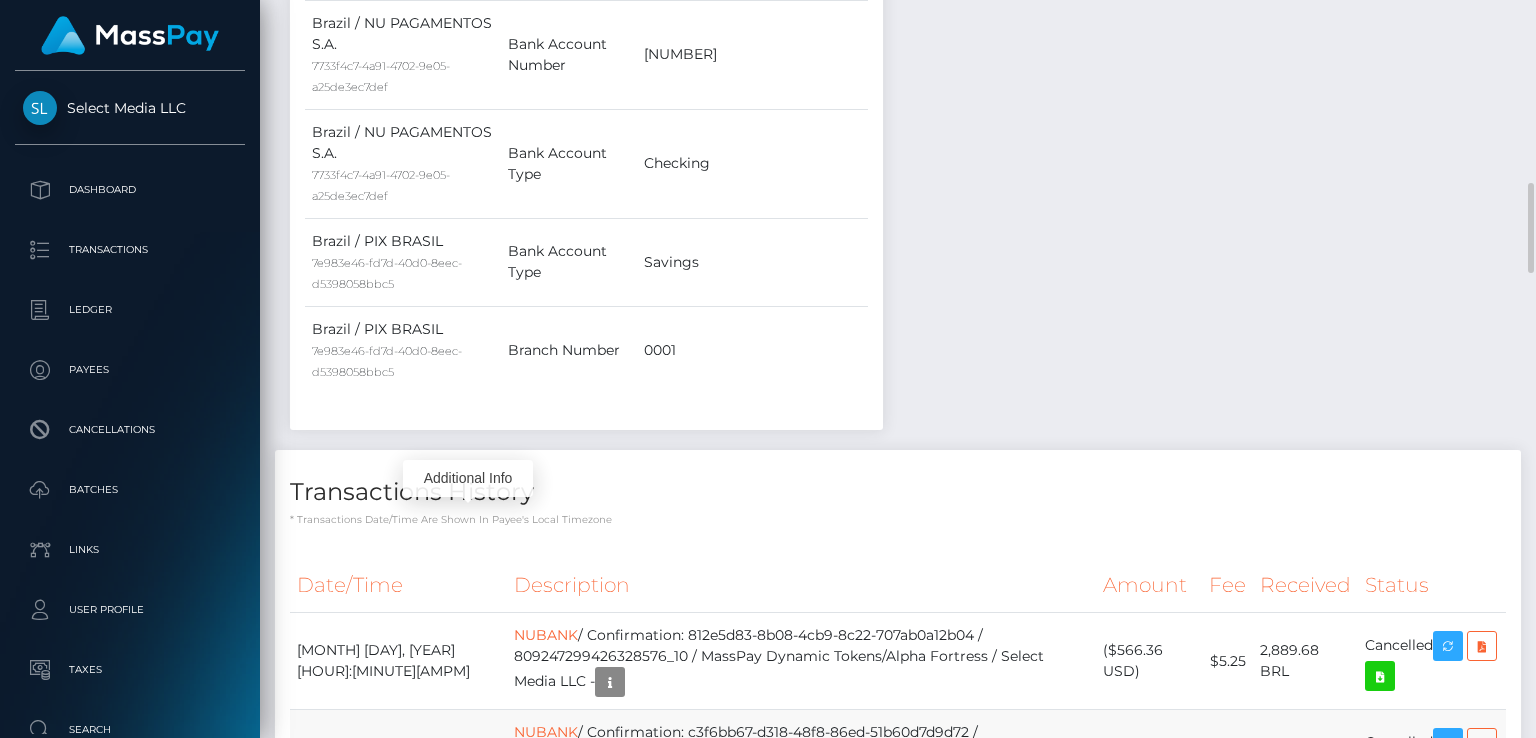 click at bounding box center (564, 779) 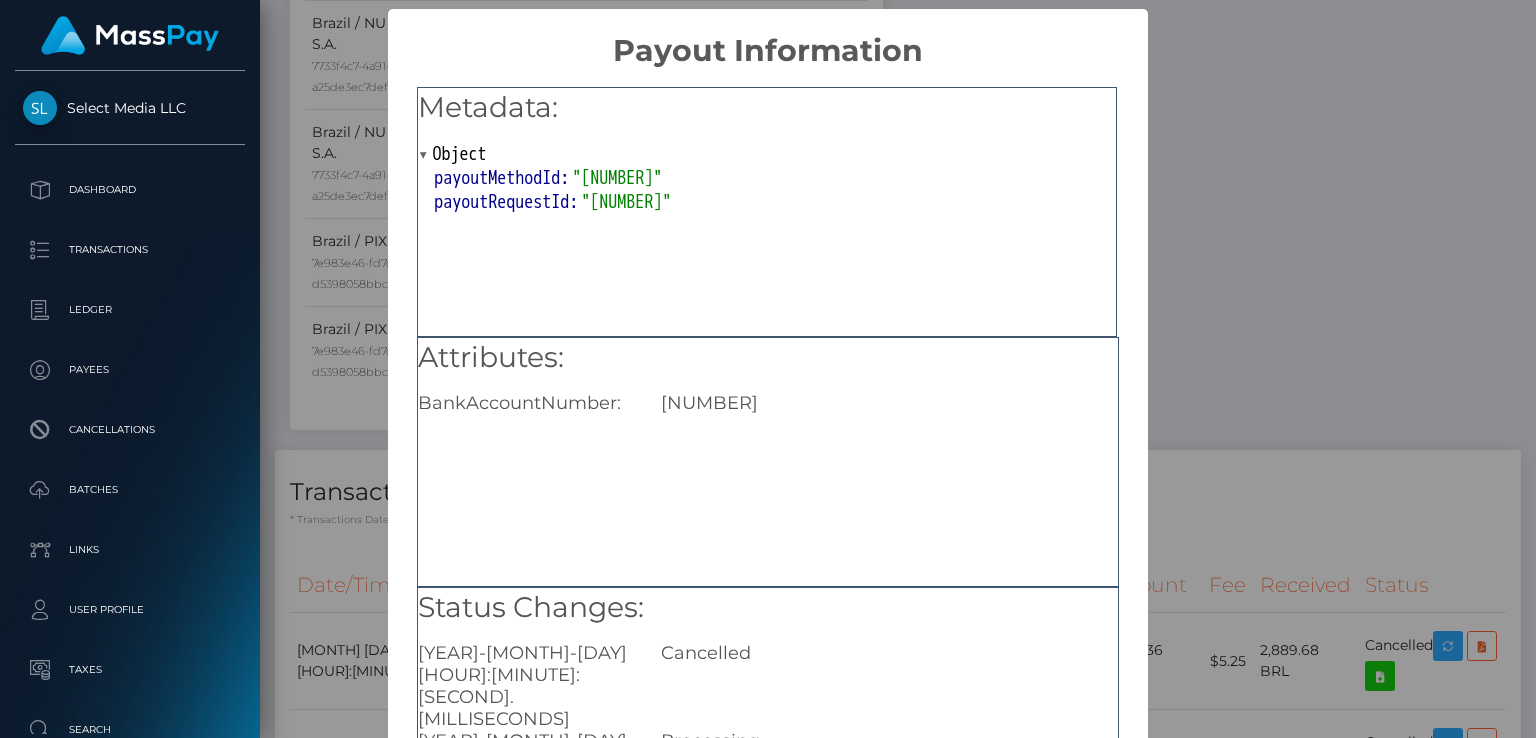 click on "× Payout Information Metadata: Object payoutMethodId: "796924994427822081" payoutRequestId: "809247299426328576" Attributes: BankAccountNumber: 750026325 Status Changes: 2025-08-06 14:24:45.270 Cancelled 2025-08-06 12:59:20.697 Processing OK No Cancel" at bounding box center [768, 369] 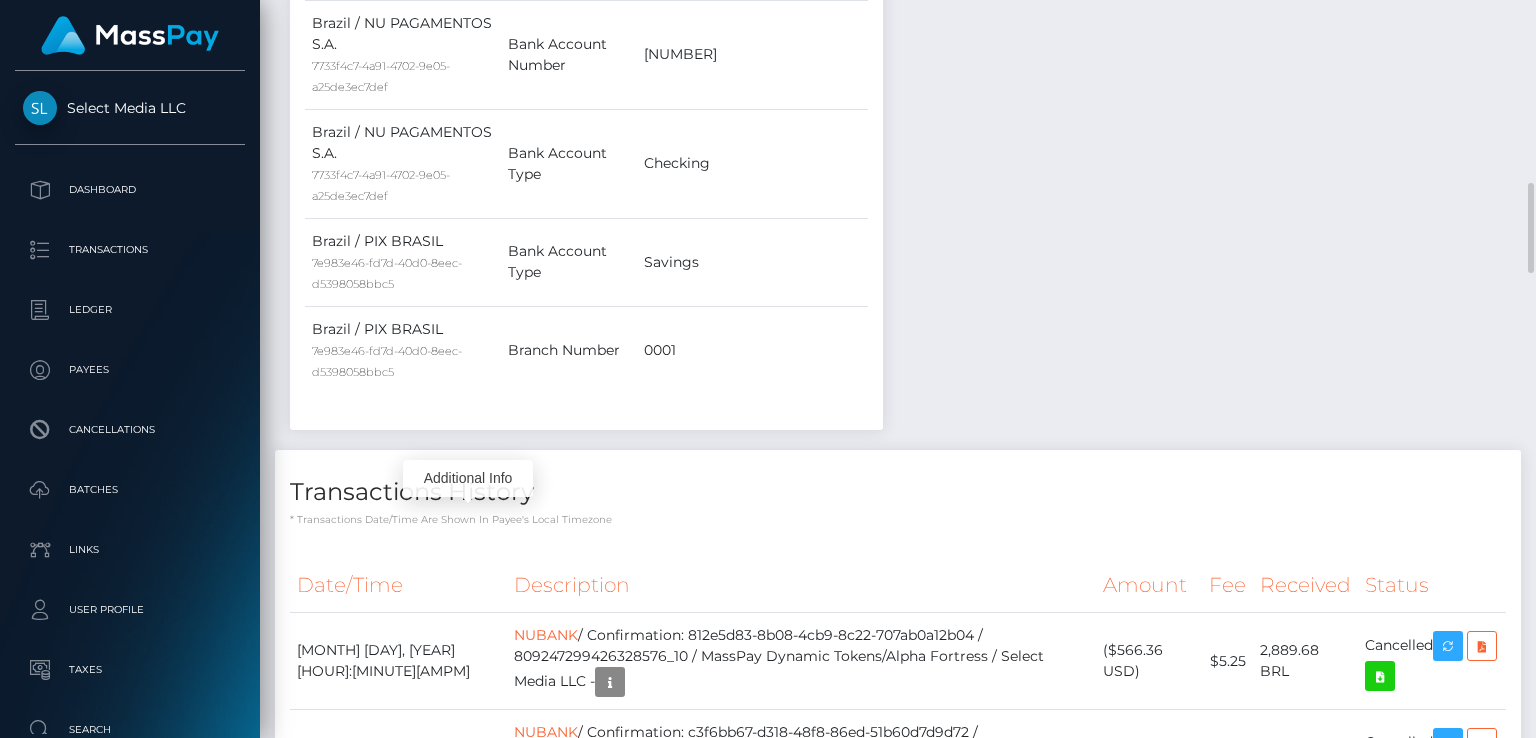 scroll, scrollTop: 240, scrollLeft: 384, axis: both 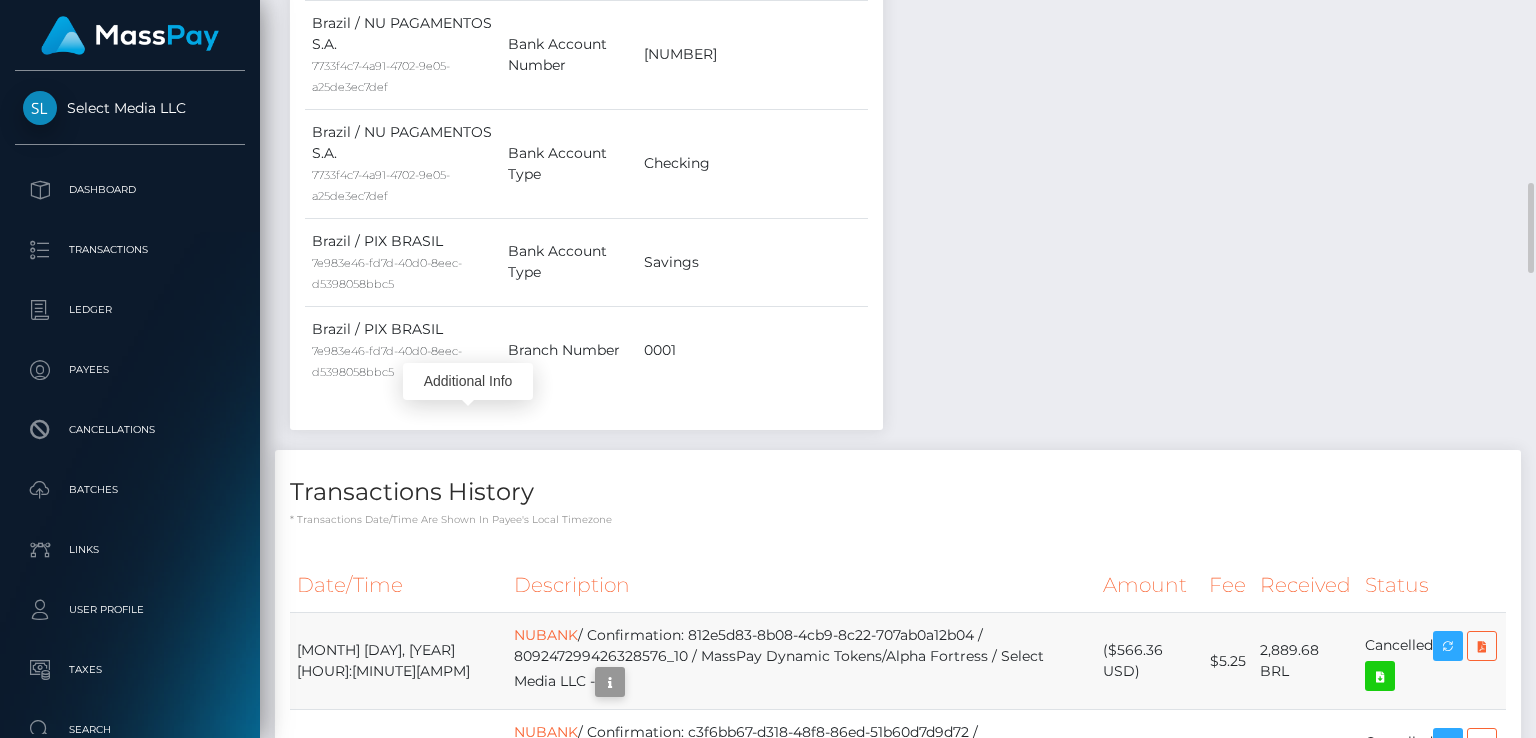click at bounding box center (610, 682) 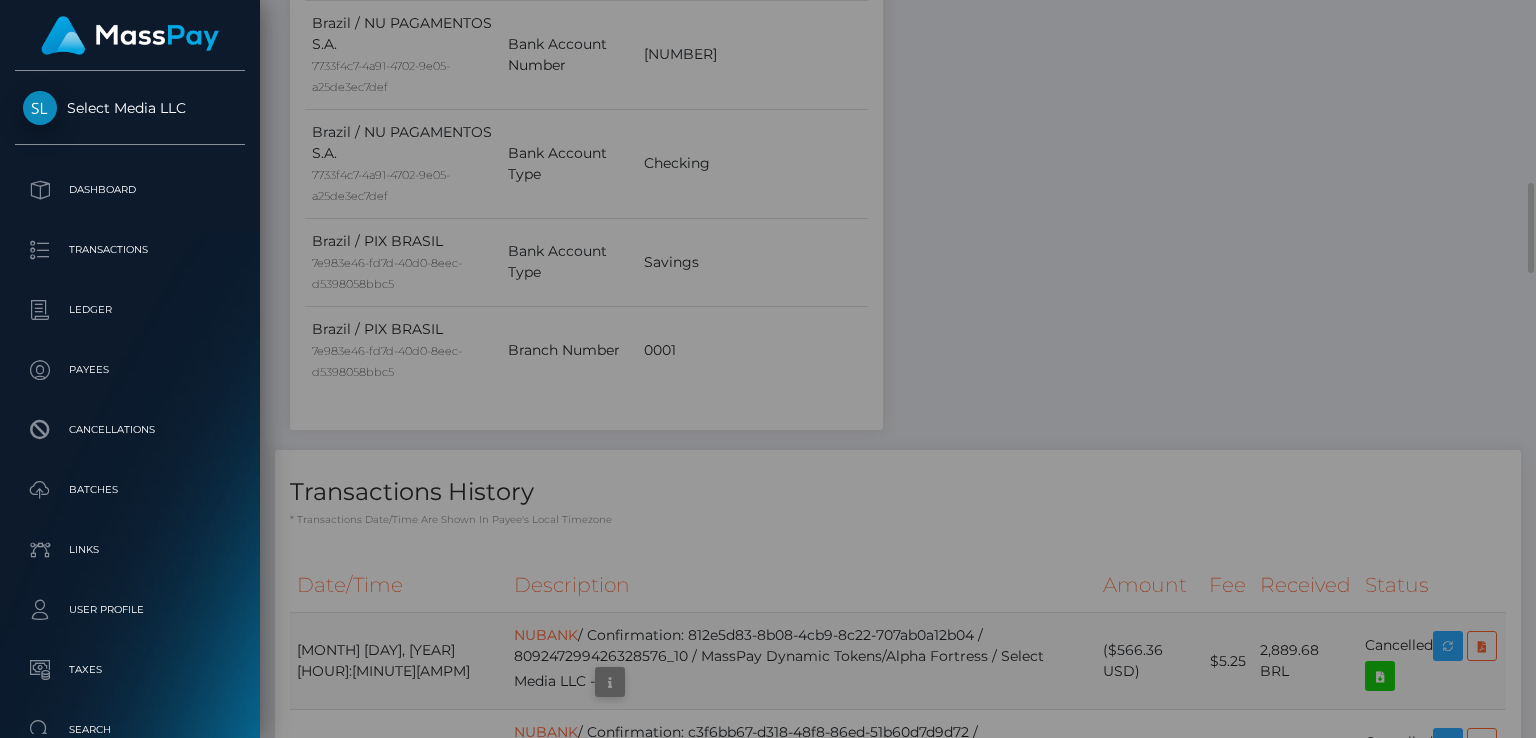 scroll, scrollTop: 240, scrollLeft: 384, axis: both 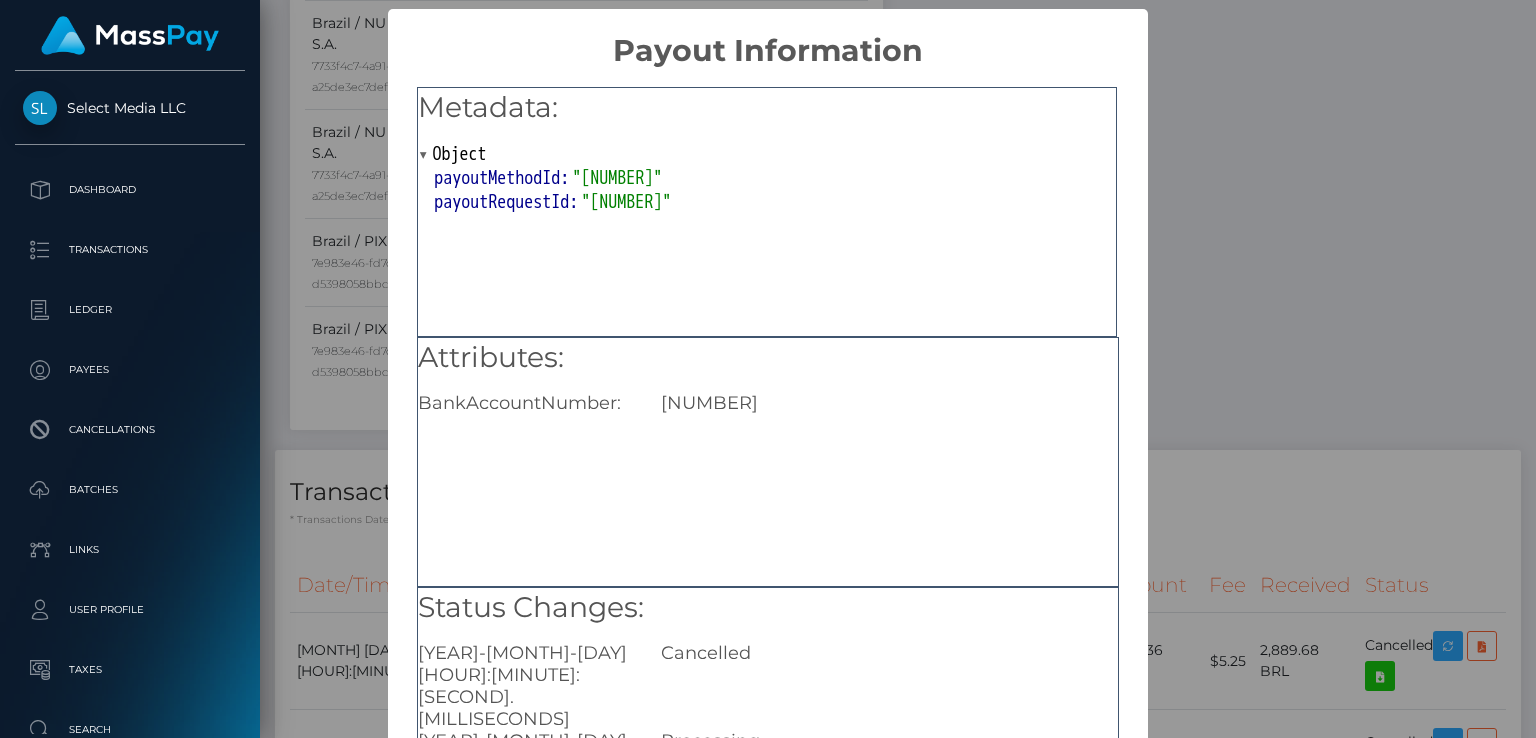 click on "× Payout Information Metadata: Object payoutMethodId: "796924994427822081" payoutRequestId: "809247299426328576" Attributes: BankAccountNumber: 750026325 Status Changes: 2025-08-07 01:34:48.848 Cancelled 2025-08-06 15:43:41.053 Processing OK No Cancel" at bounding box center (768, 369) 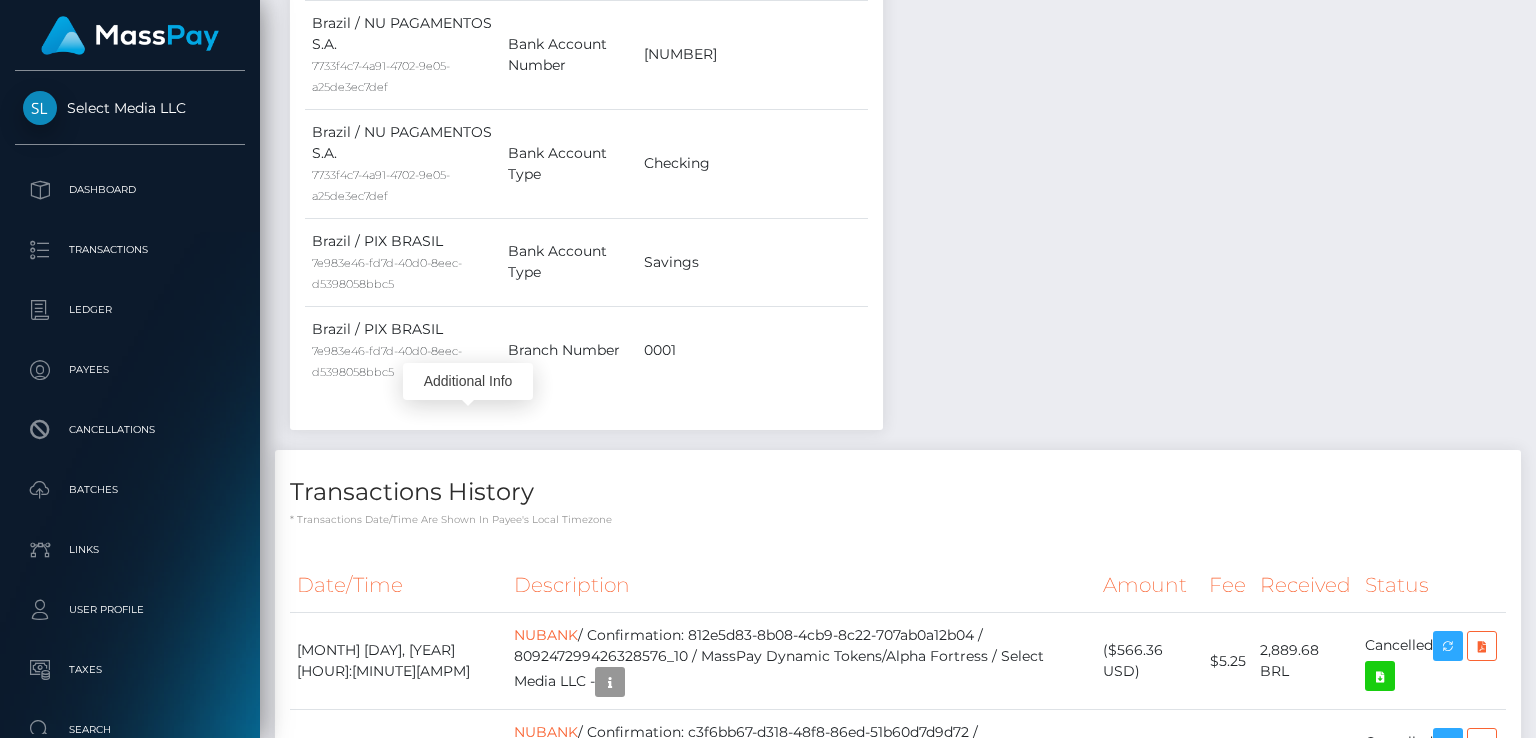 scroll, scrollTop: 240, scrollLeft: 384, axis: both 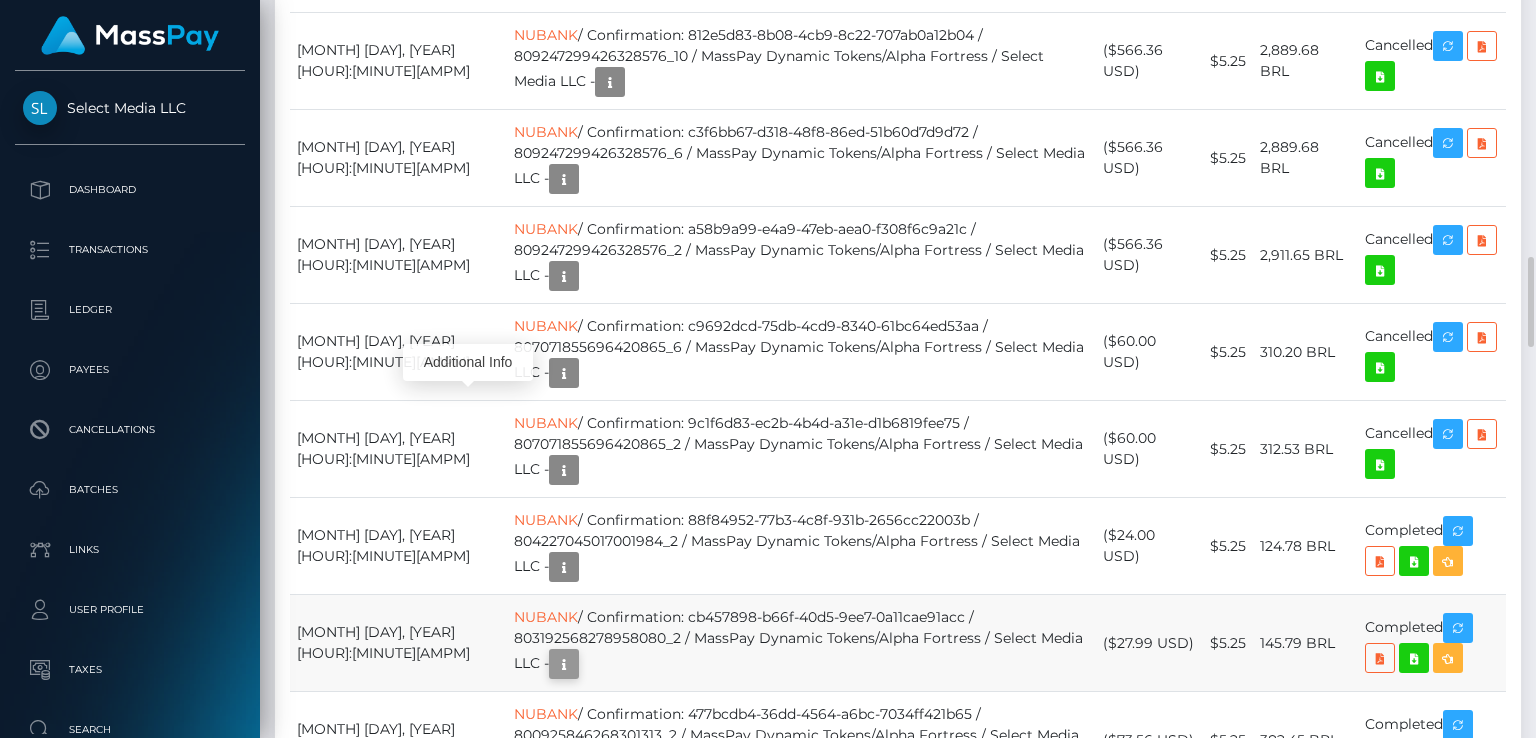 click at bounding box center (564, 664) 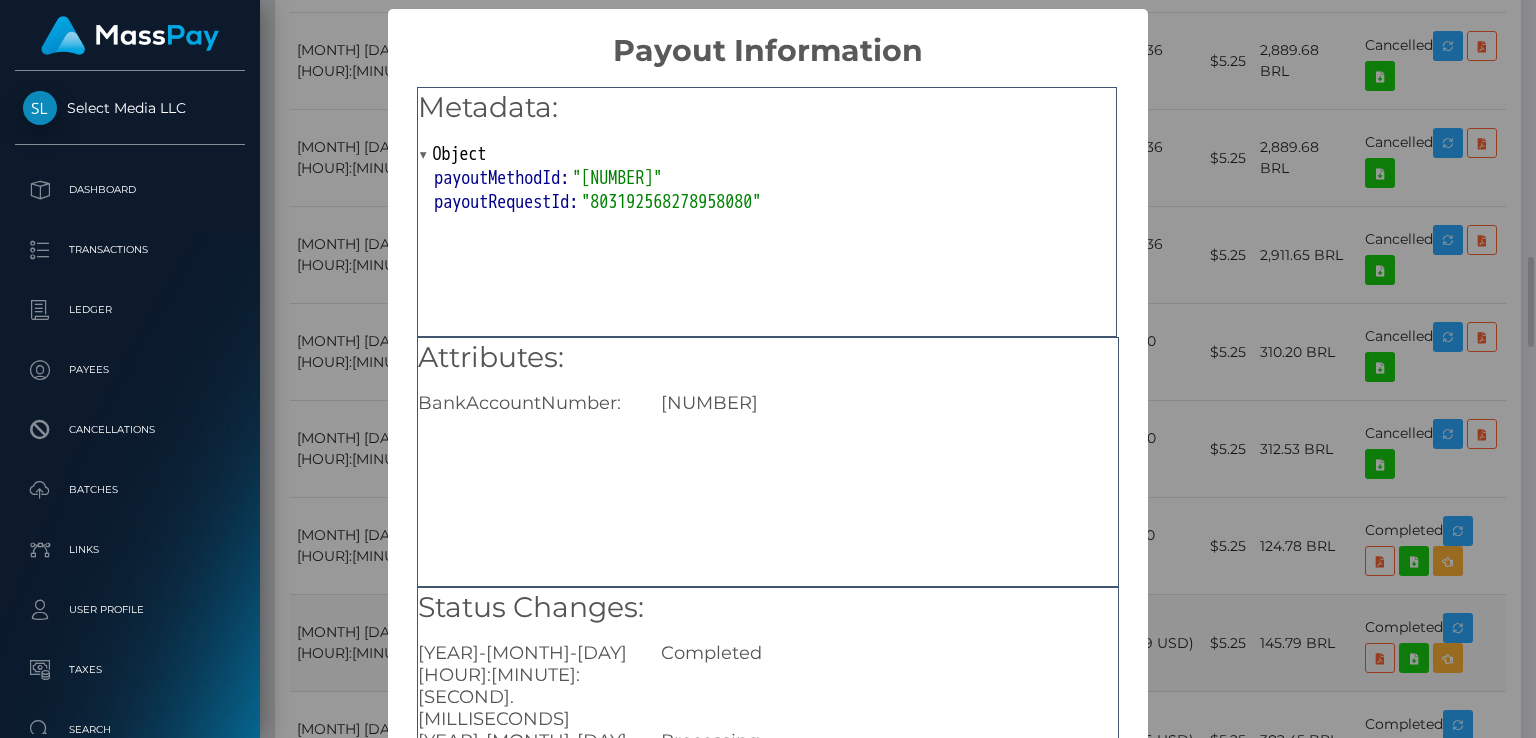 scroll, scrollTop: 0, scrollLeft: 0, axis: both 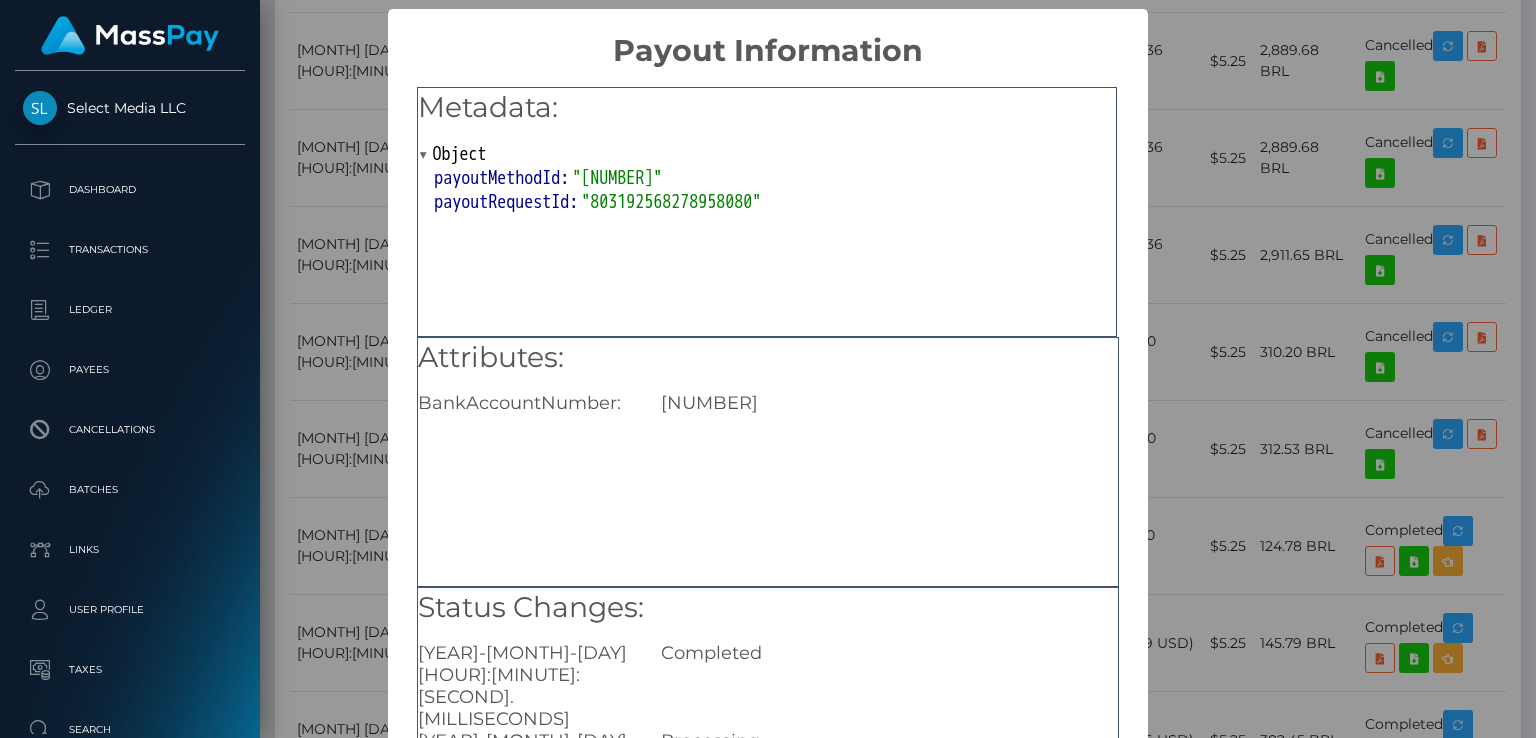 click on "× Payout Information Metadata: Object payoutMethodId: "796924994427822081" payoutRequestId: "803192568278958080" Attributes: BankAccountNumber: 750026325 Status Changes: 2025-07-20 02:59:37.240 Completed 2025-07-19 22:48:21.507 Processing OK No Cancel" at bounding box center (768, 369) 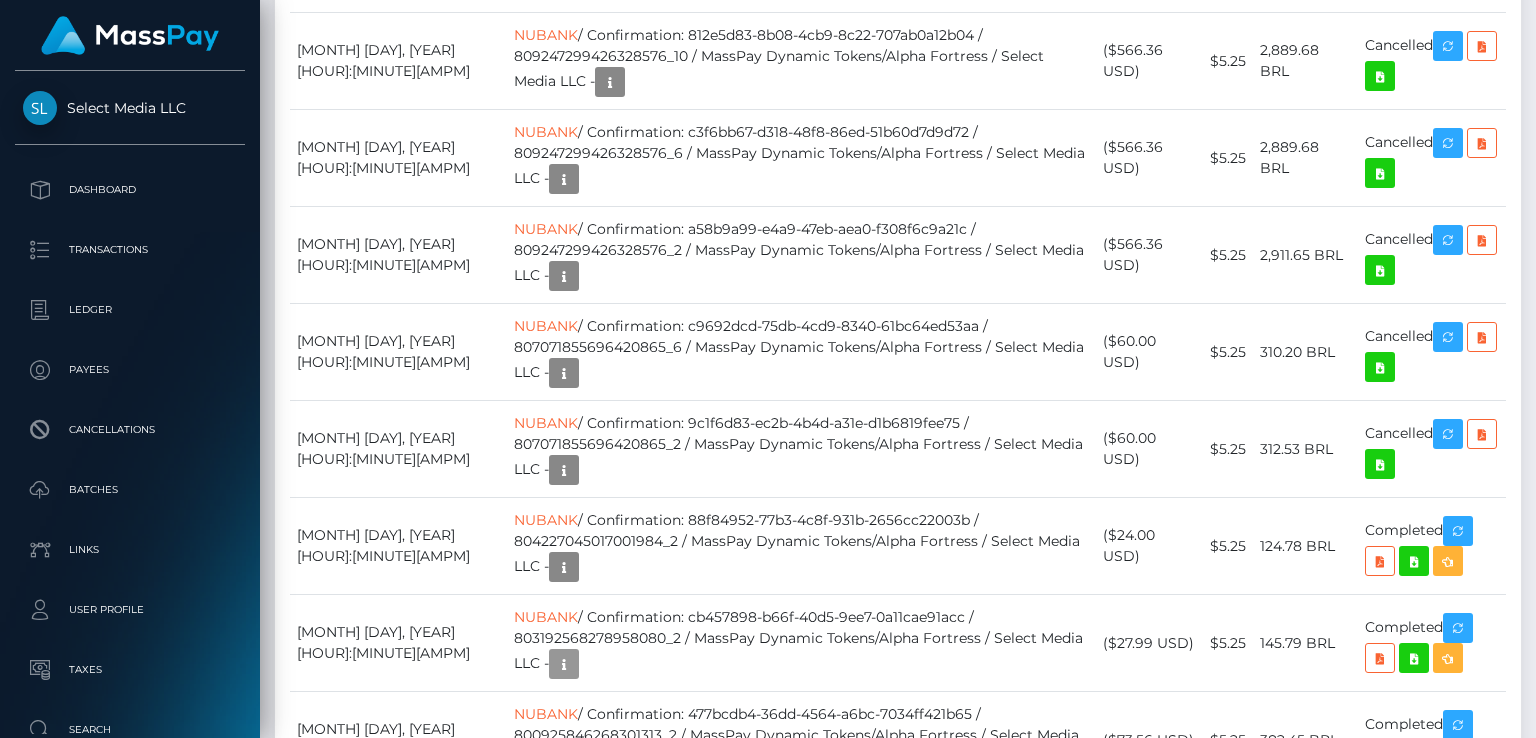 scroll, scrollTop: 240, scrollLeft: 384, axis: both 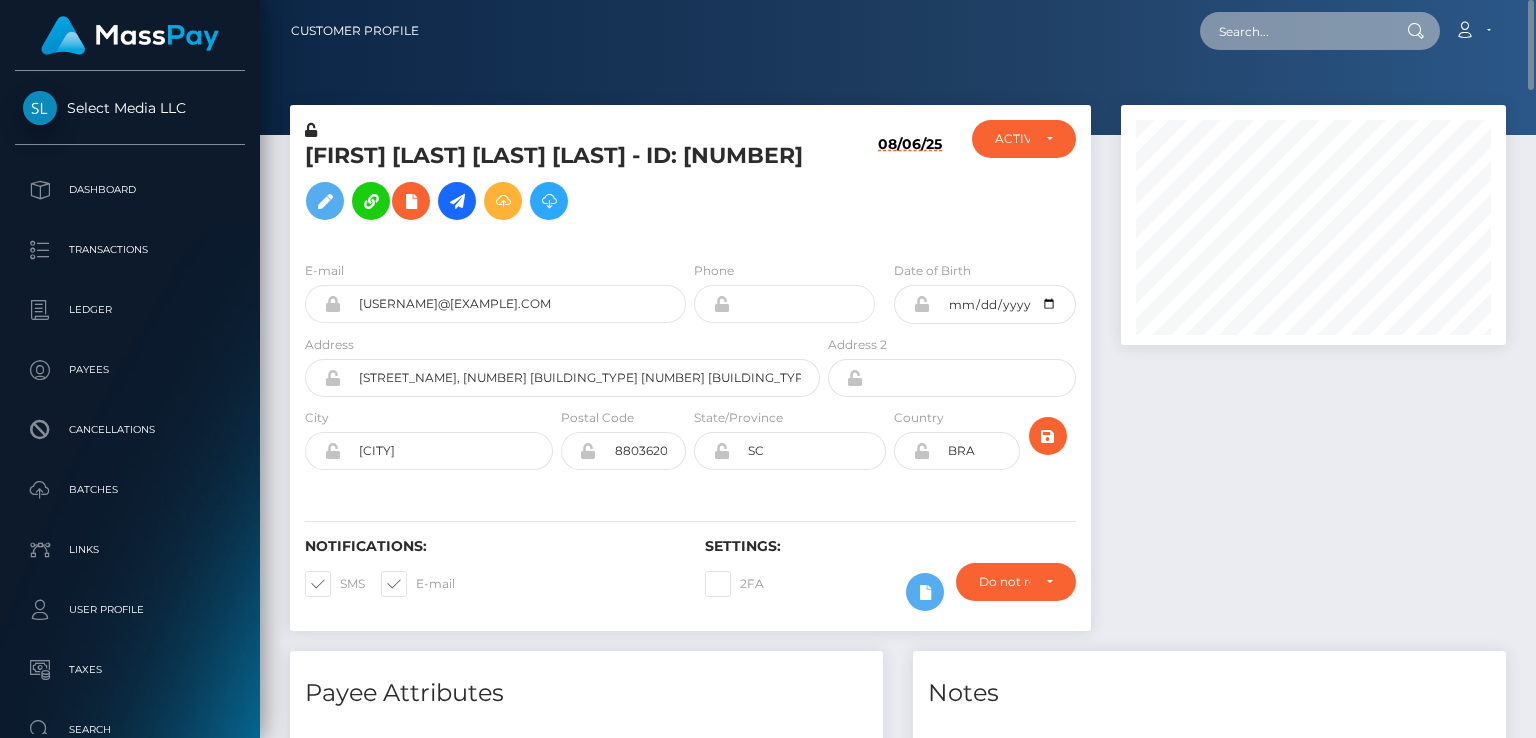 paste on "MSPf3d788b5b2a71d5" 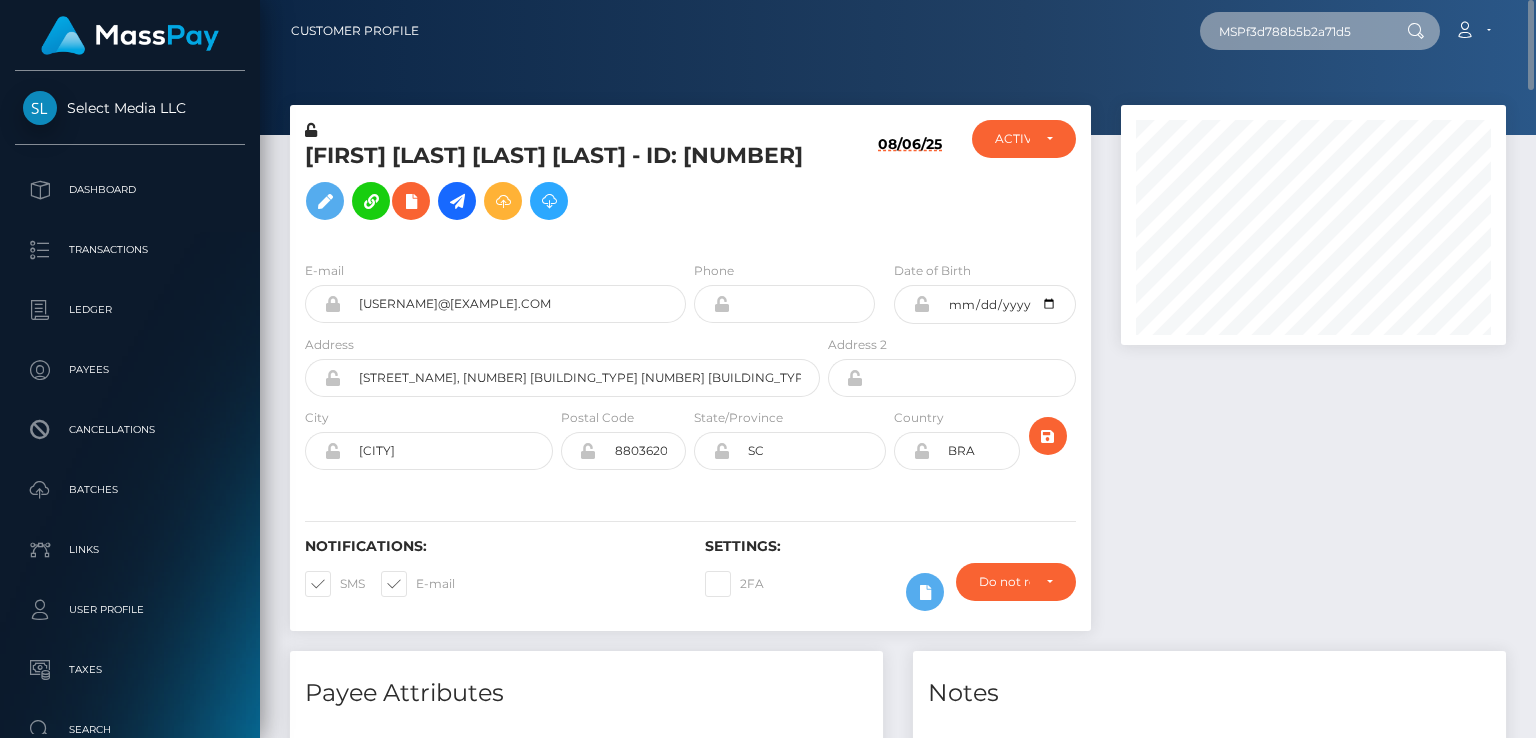 type on "MSPf3d788b5b2a71d5" 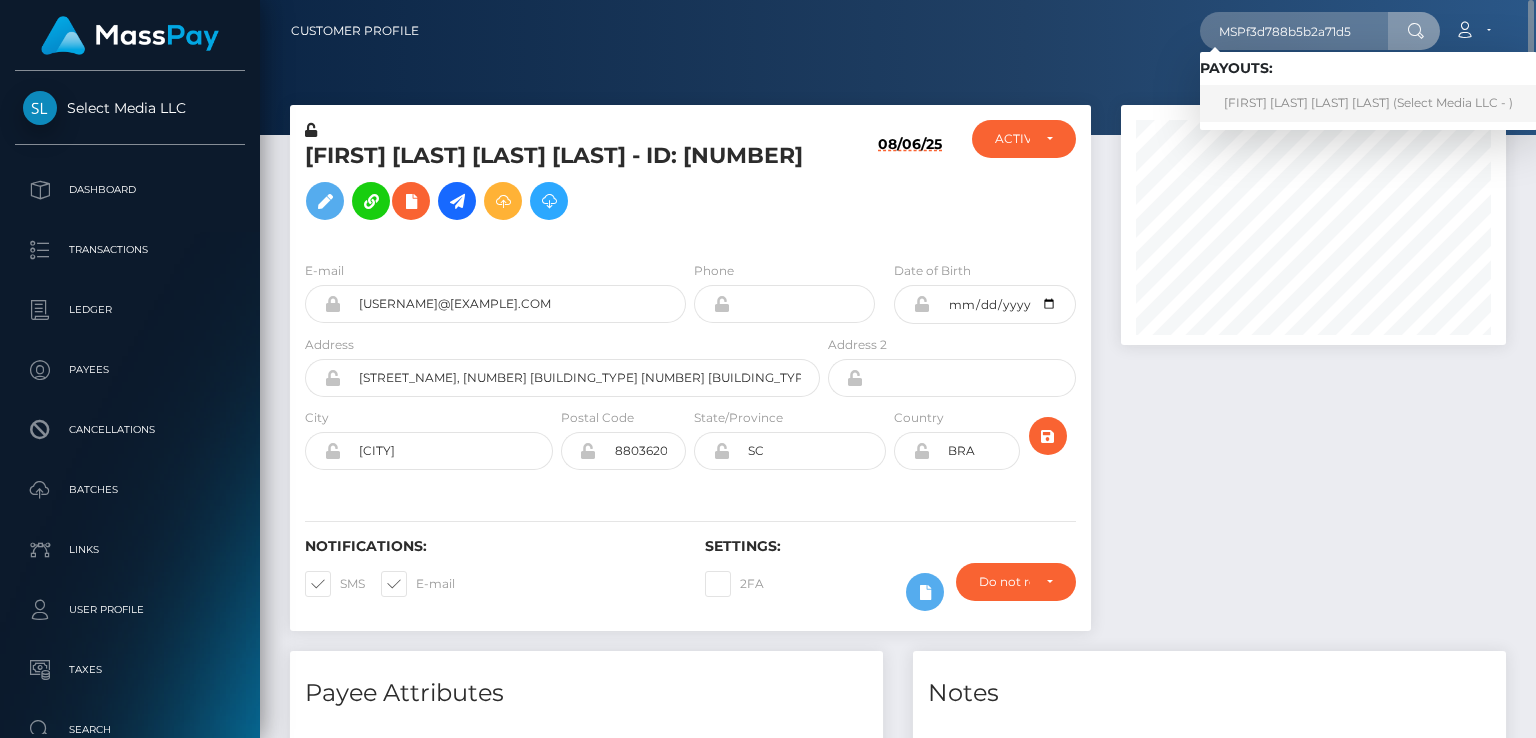 click on "Ivan David  Parimango Haro (Select Media LLC - )" at bounding box center (1368, 103) 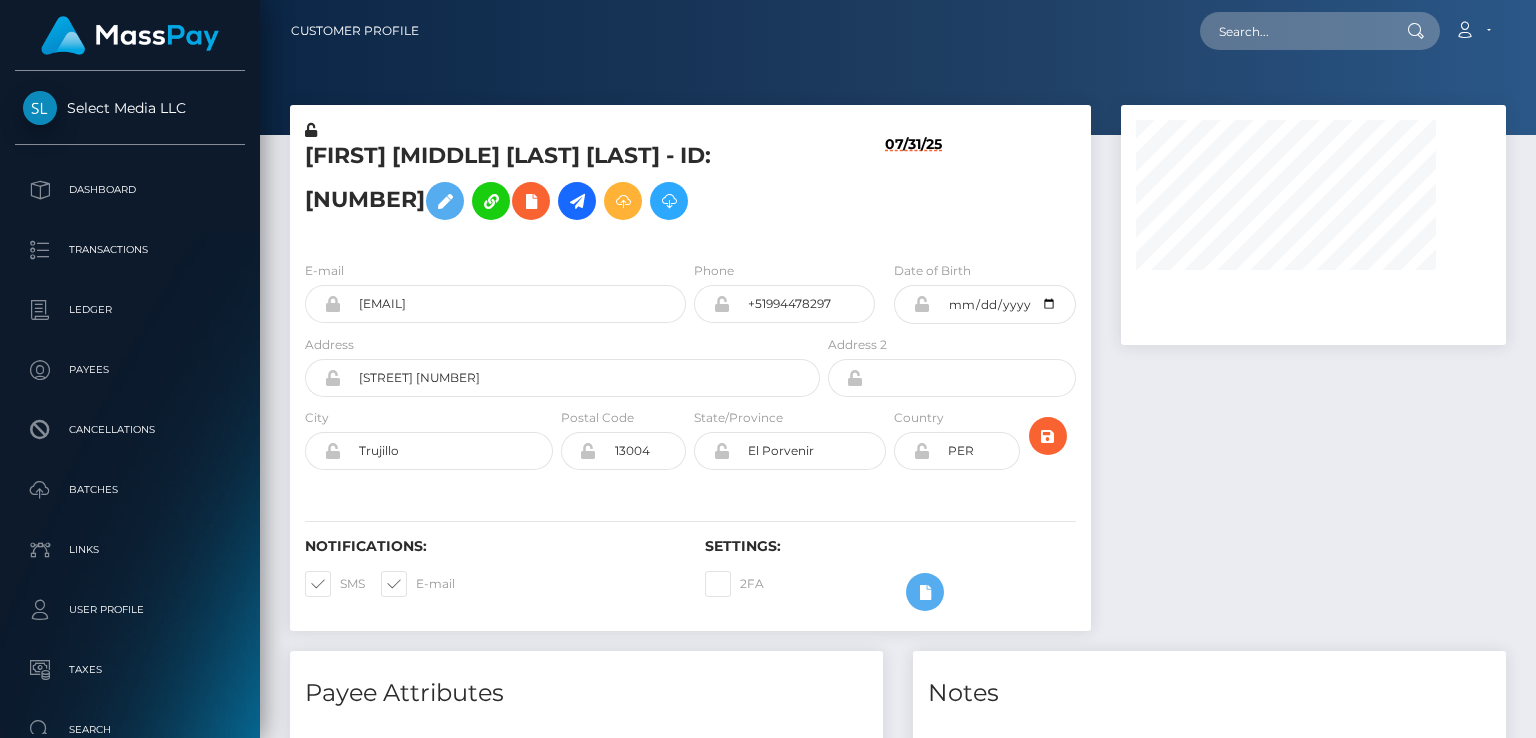 scroll, scrollTop: 0, scrollLeft: 0, axis: both 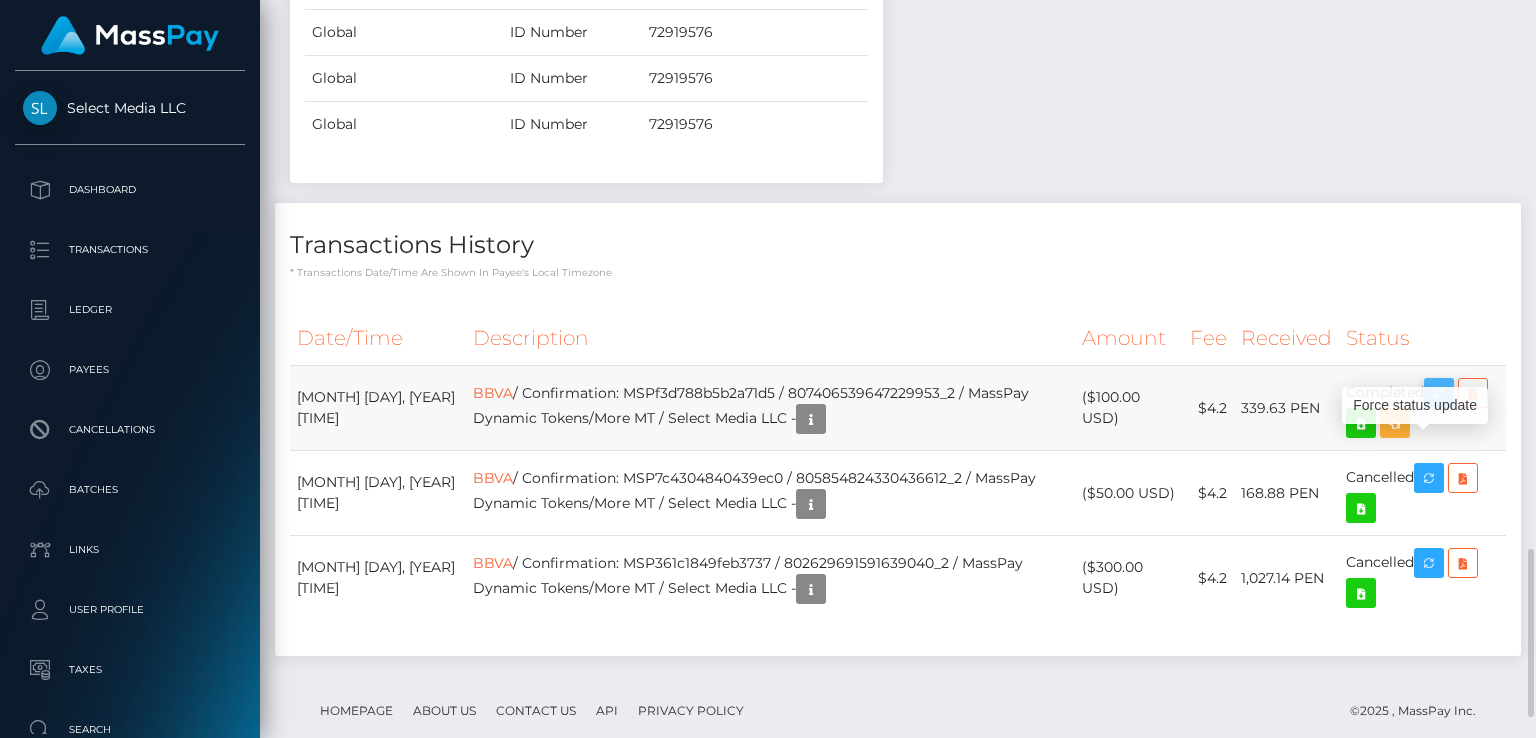 click at bounding box center [1439, 393] 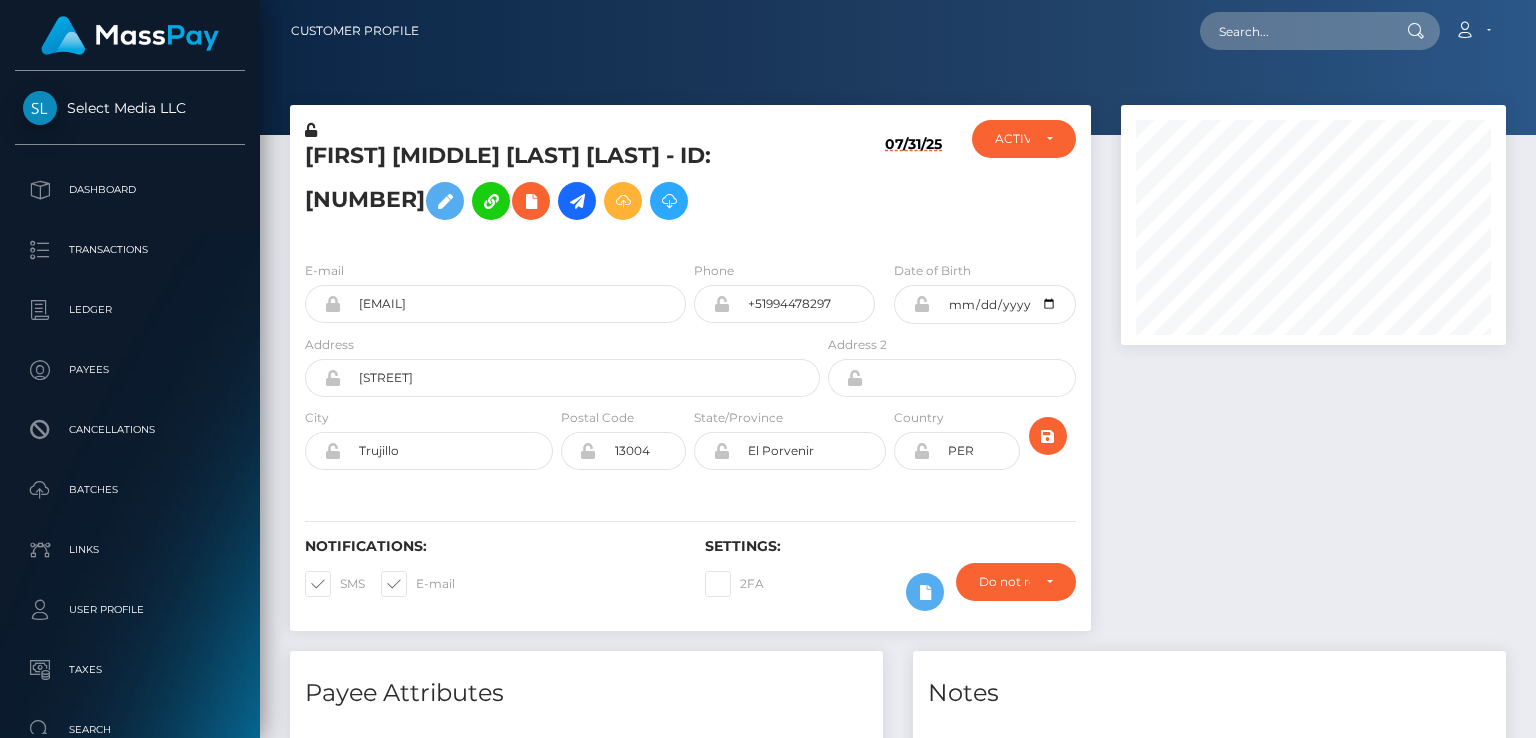 scroll, scrollTop: 0, scrollLeft: 0, axis: both 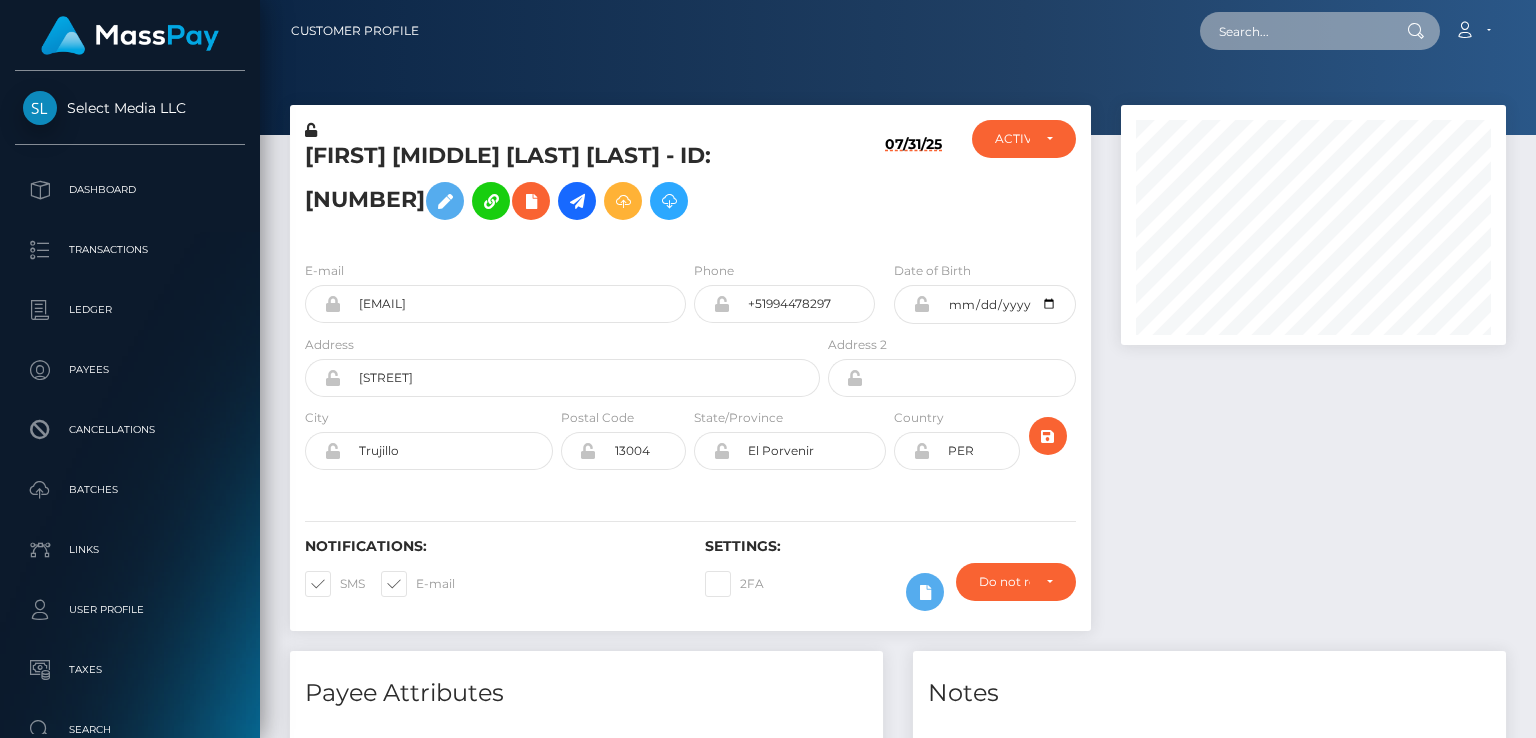paste on "MSPa4f93e0a9c8179e" 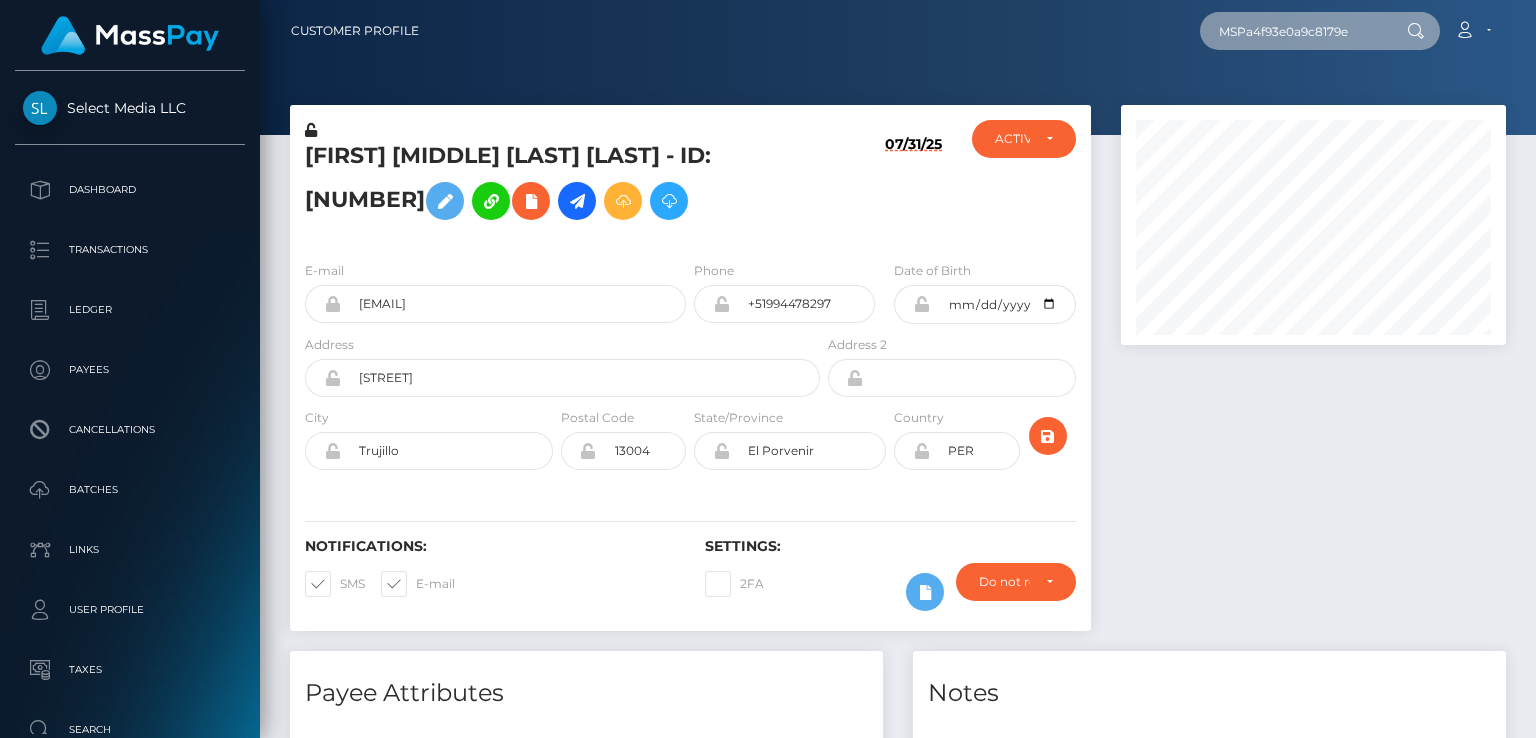 type on "MSPa4f93e0a9c8179e" 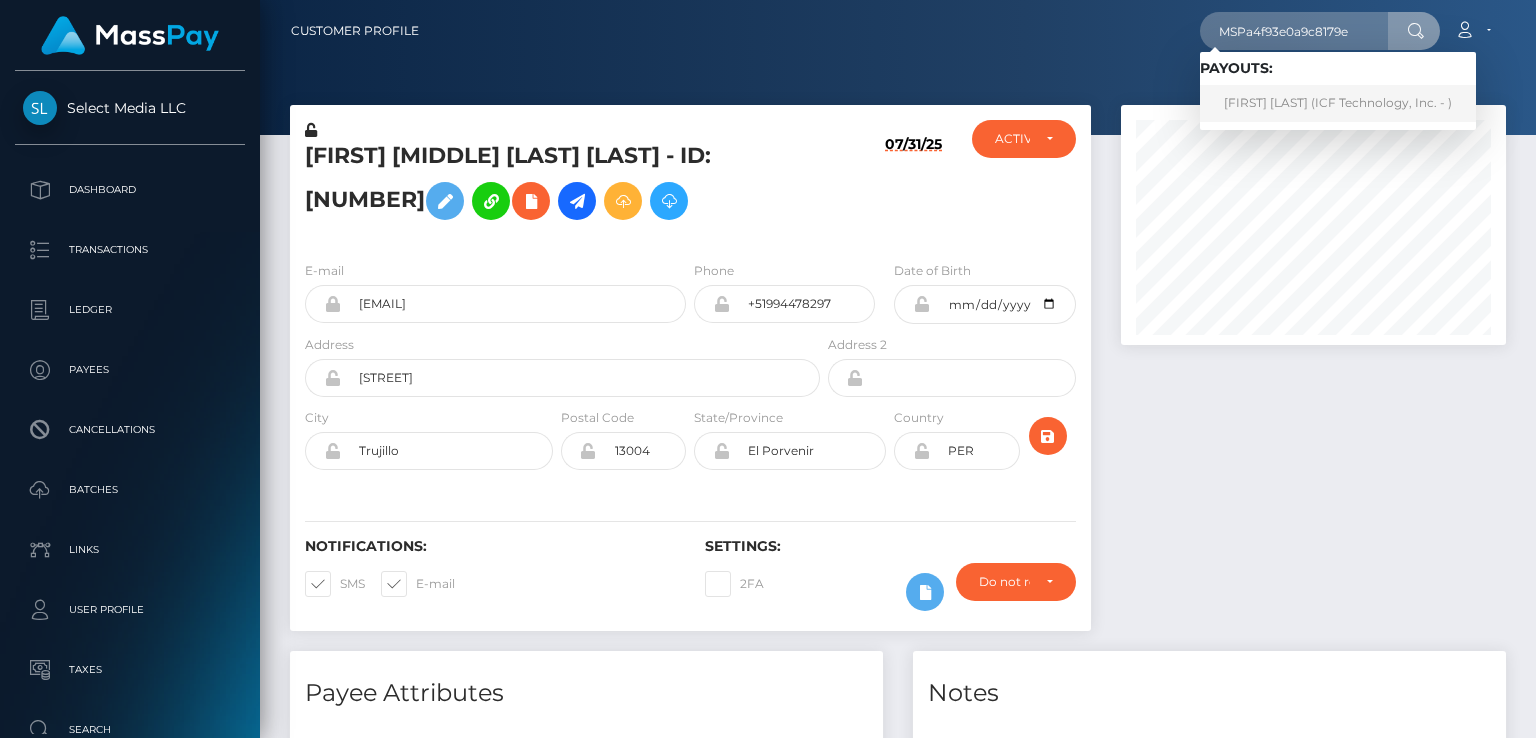 click on "[FIRST]  [LAST] (ICF Technology, Inc. - )" at bounding box center (1338, 103) 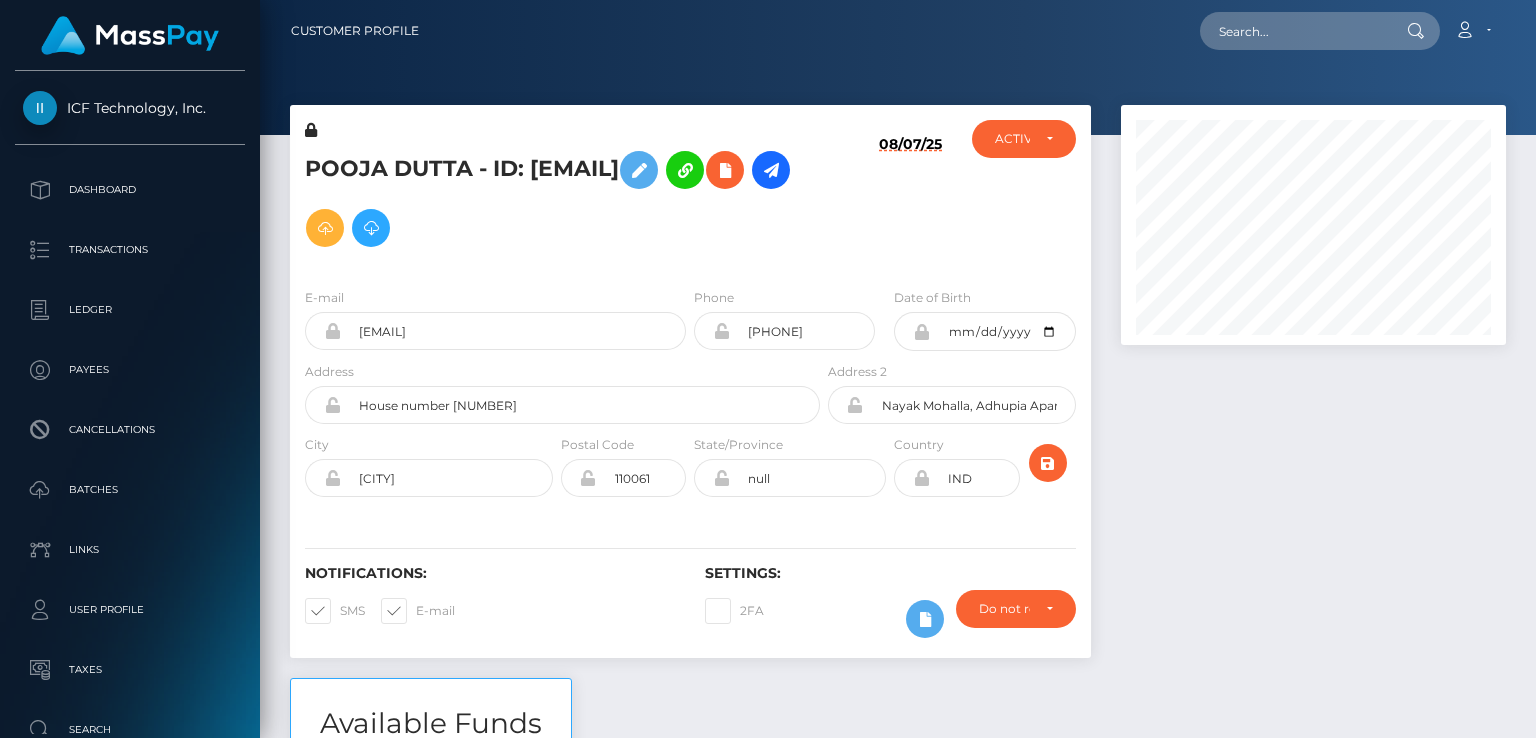 scroll, scrollTop: 0, scrollLeft: 0, axis: both 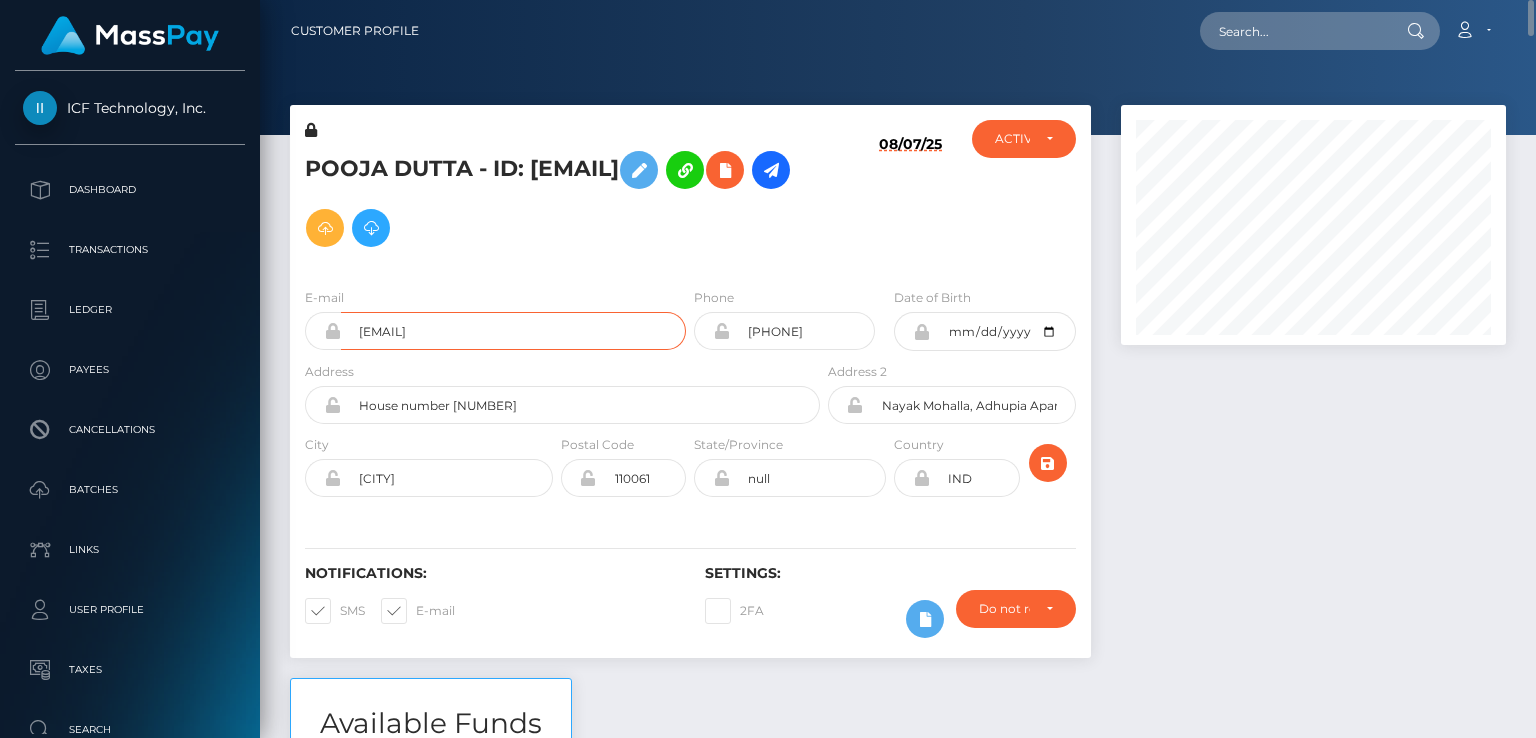 click on "khushipitu99@gmail.com" at bounding box center [513, 331] 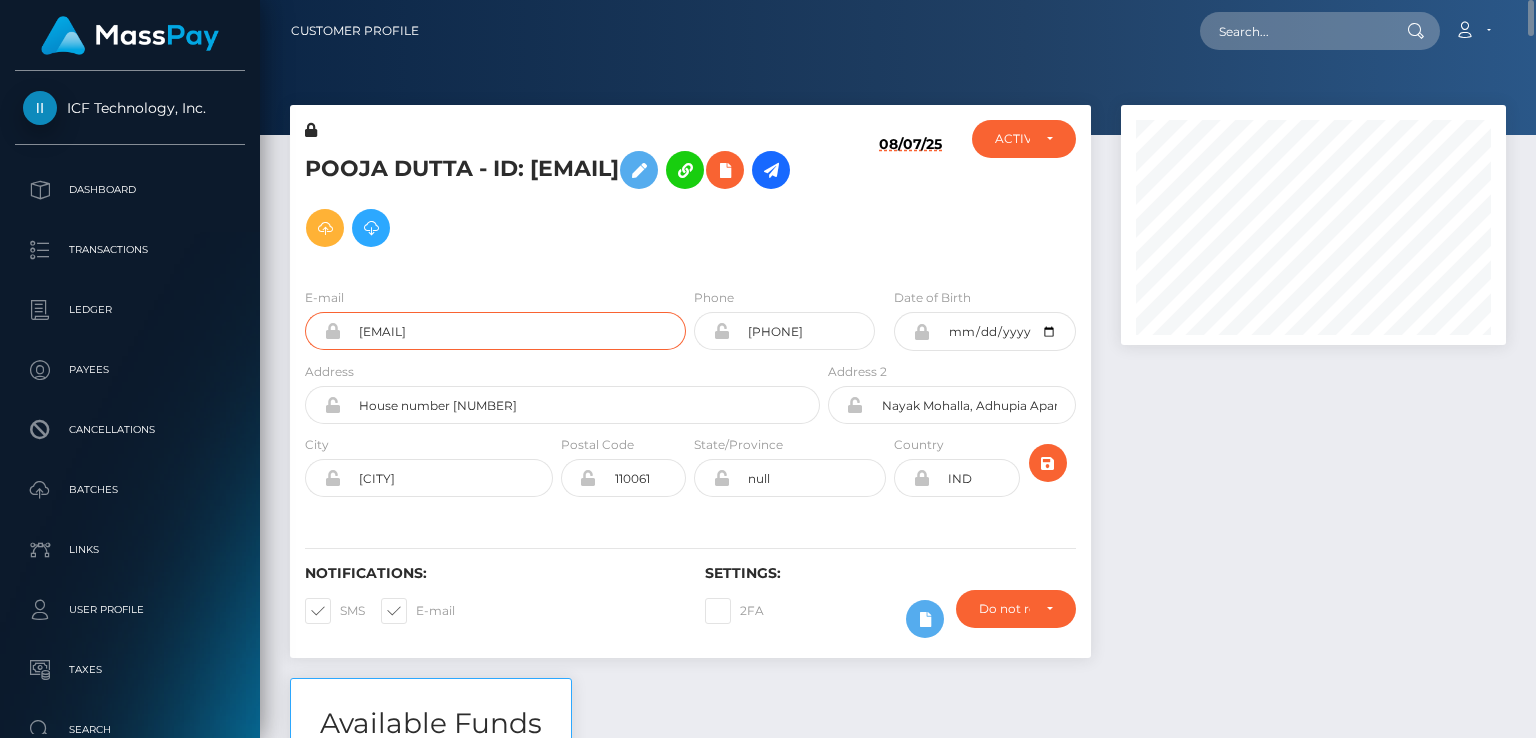 click on "khushipitu99@gmail.com" at bounding box center (513, 331) 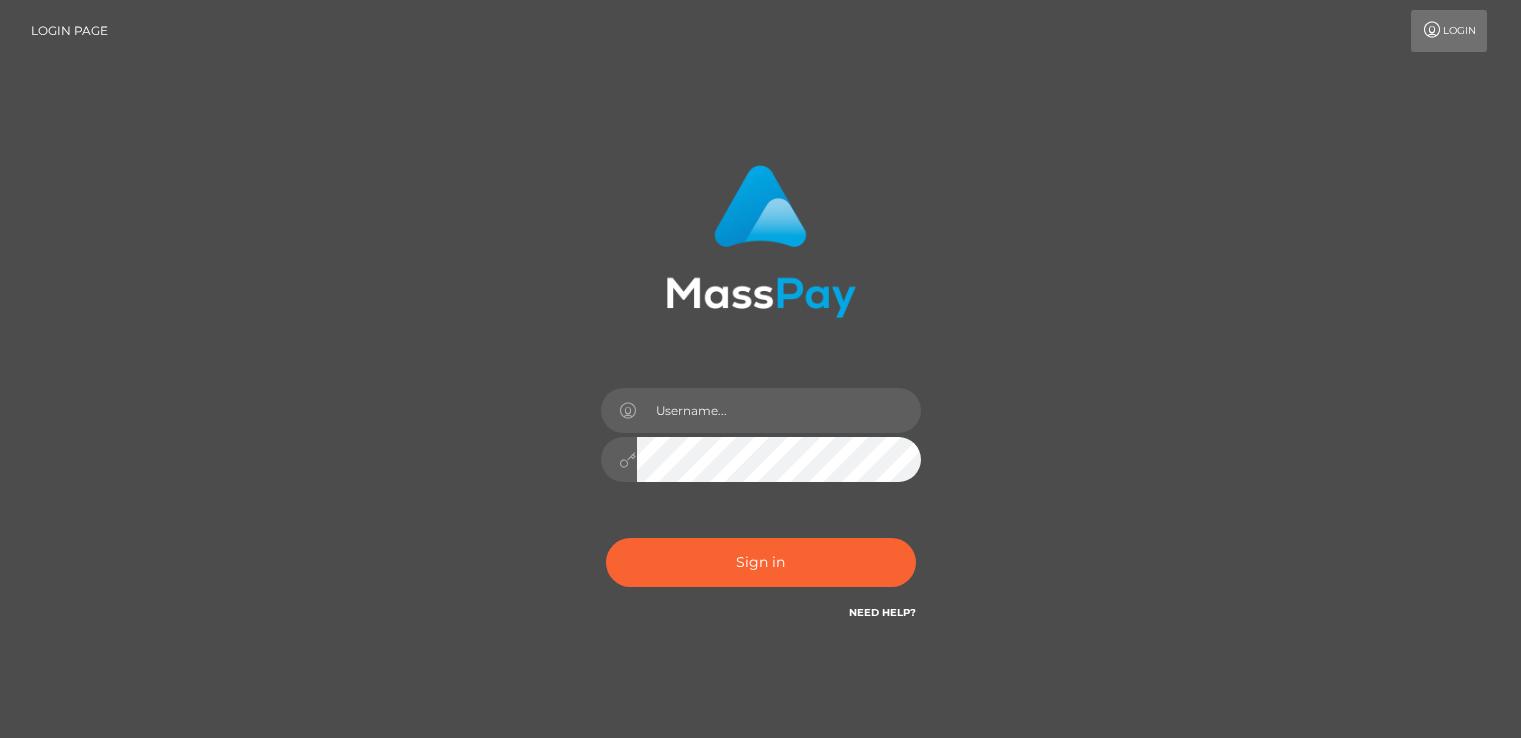 scroll, scrollTop: 0, scrollLeft: 0, axis: both 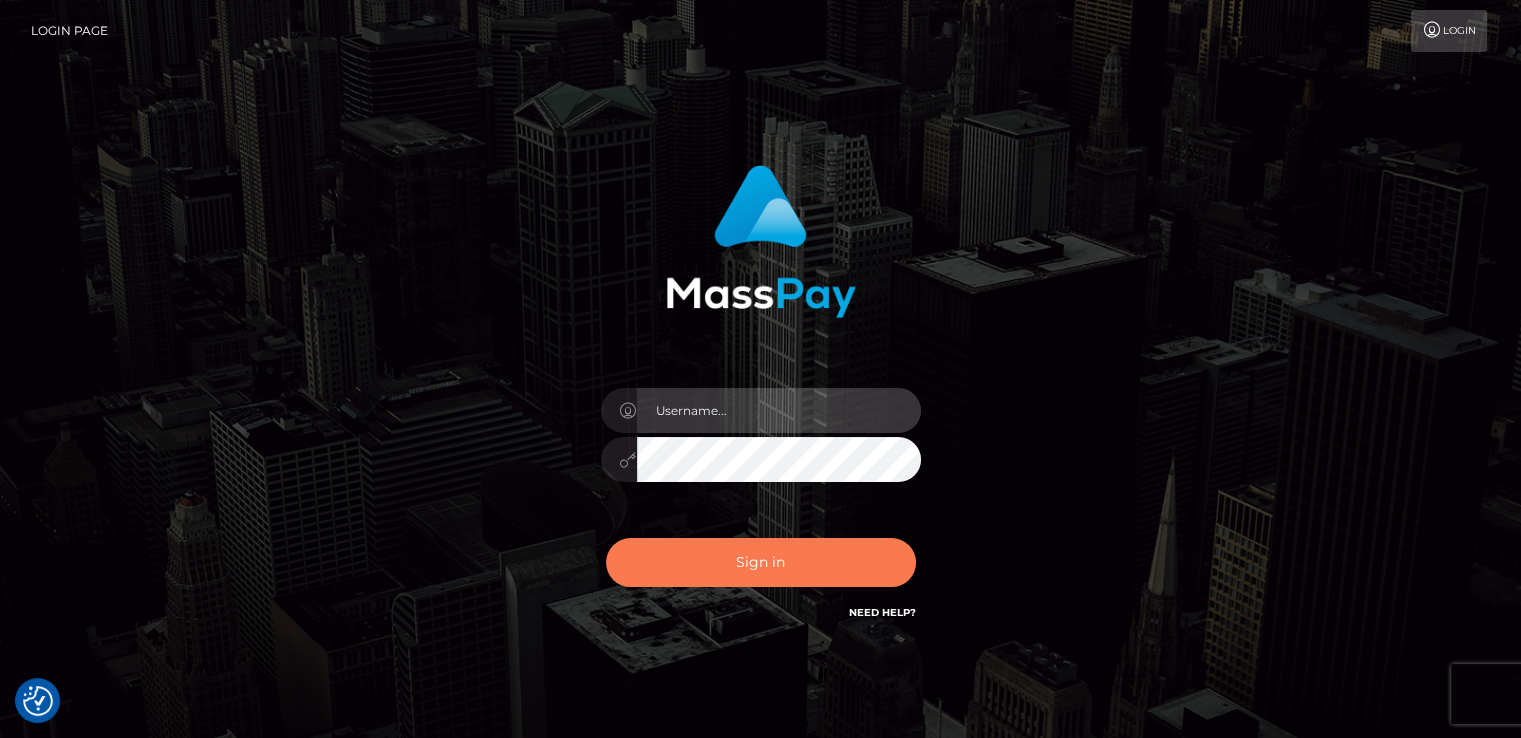 type on "catalinad" 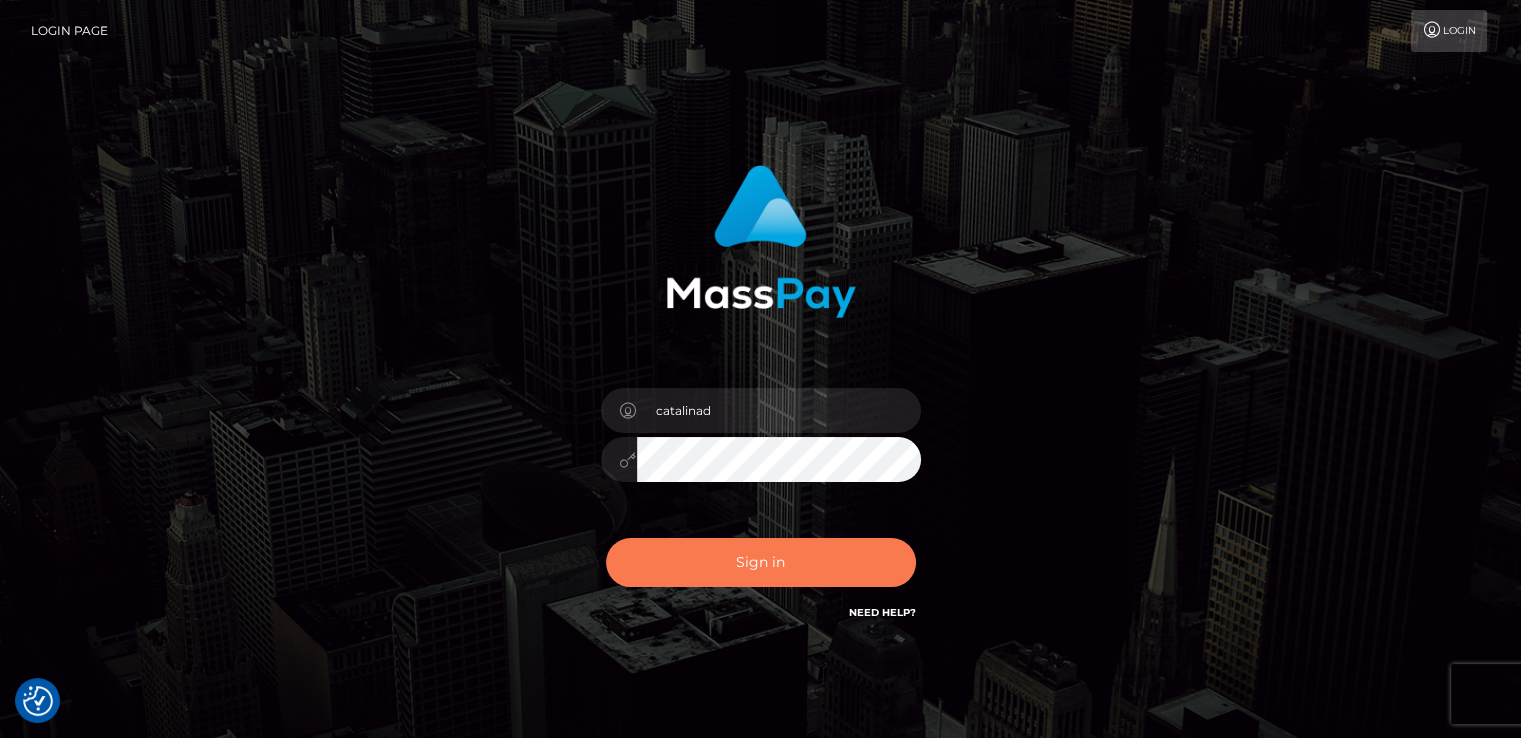 click on "Sign in" at bounding box center [761, 562] 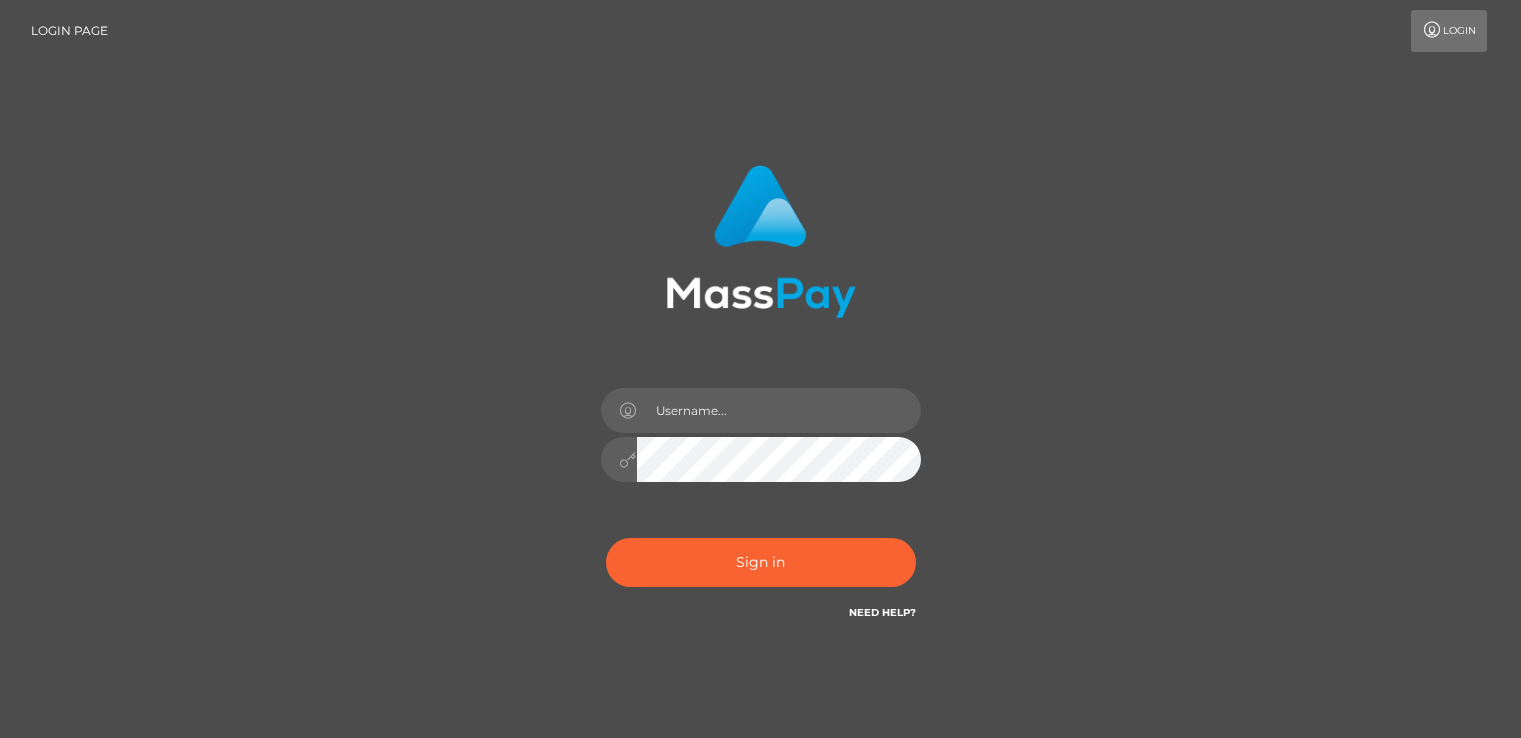 scroll, scrollTop: 0, scrollLeft: 0, axis: both 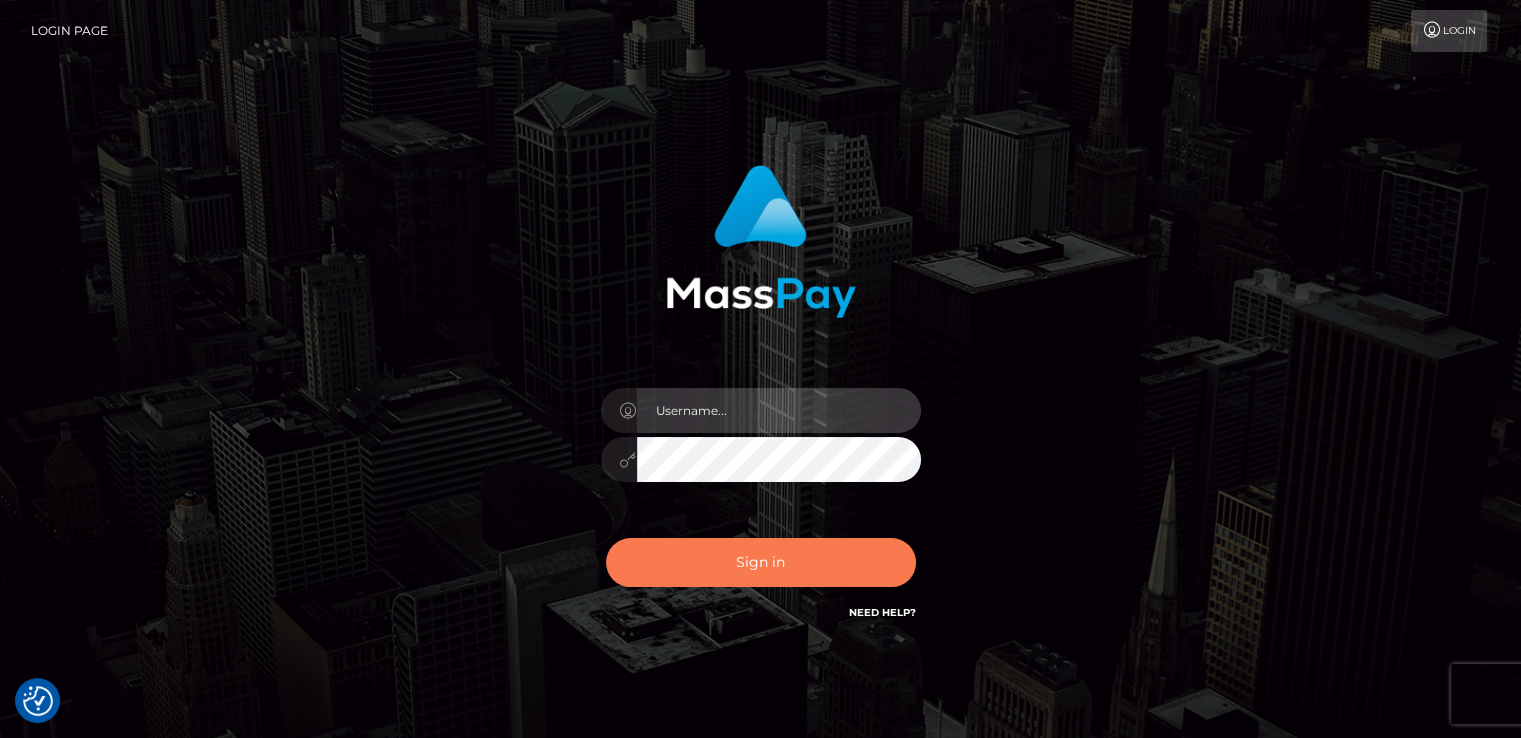 type on "catalinad" 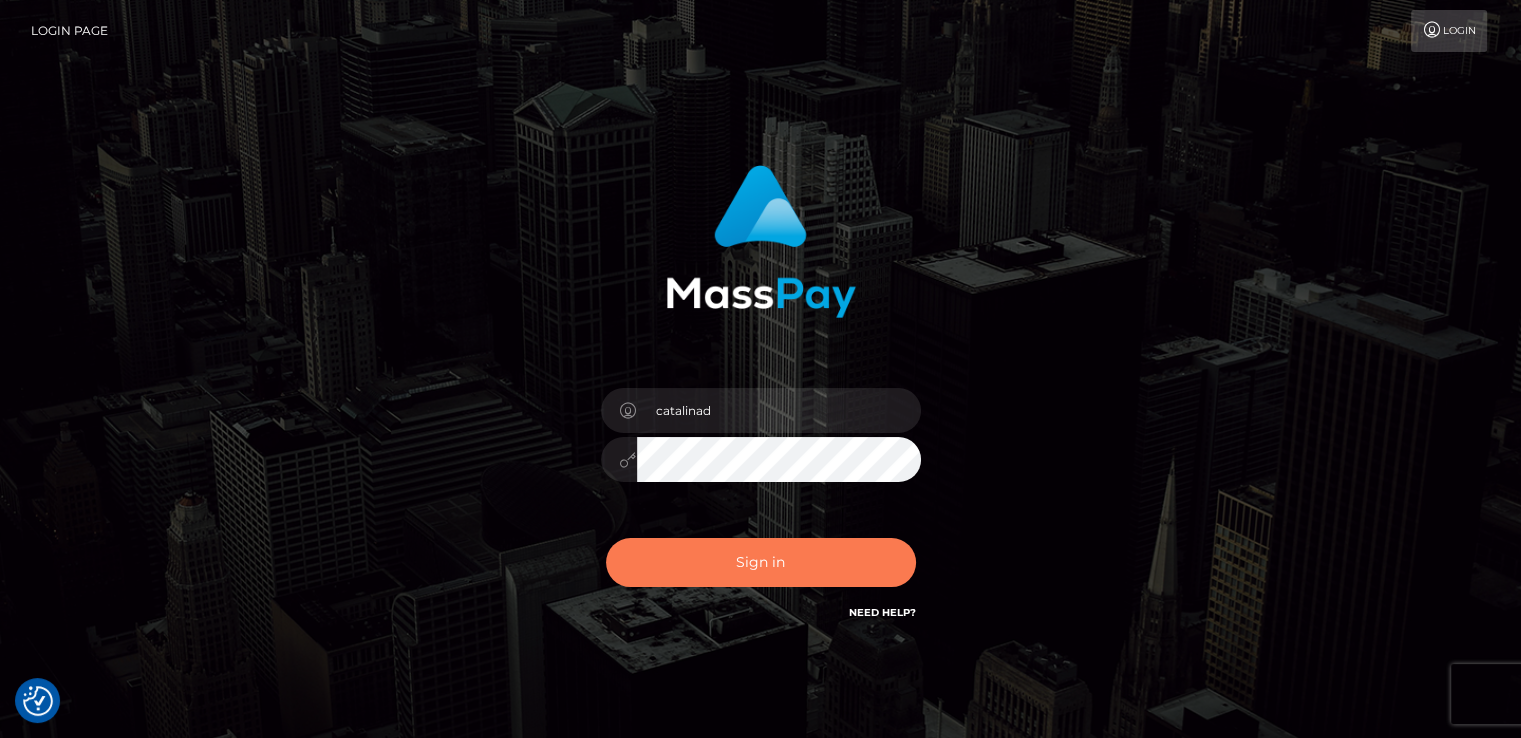 click on "Sign in" at bounding box center [761, 562] 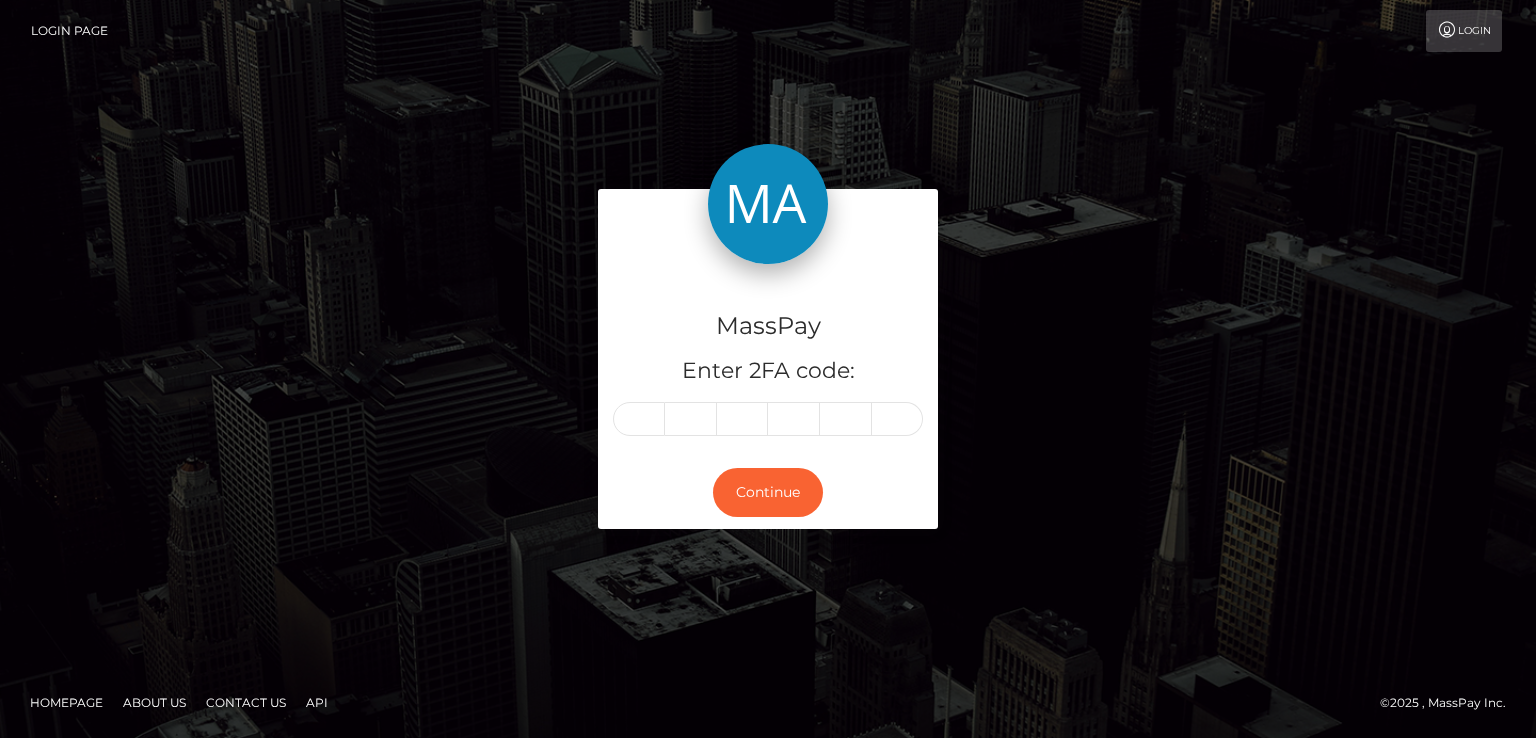 scroll, scrollTop: 0, scrollLeft: 0, axis: both 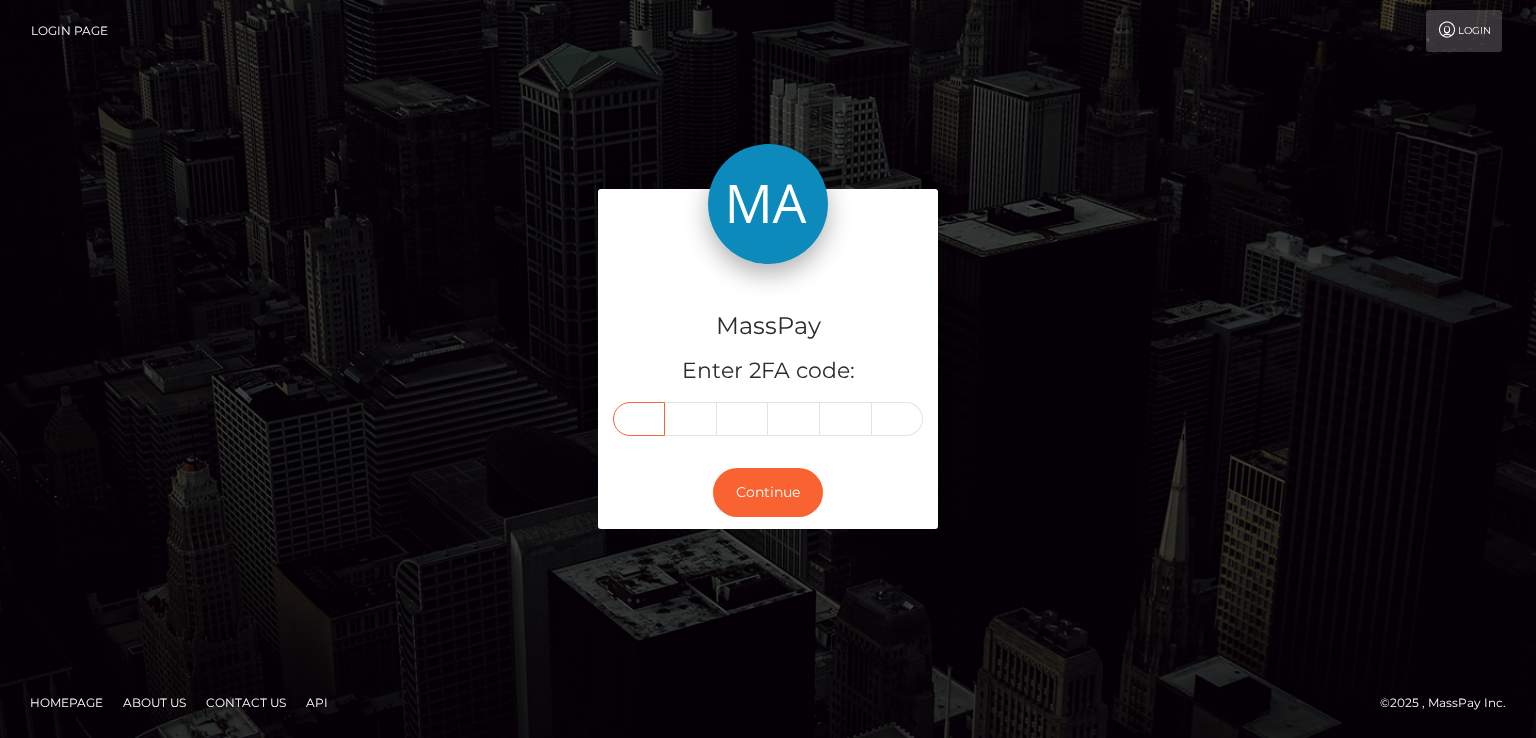 click at bounding box center (639, 419) 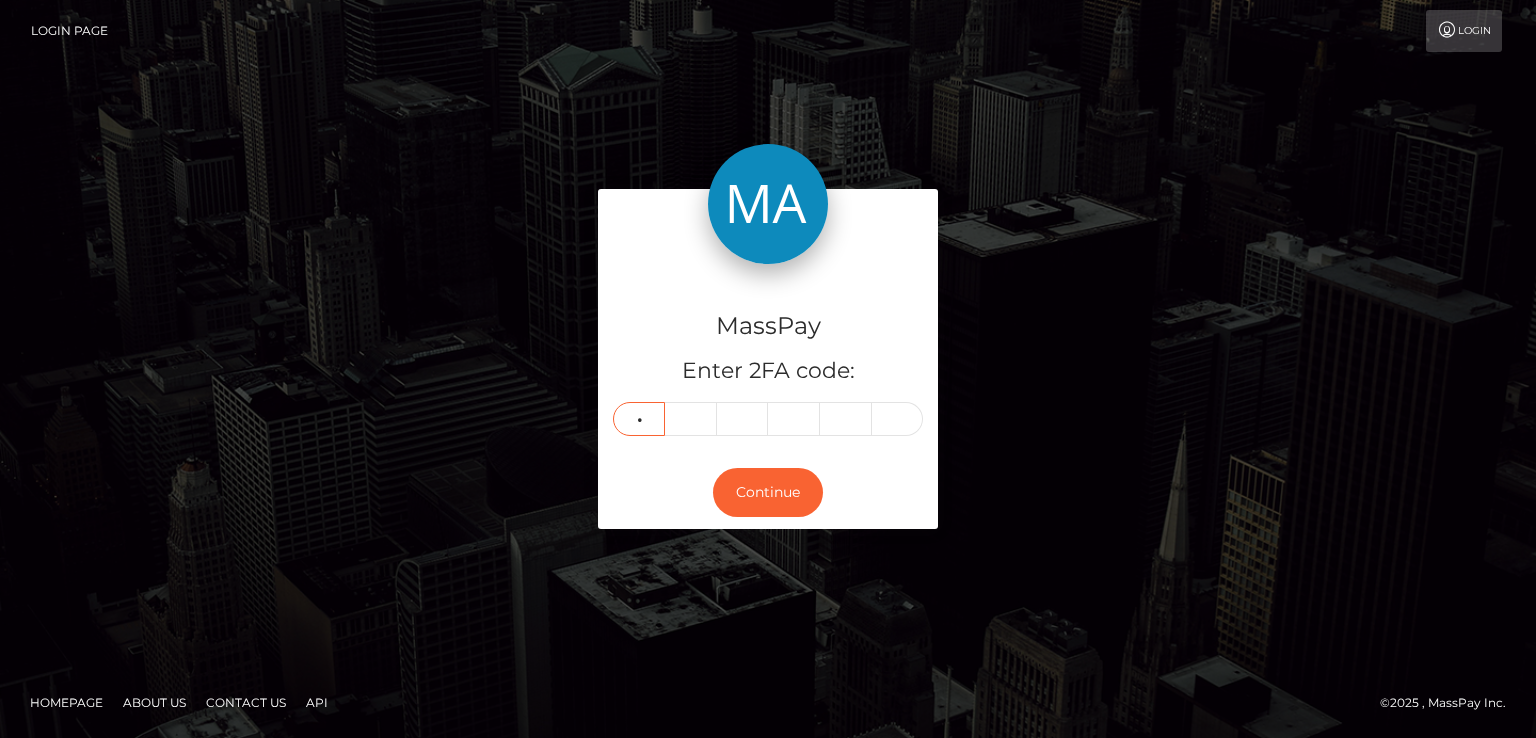 type on "9" 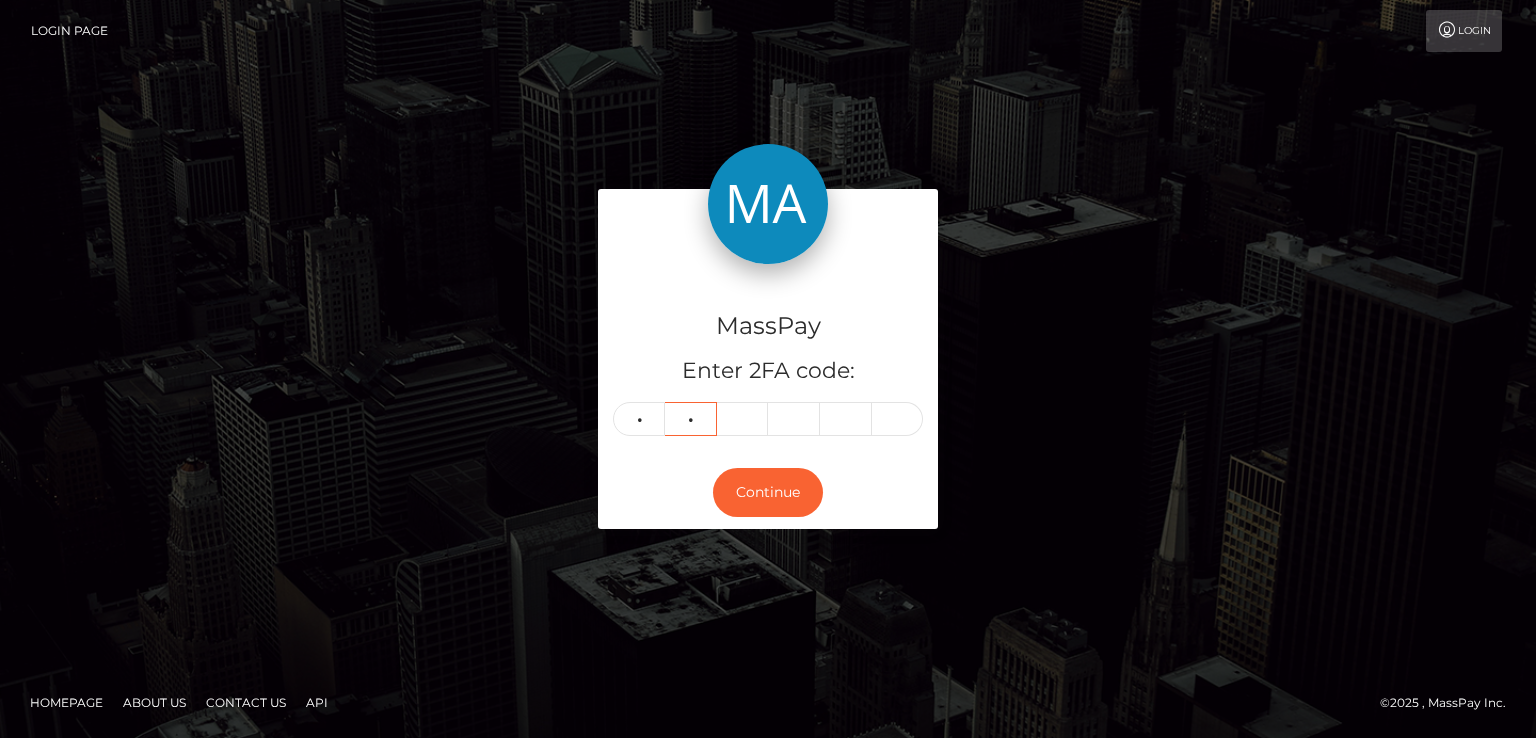 type on "0" 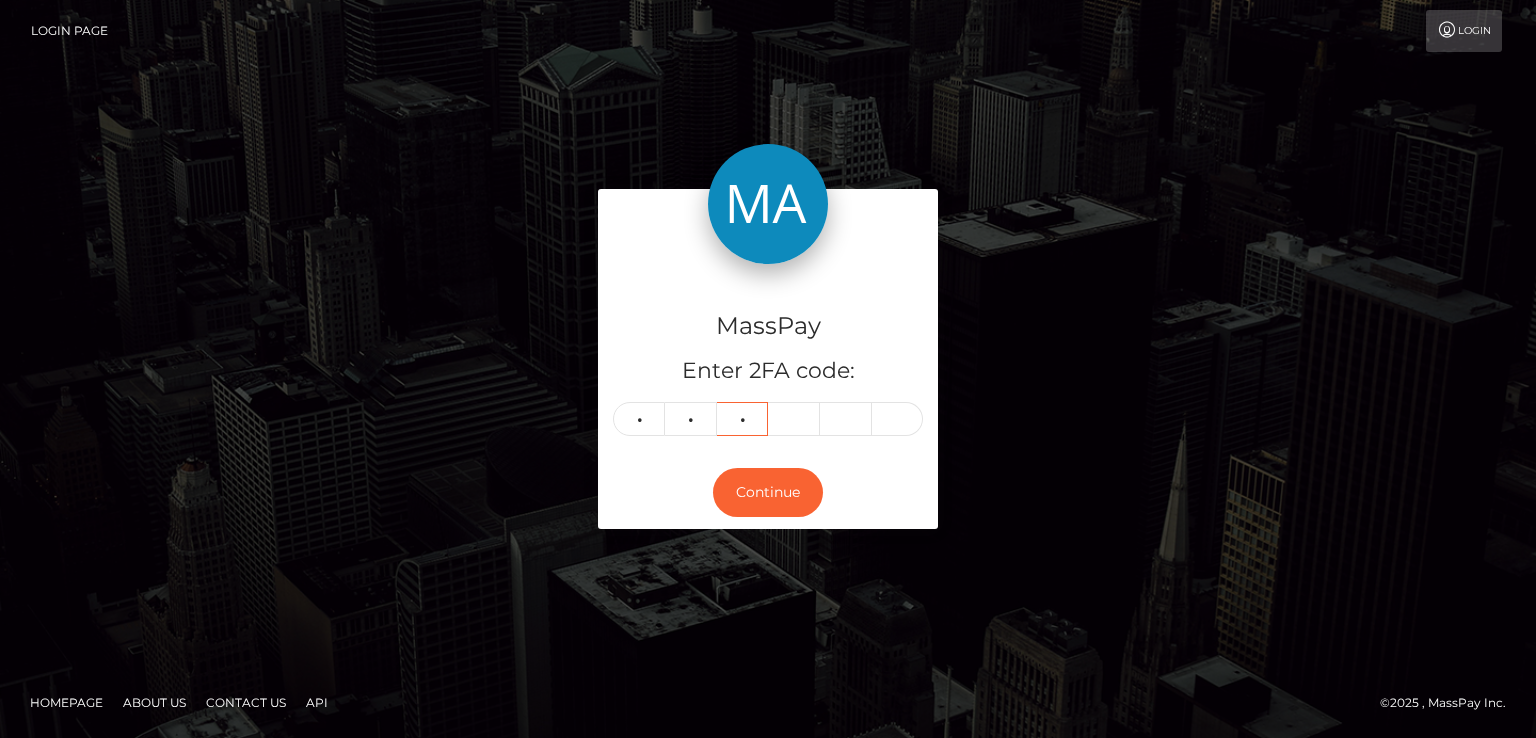 type on "5" 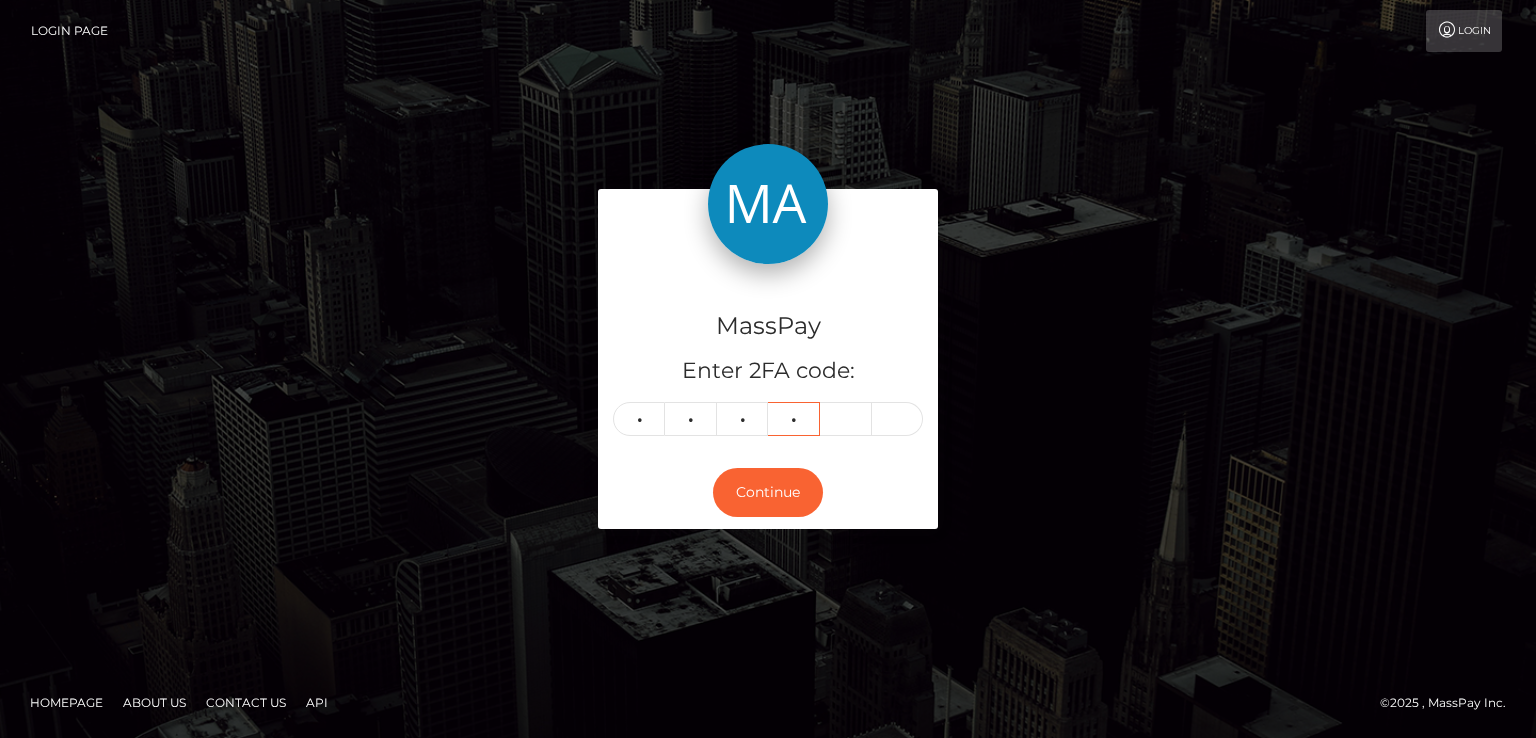 type on "5" 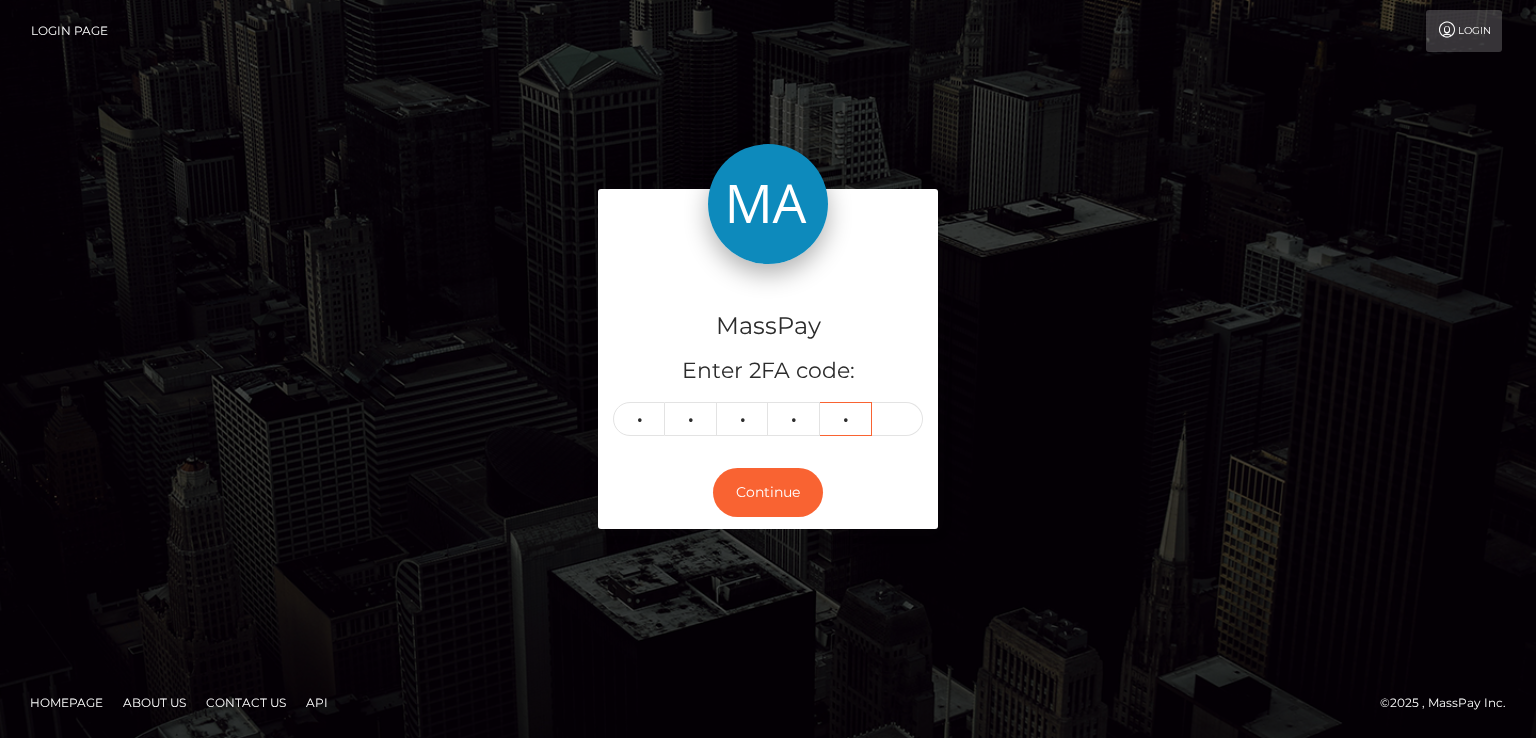 type on "7" 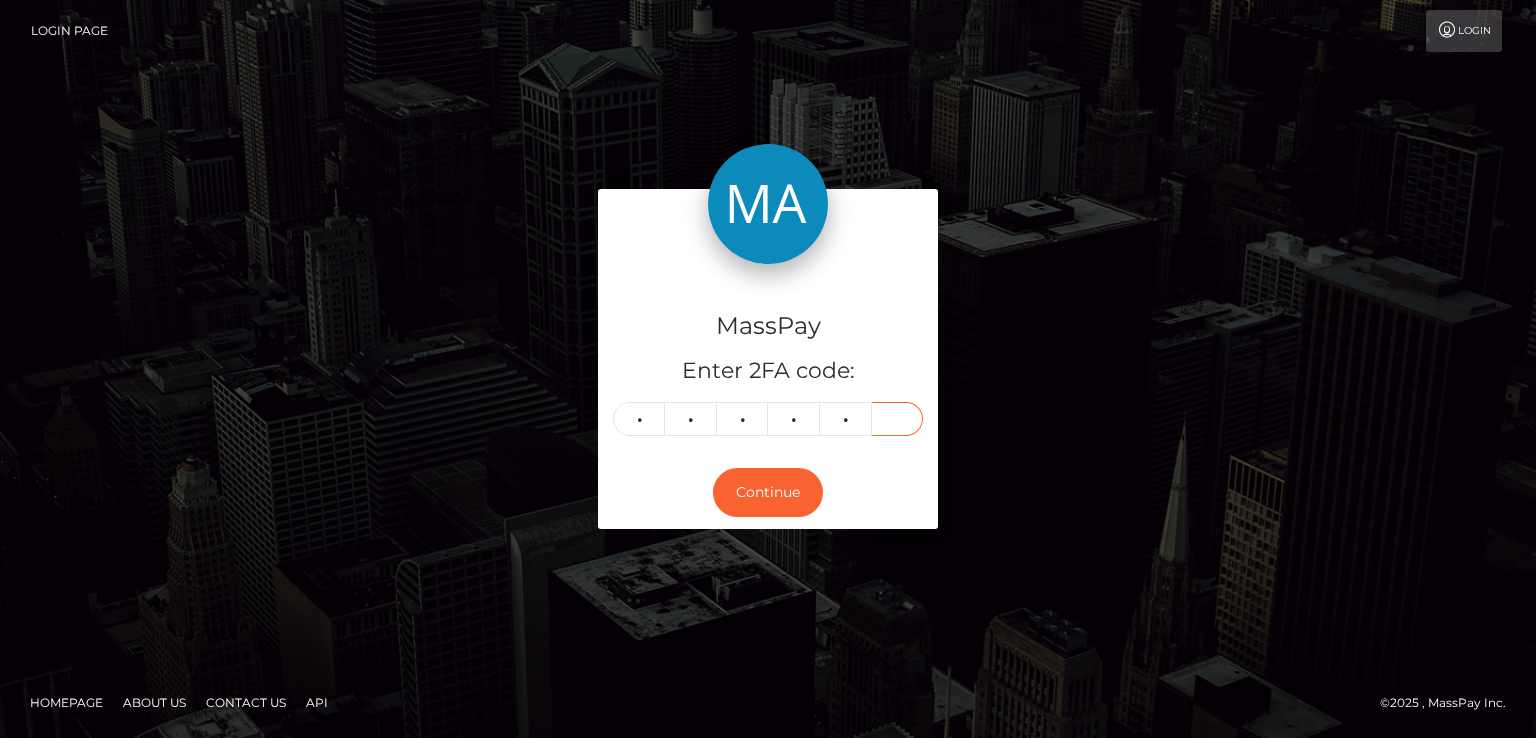 type on "5" 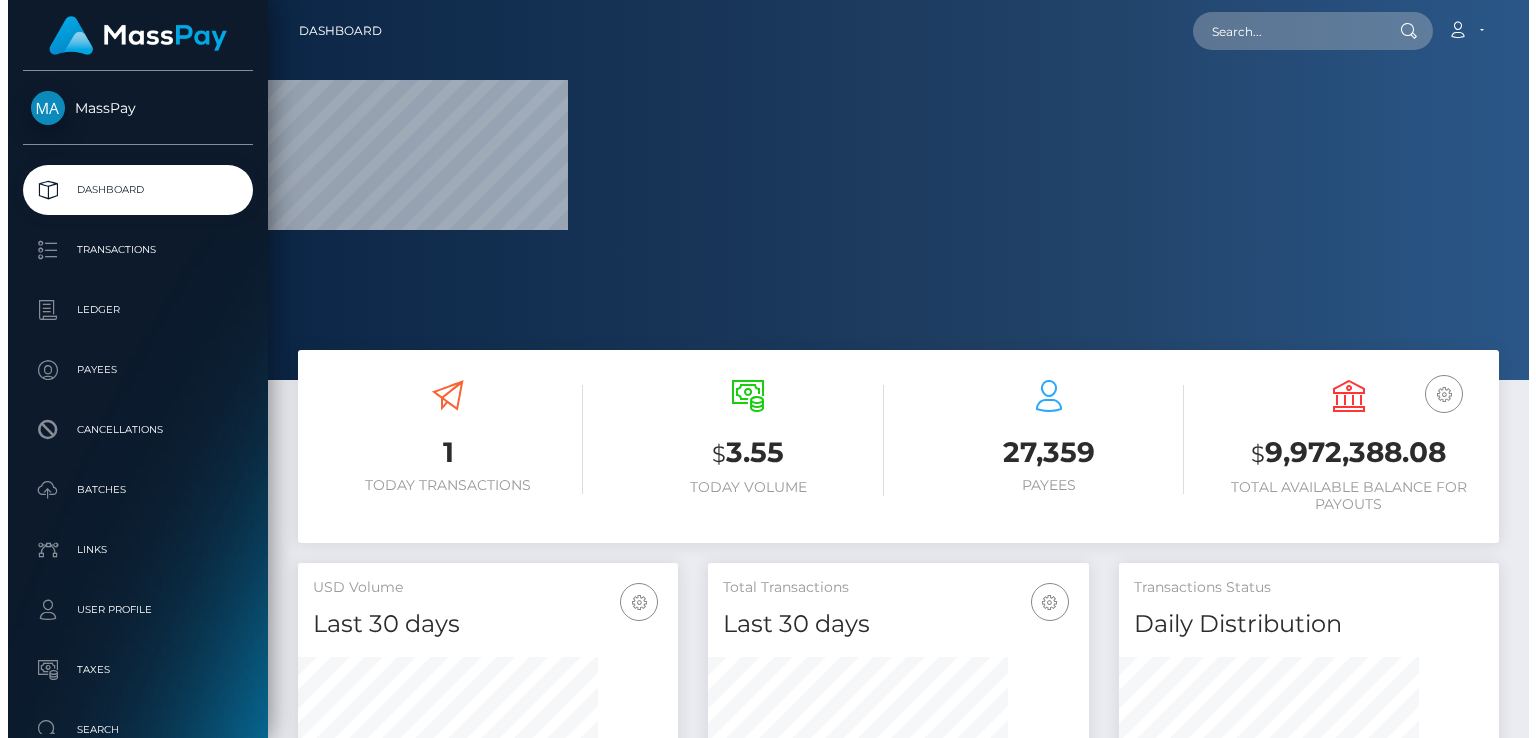 scroll, scrollTop: 0, scrollLeft: 0, axis: both 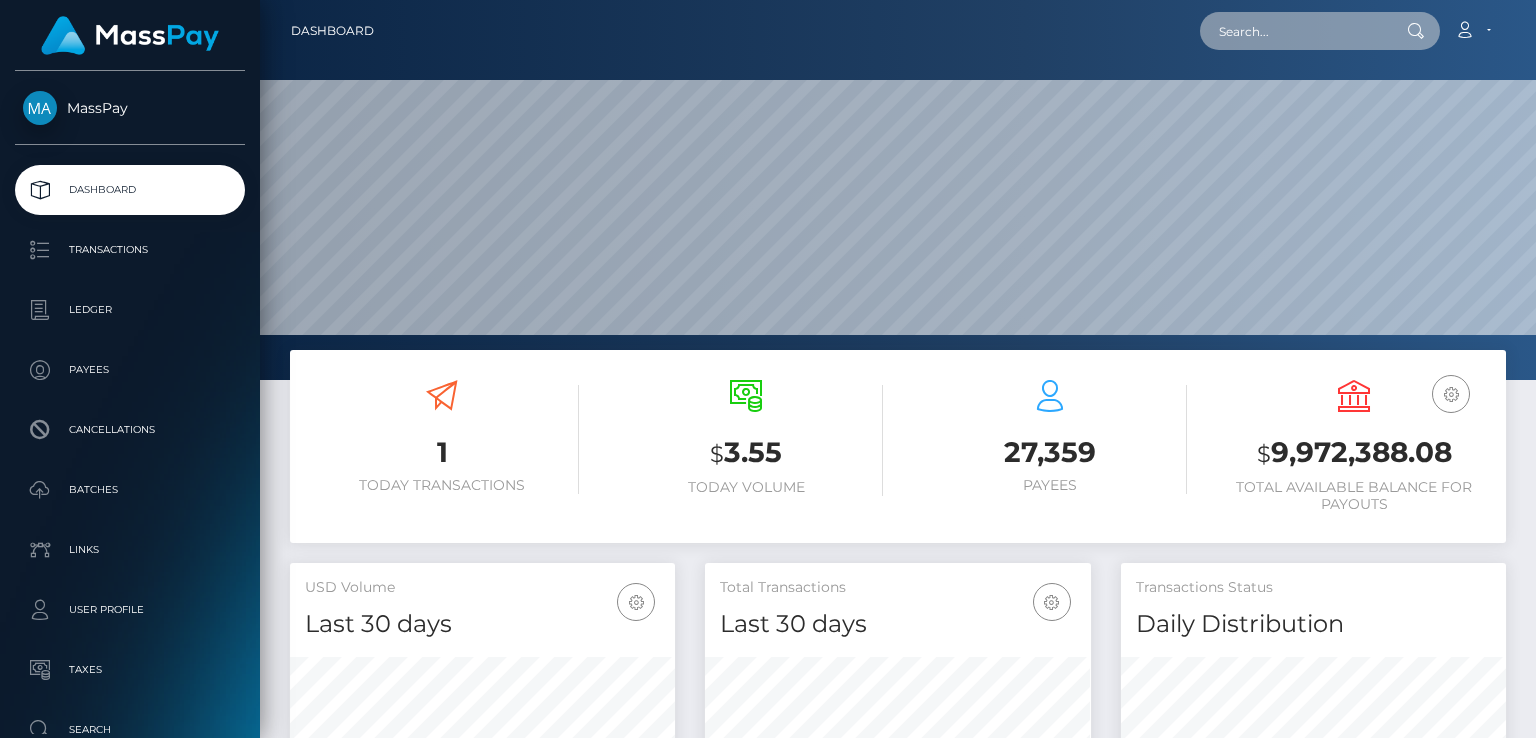 paste on "MSPA4F93E0A9C8179E" 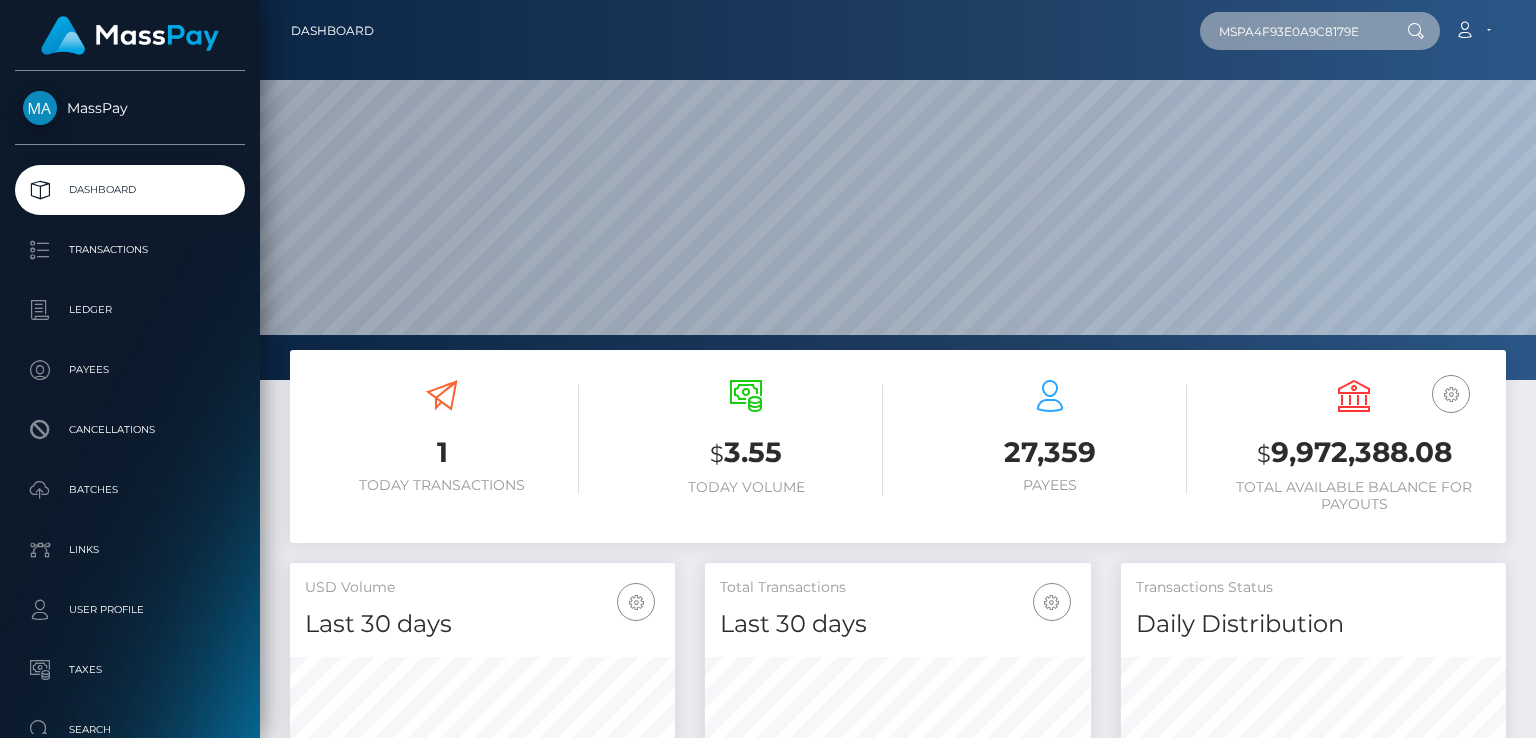 type on "MSPA4F93E0A9C8179E" 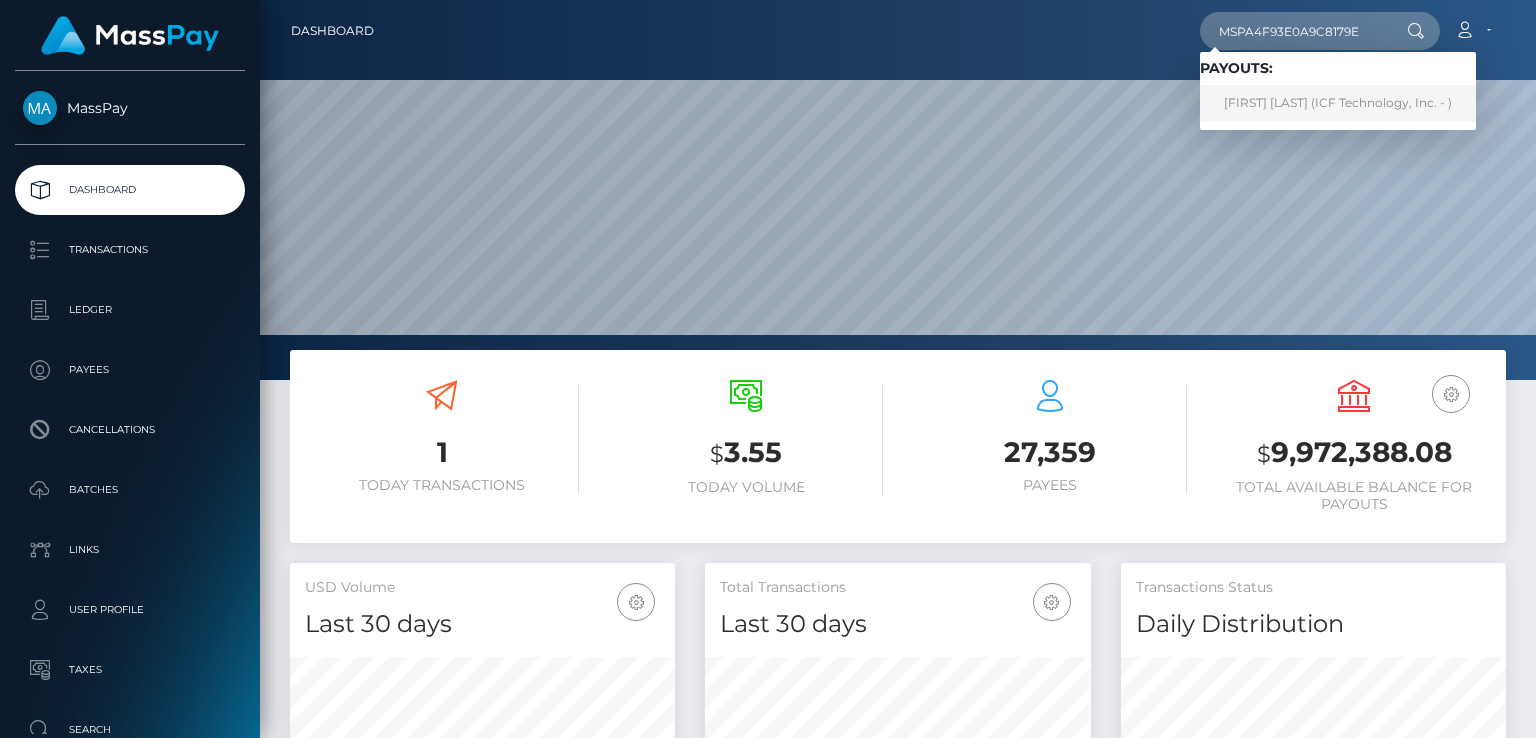 click on "[FIRST]  [LAST] (ICF Technology, Inc. - )" at bounding box center (1338, 103) 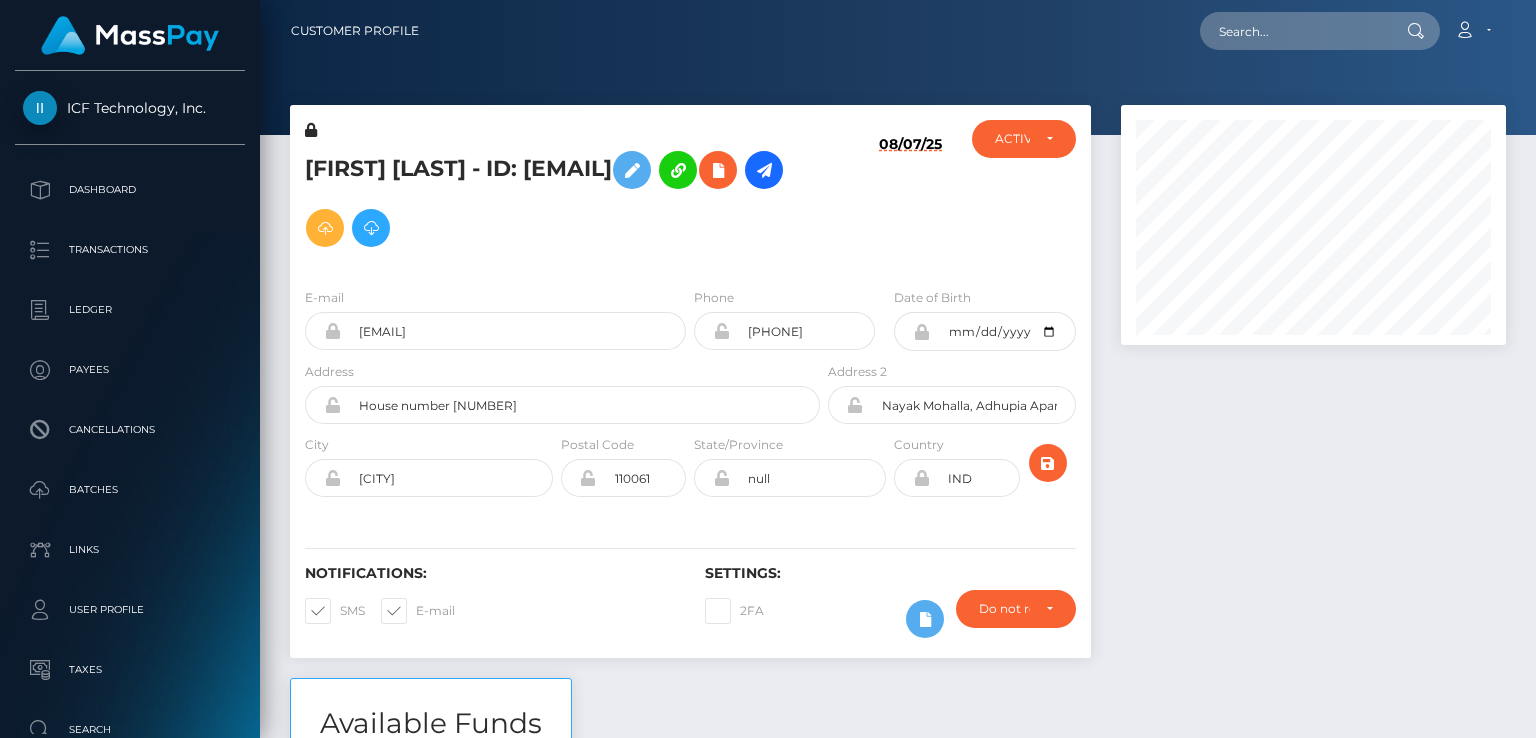 scroll, scrollTop: 0, scrollLeft: 0, axis: both 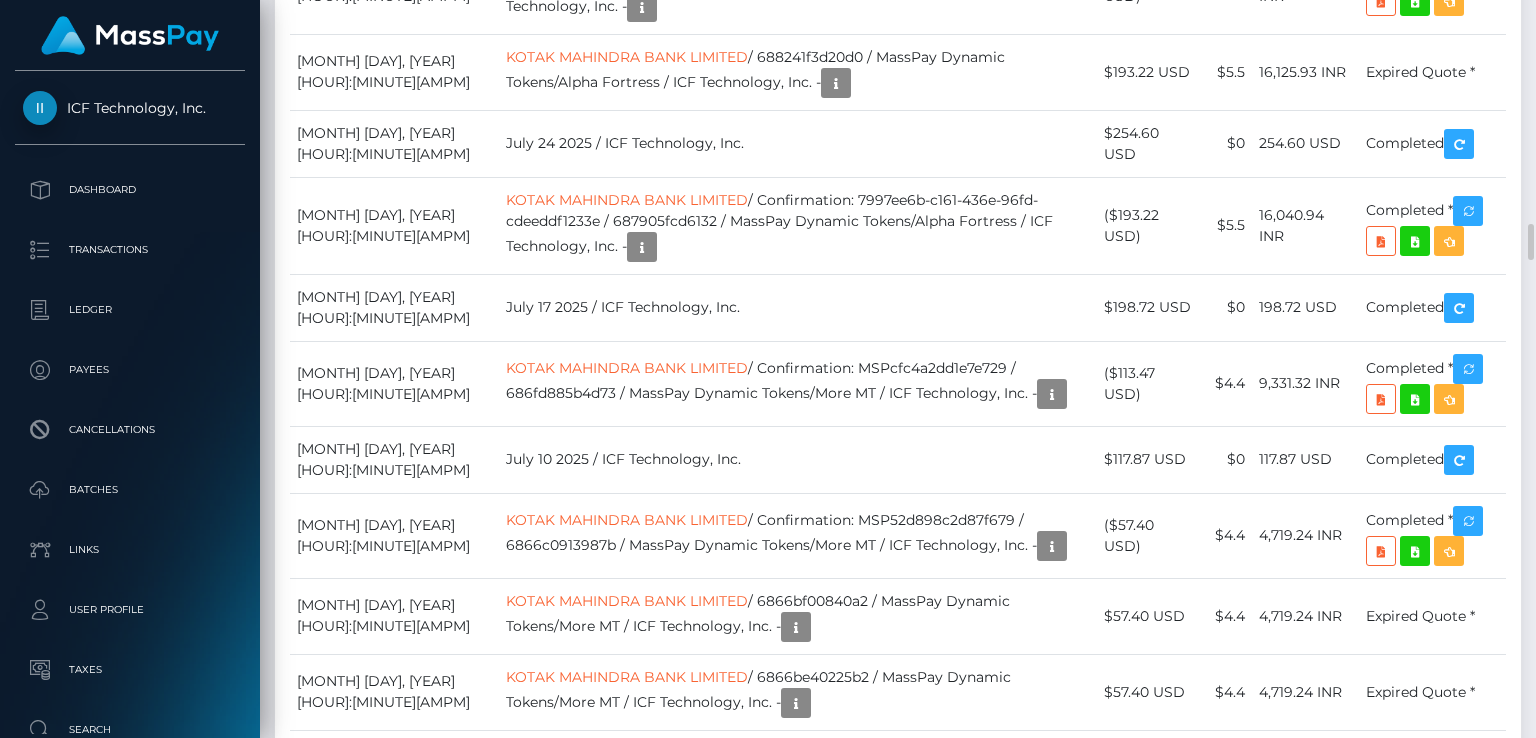 click on "KOTAK MAHINDRA BANK LIMITED  / Confirmation: MSP38cd67d4b7caa1b / 6894ee961c71c  / MassPay Dynamic Tokens/More MT / ICF Technology, Inc. -" at bounding box center [798, -398] 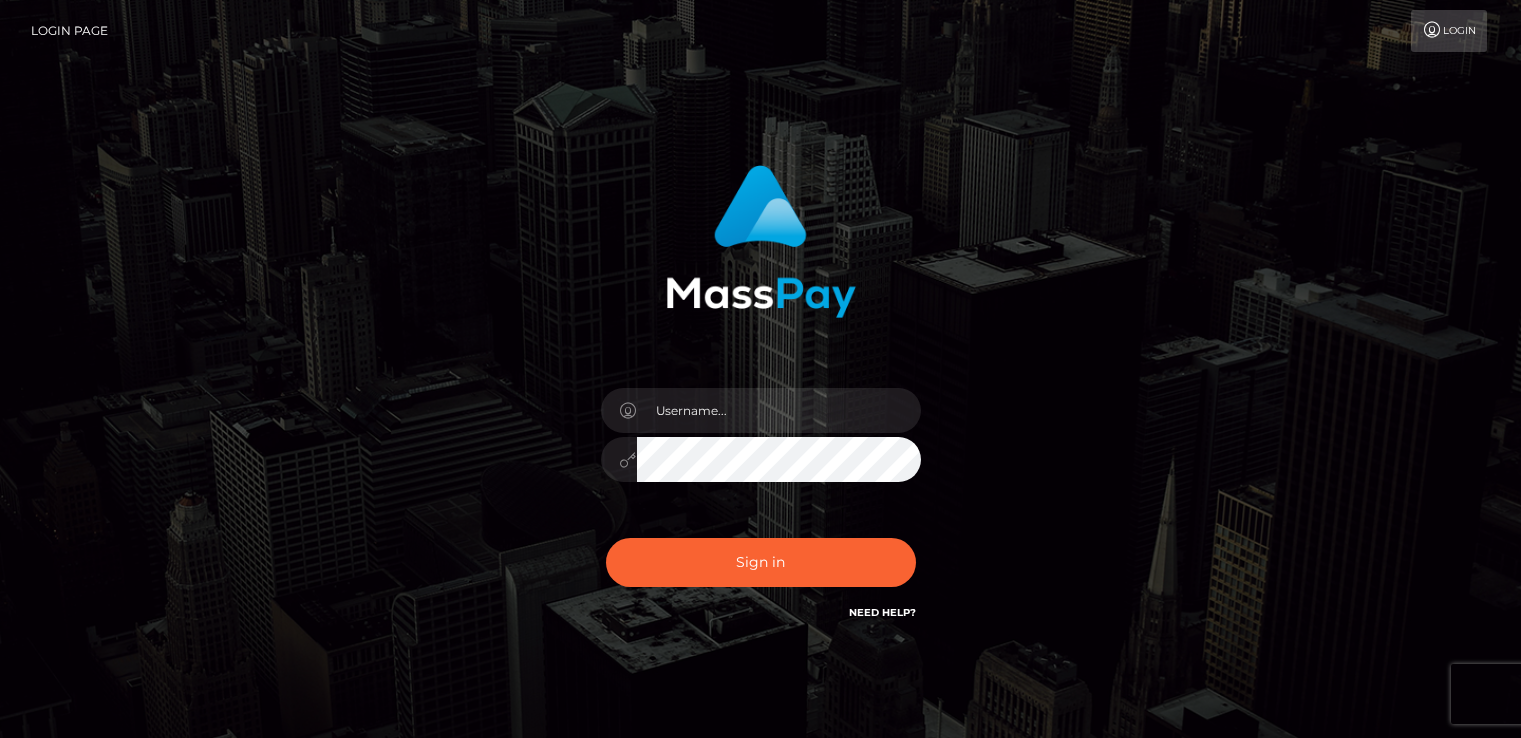 scroll, scrollTop: 0, scrollLeft: 0, axis: both 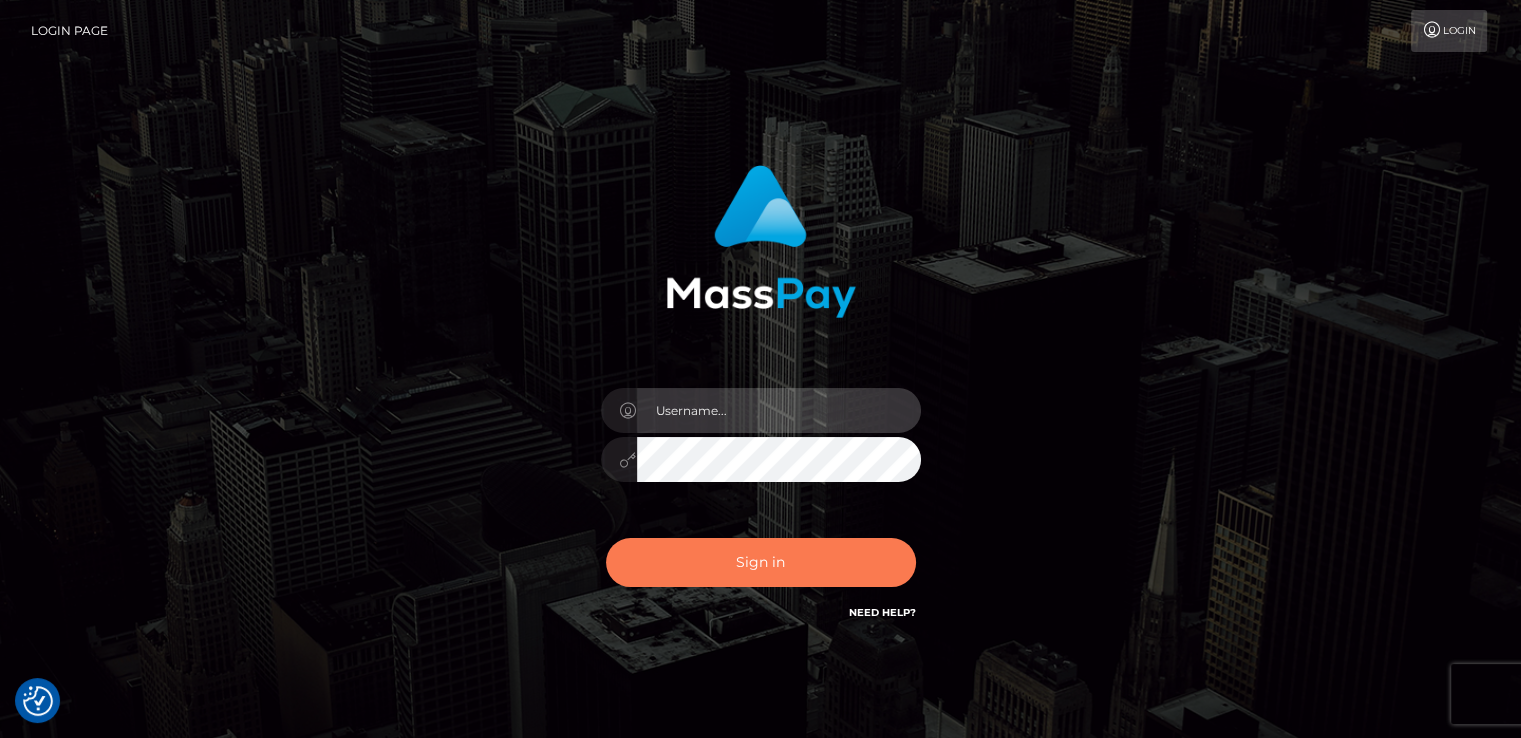 type on "catalinad" 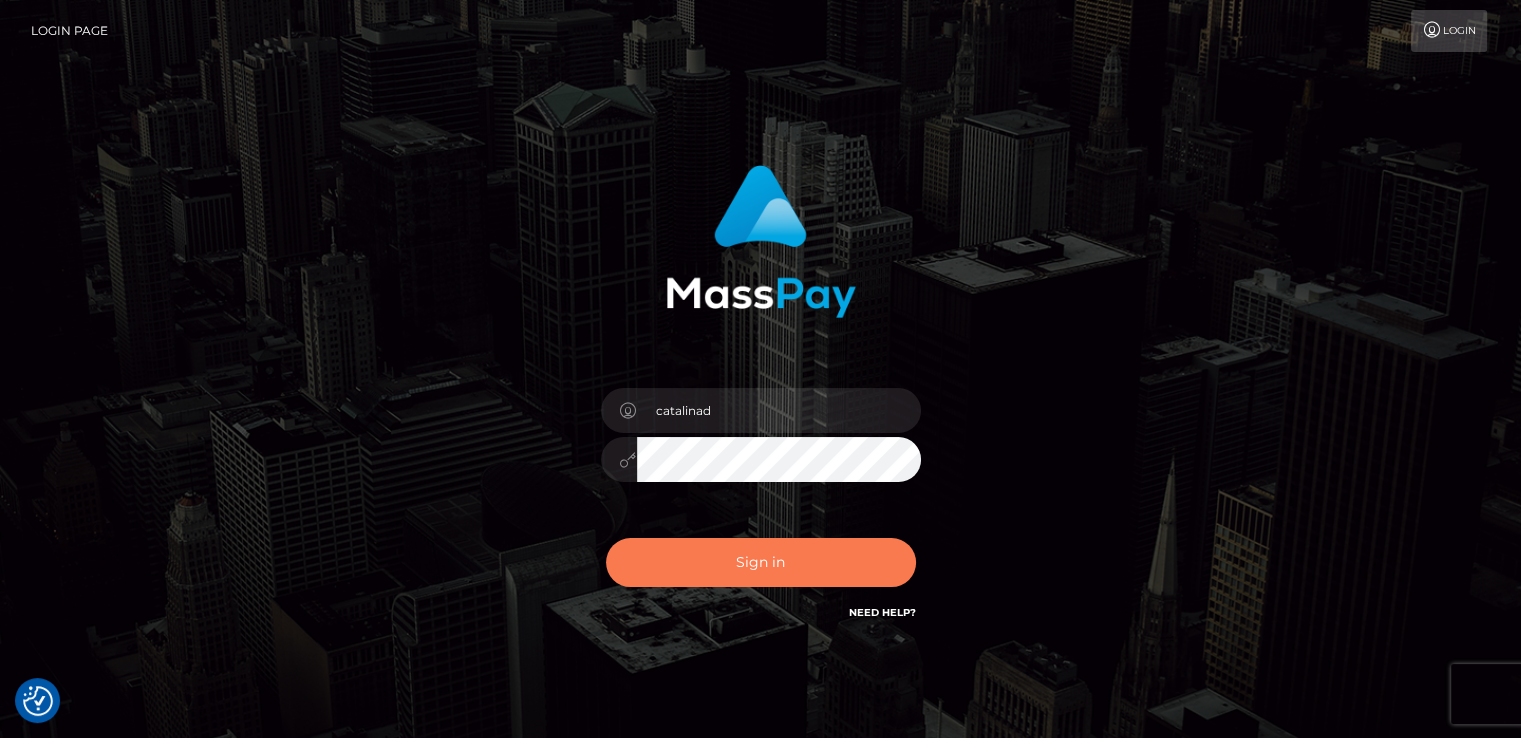 click on "Sign in" at bounding box center [761, 562] 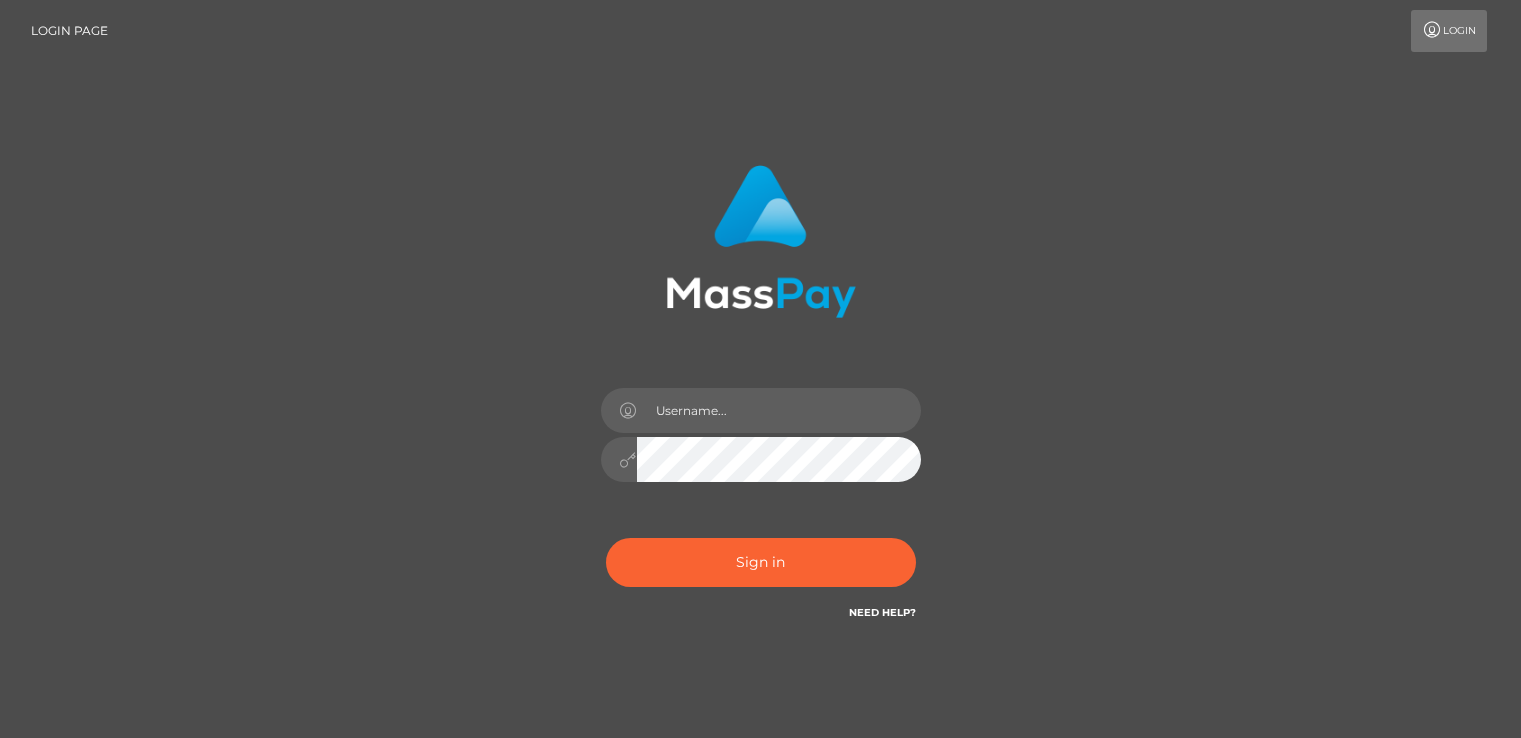 scroll, scrollTop: 0, scrollLeft: 0, axis: both 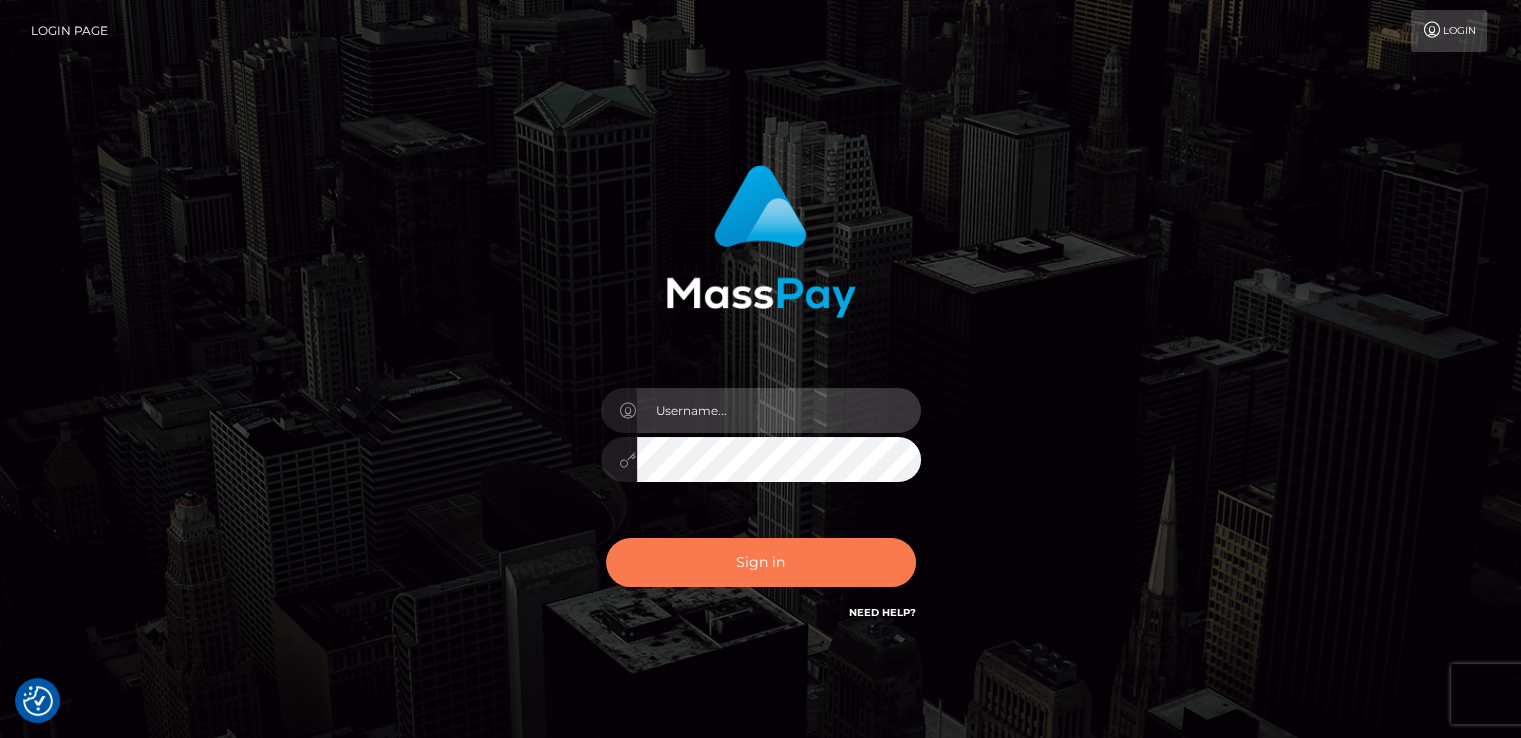 type on "catalinad" 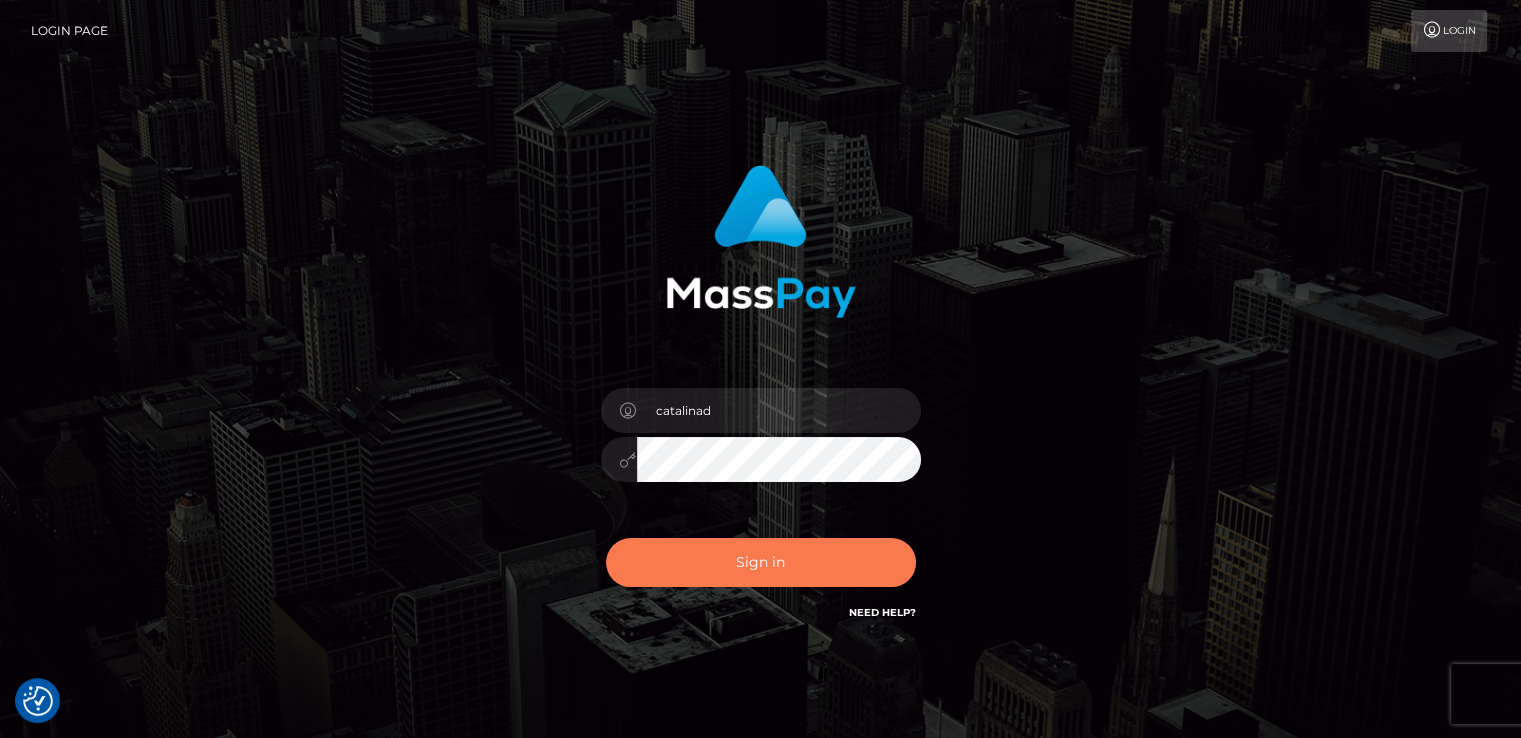 click on "Sign in" at bounding box center (761, 562) 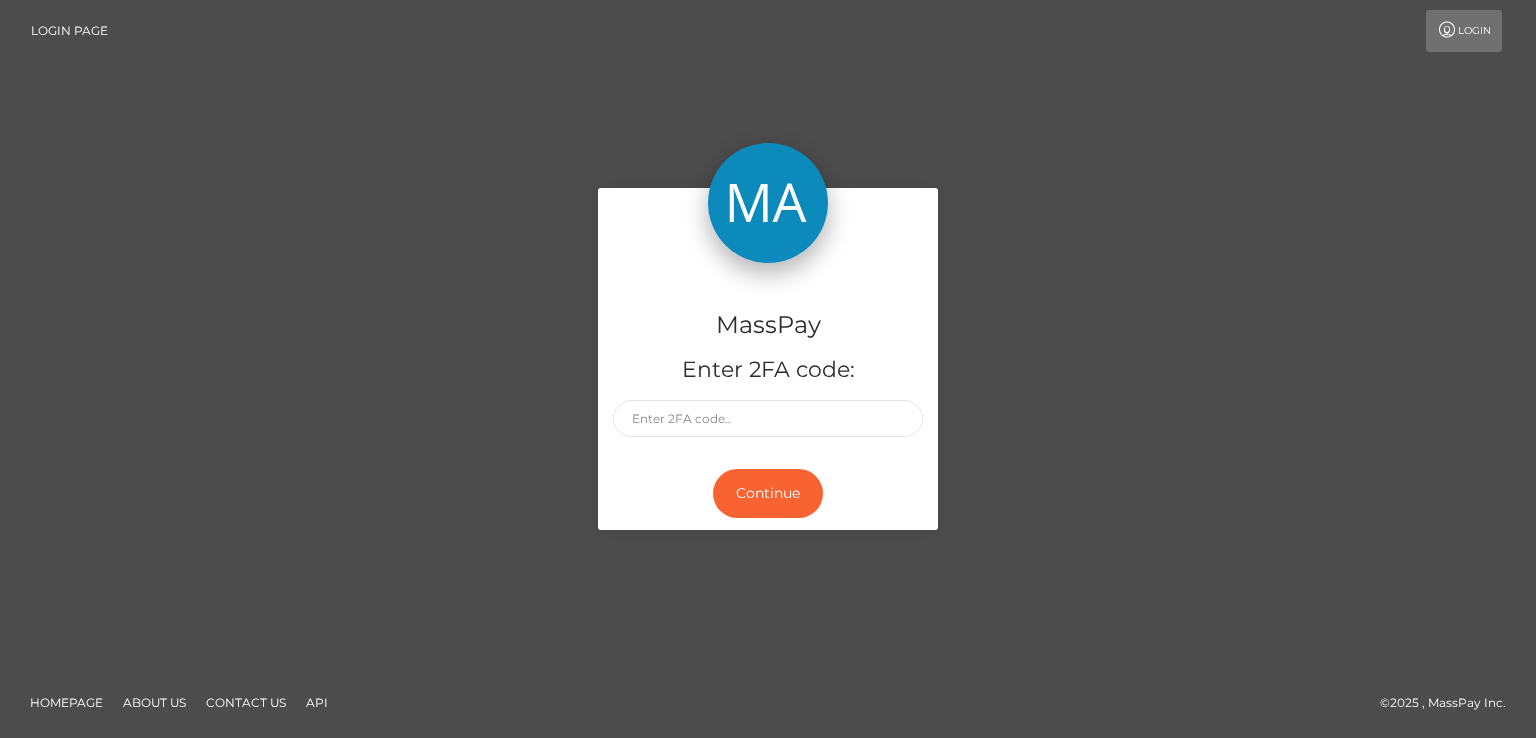 scroll, scrollTop: 0, scrollLeft: 0, axis: both 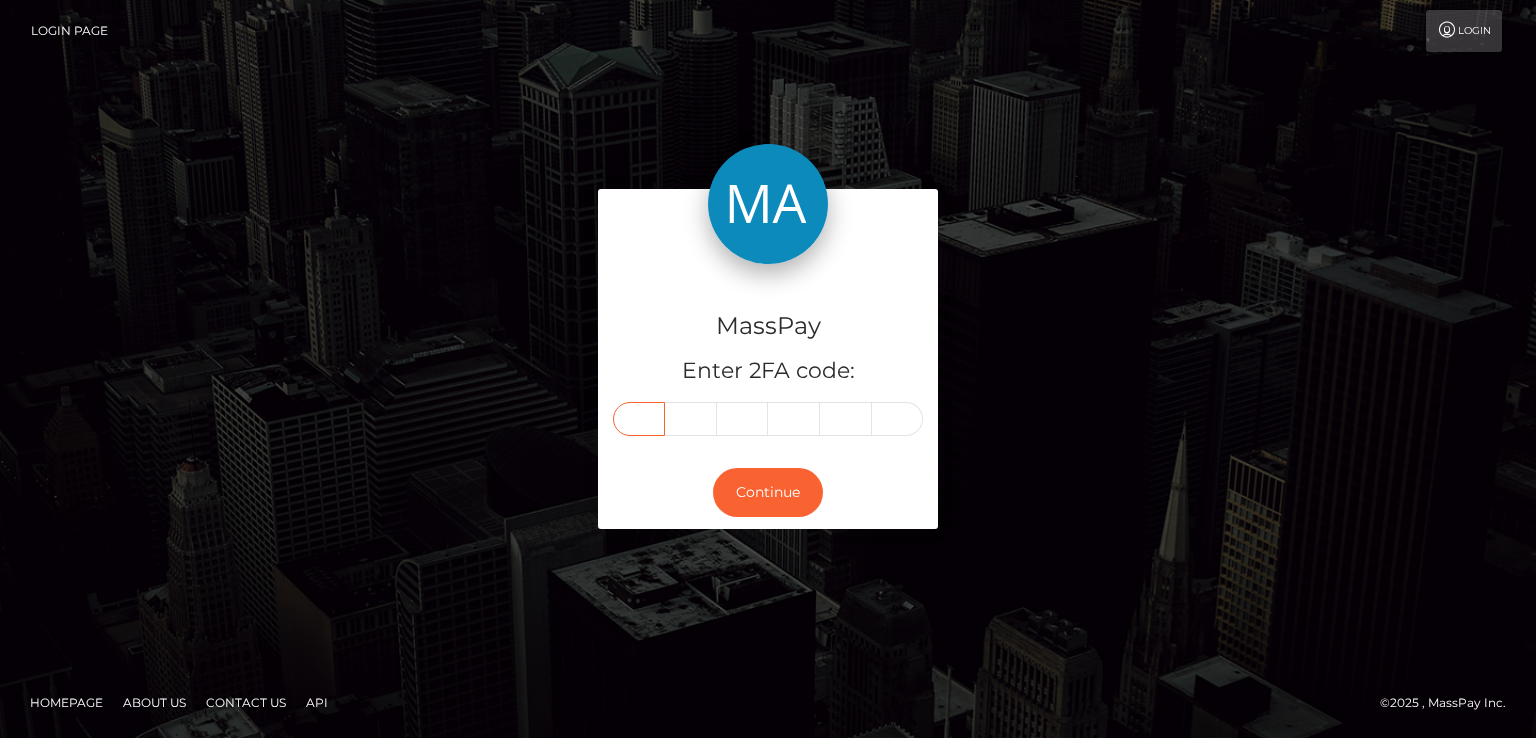 click at bounding box center [639, 419] 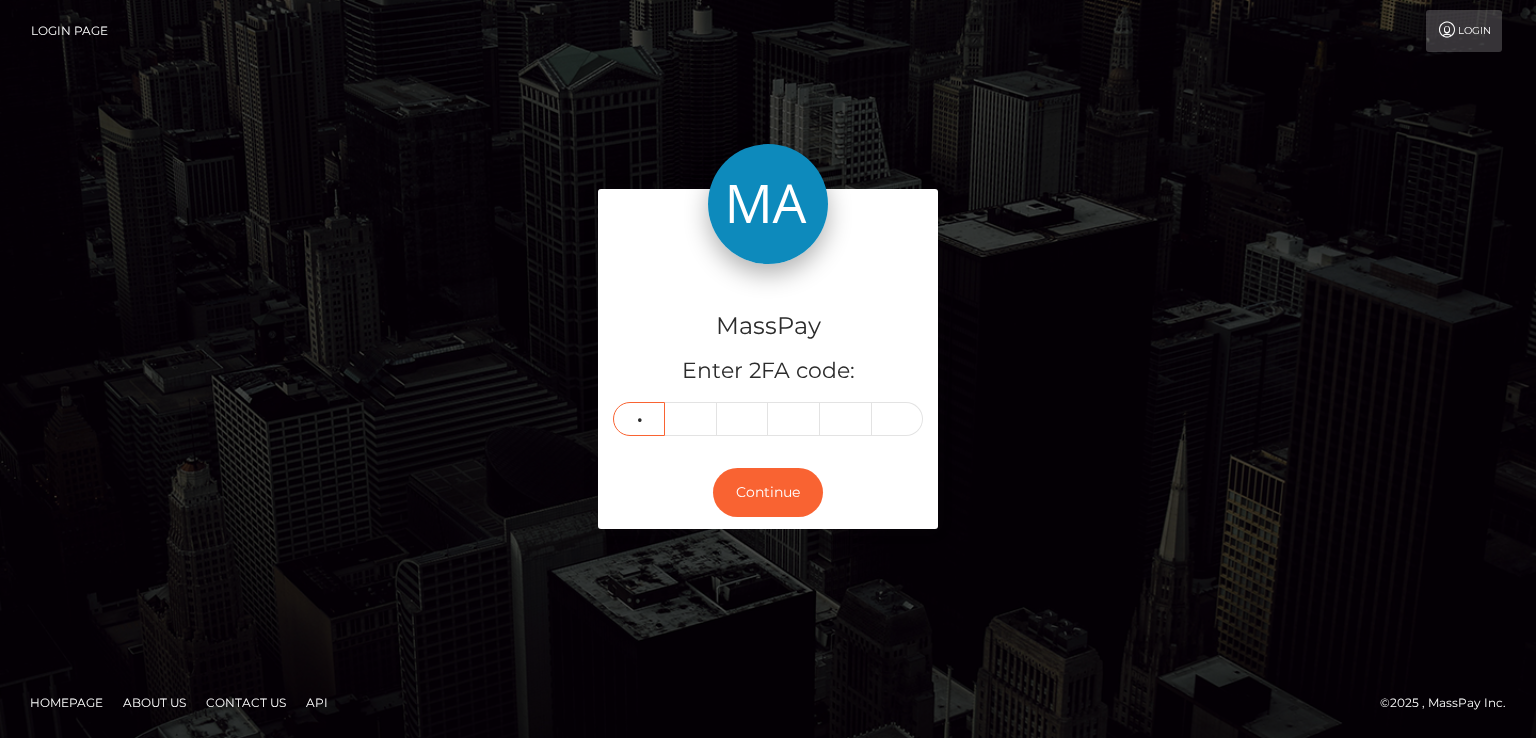 type on "9" 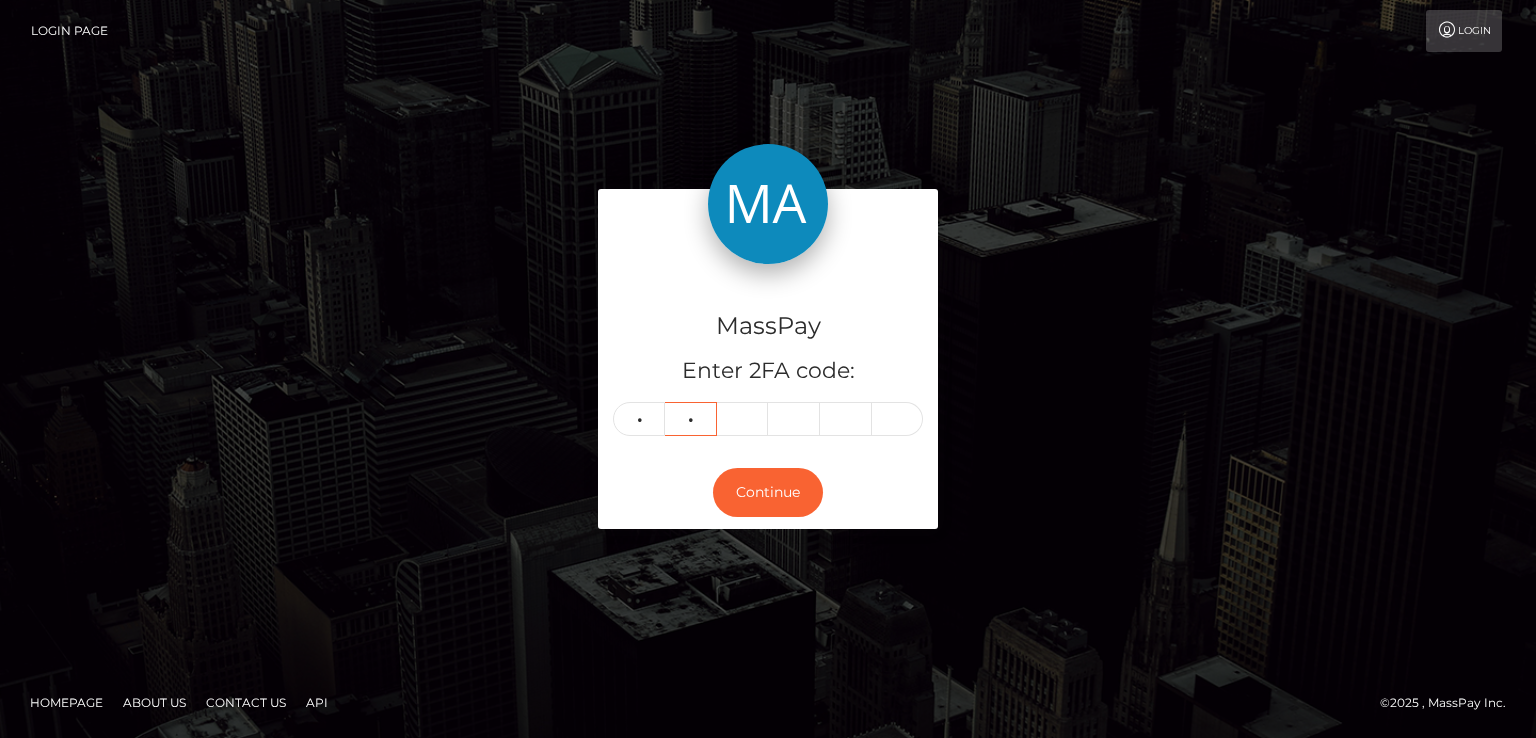 type on "1" 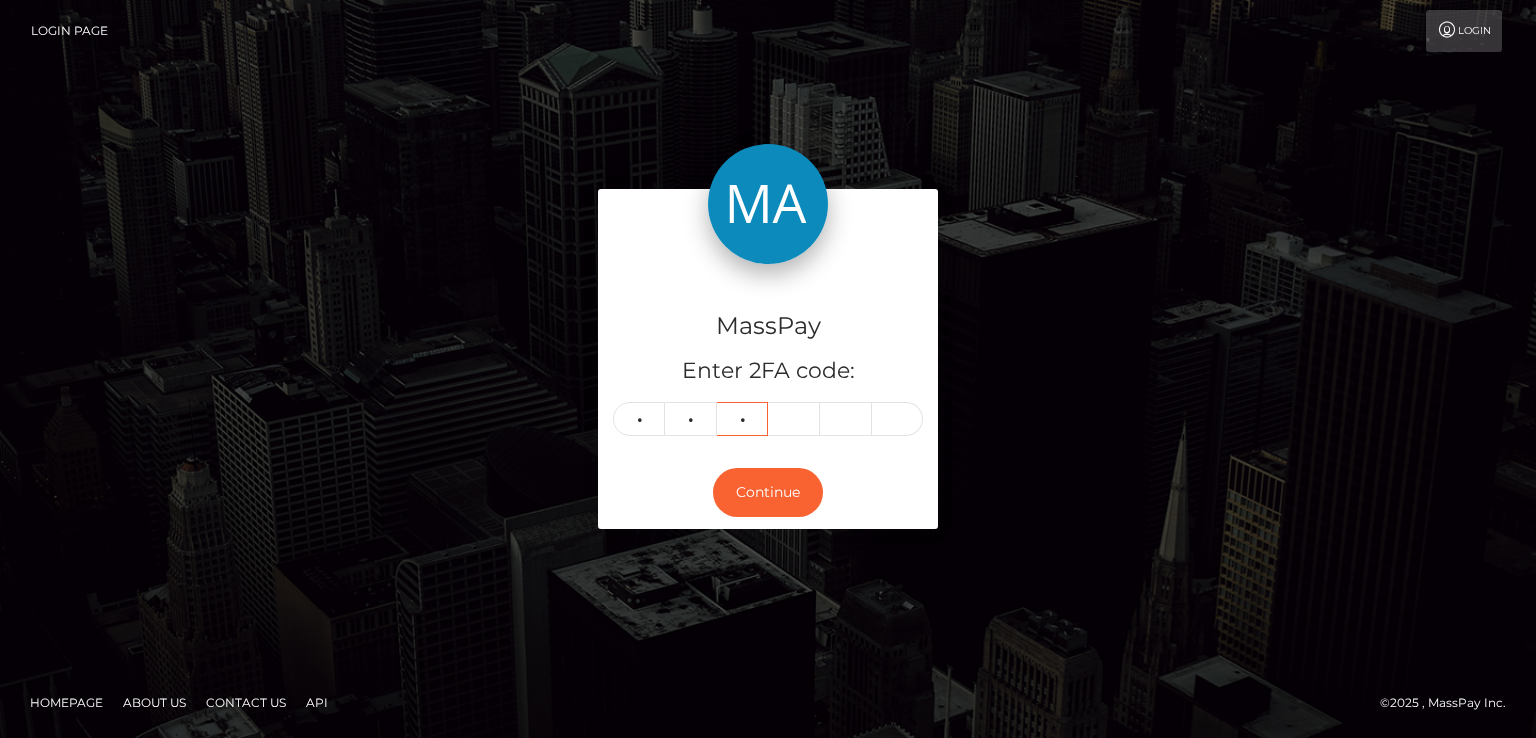 type on "0" 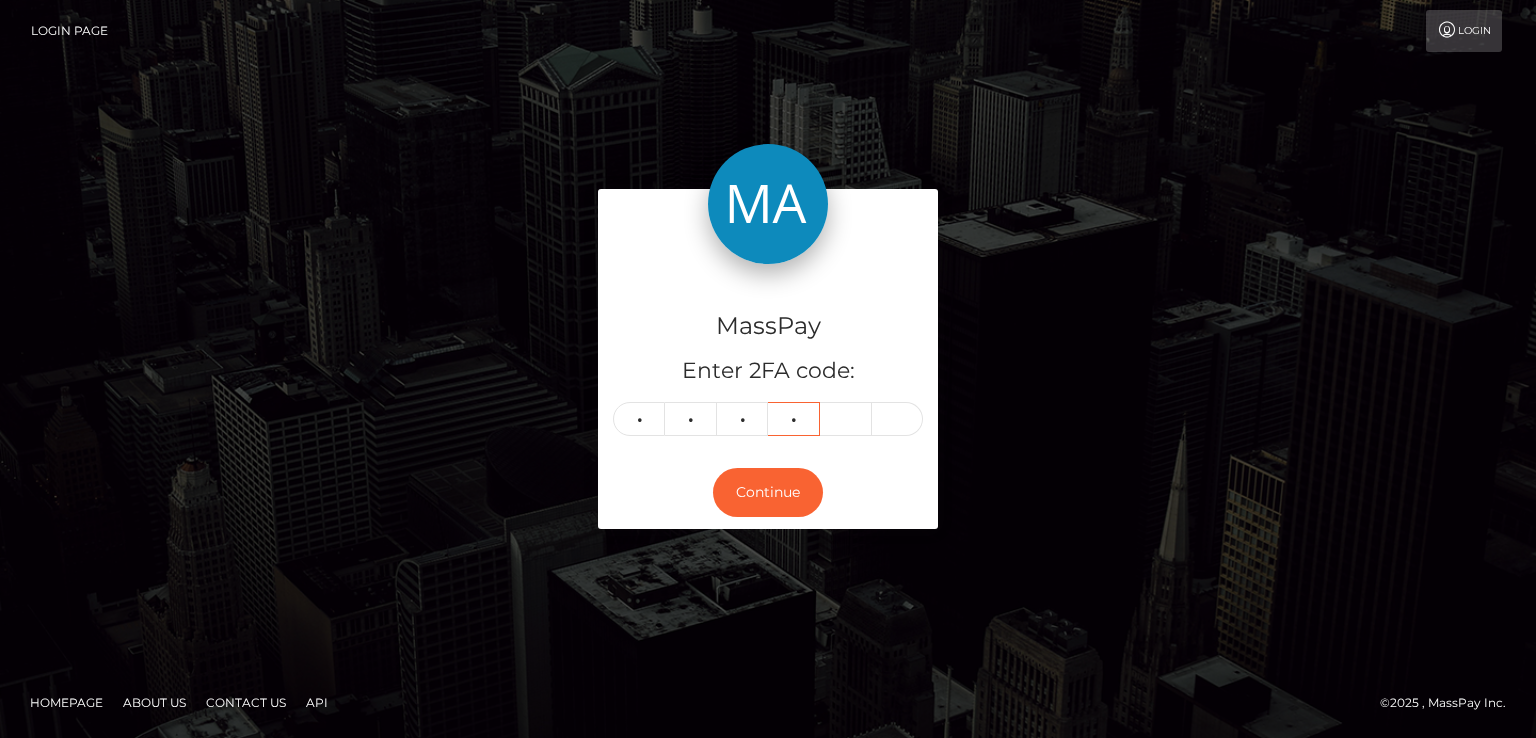 type on "5" 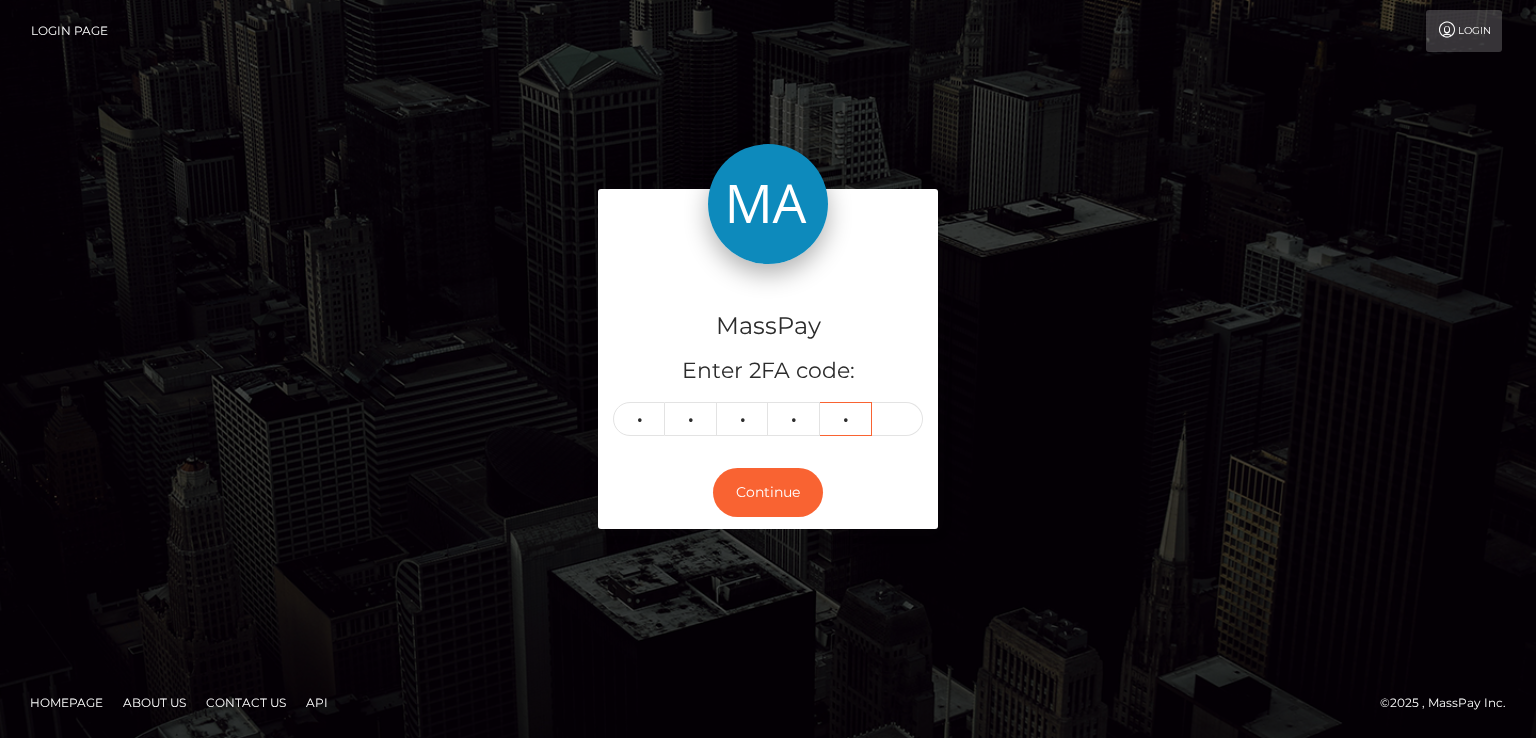 type on "8" 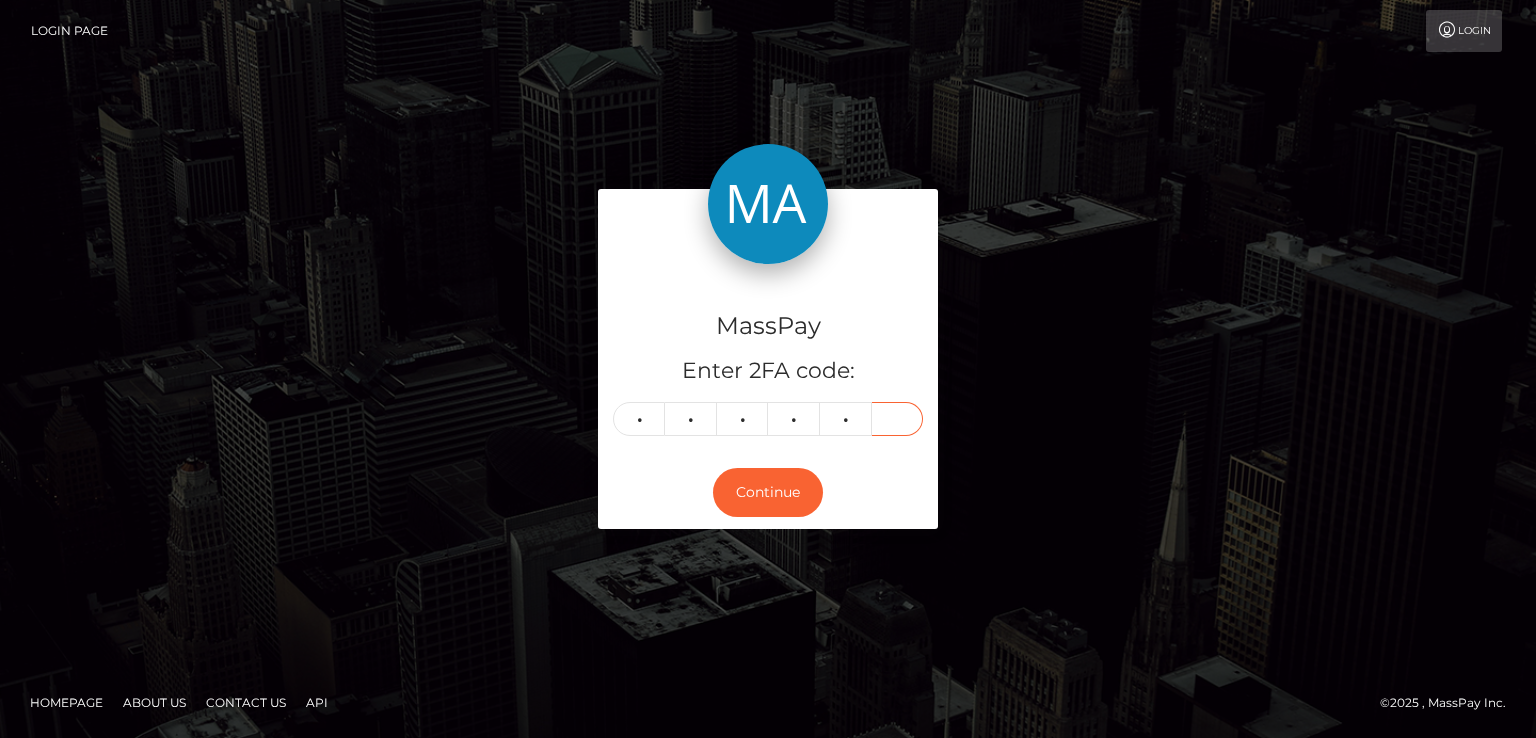 type on "4" 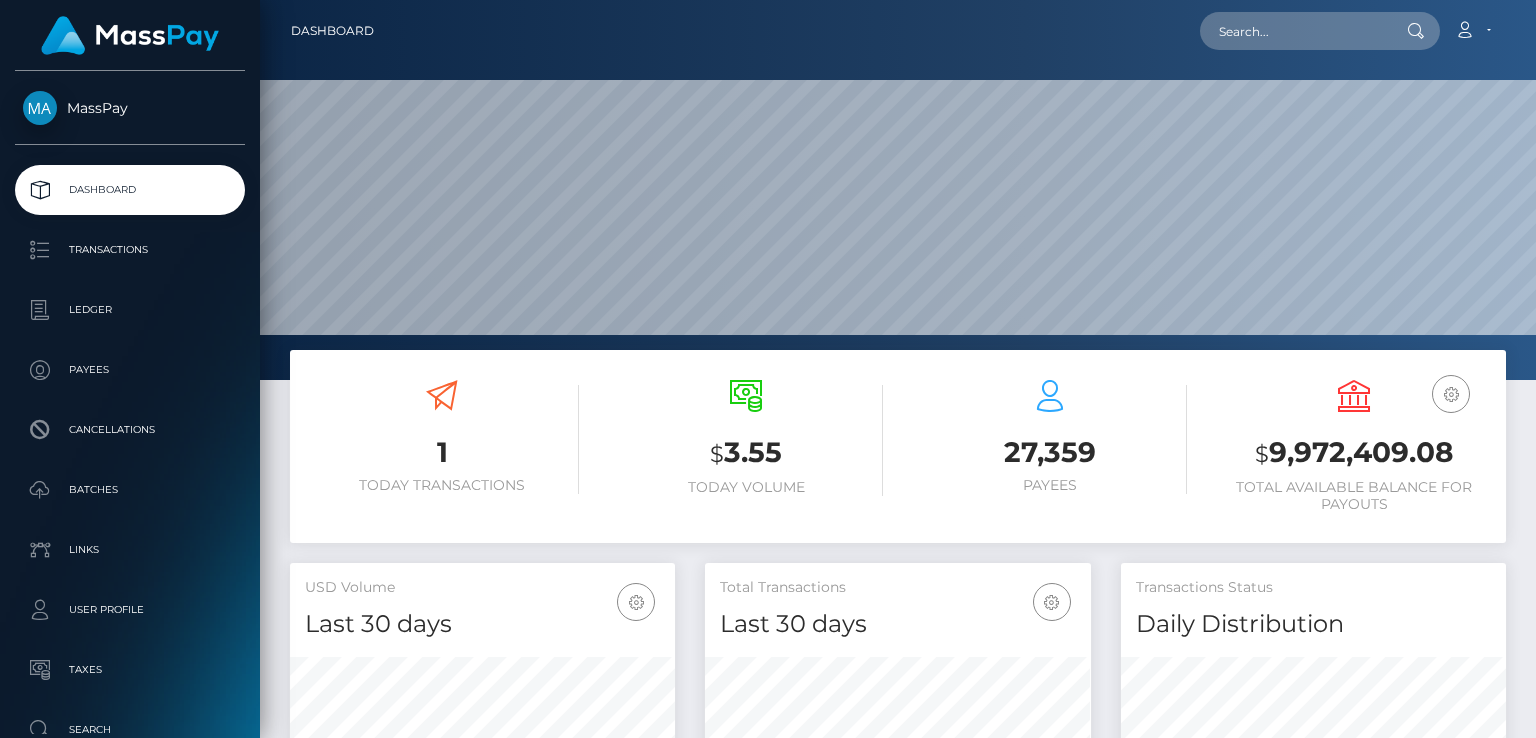 scroll, scrollTop: 0, scrollLeft: 0, axis: both 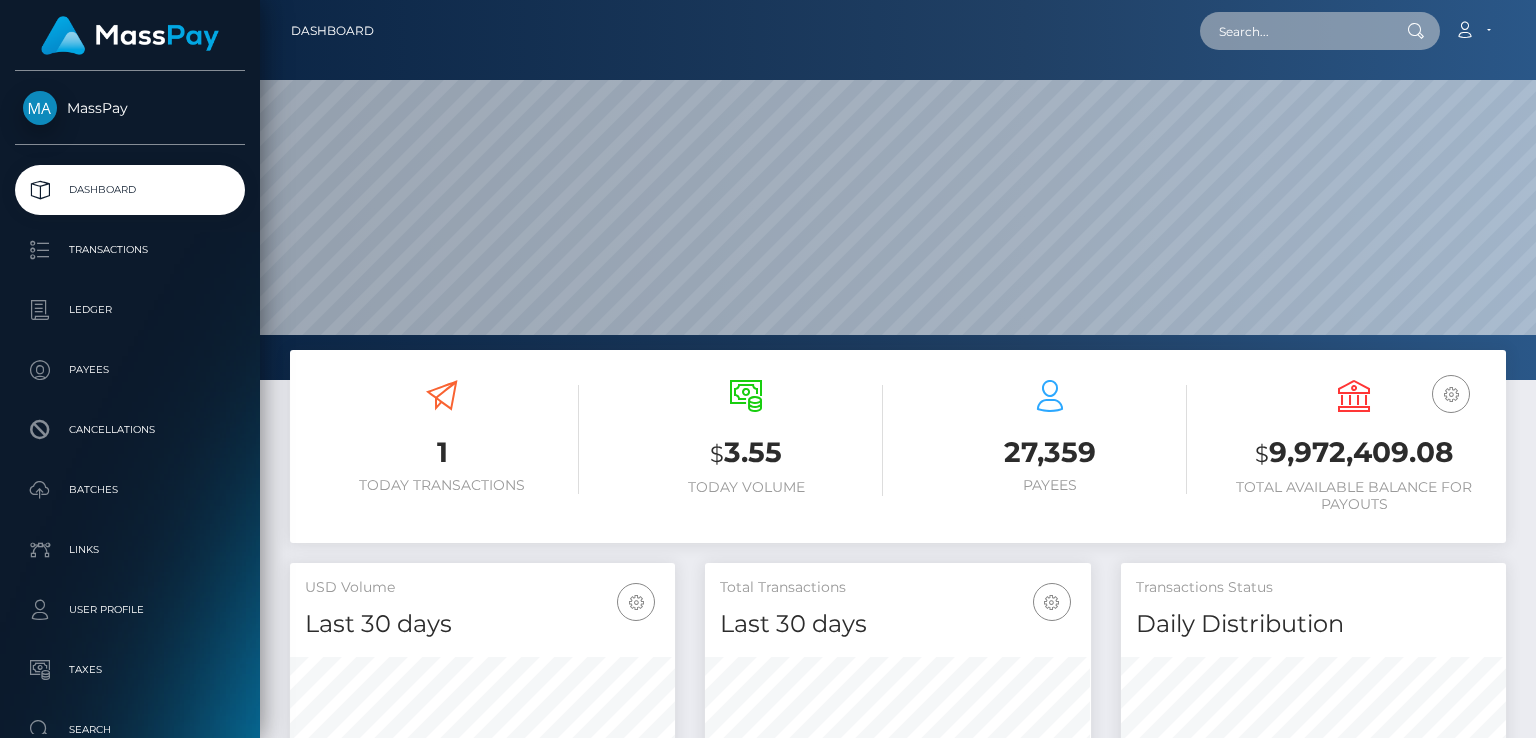 paste on "MSP184bd3585c5c09e" 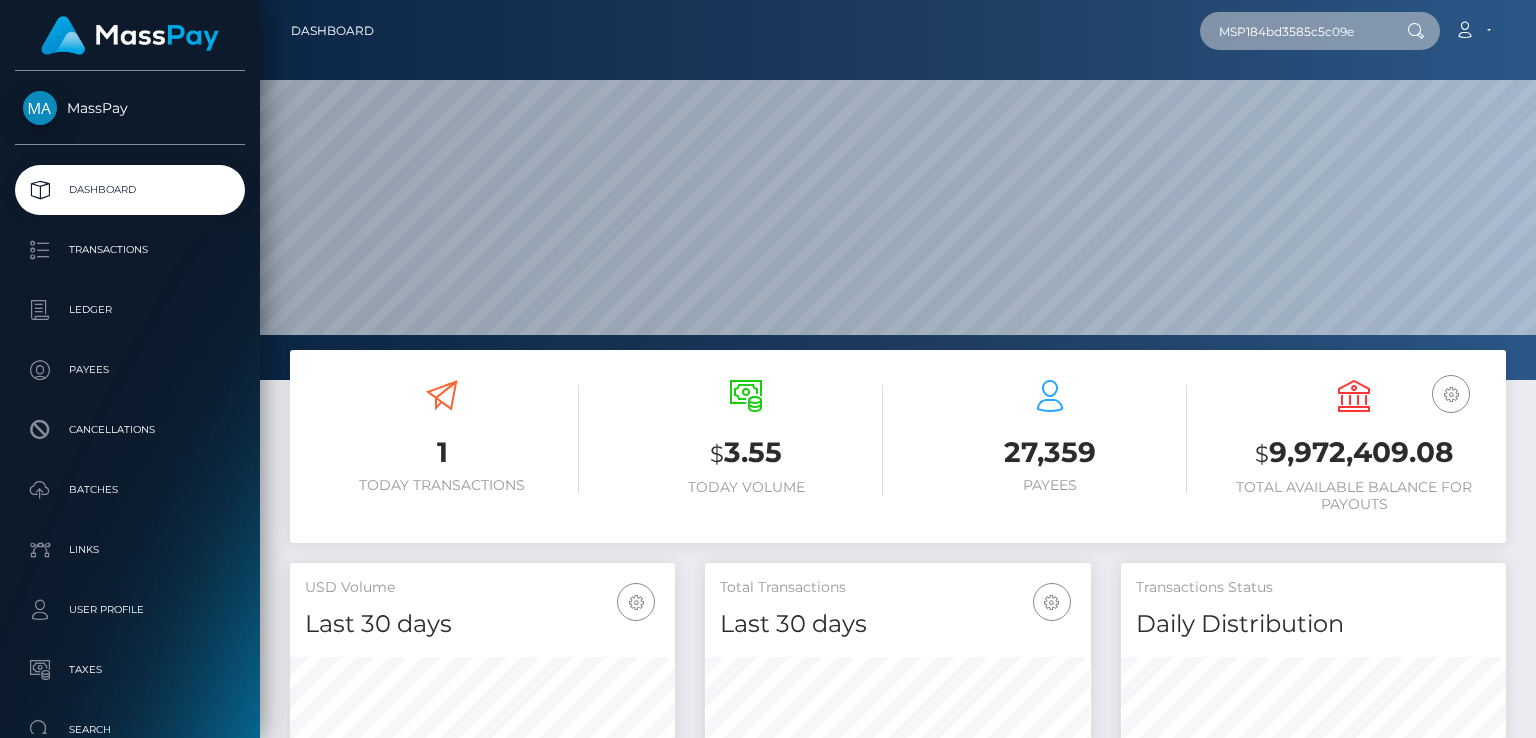 type on "MSP184bd3585c5c09e" 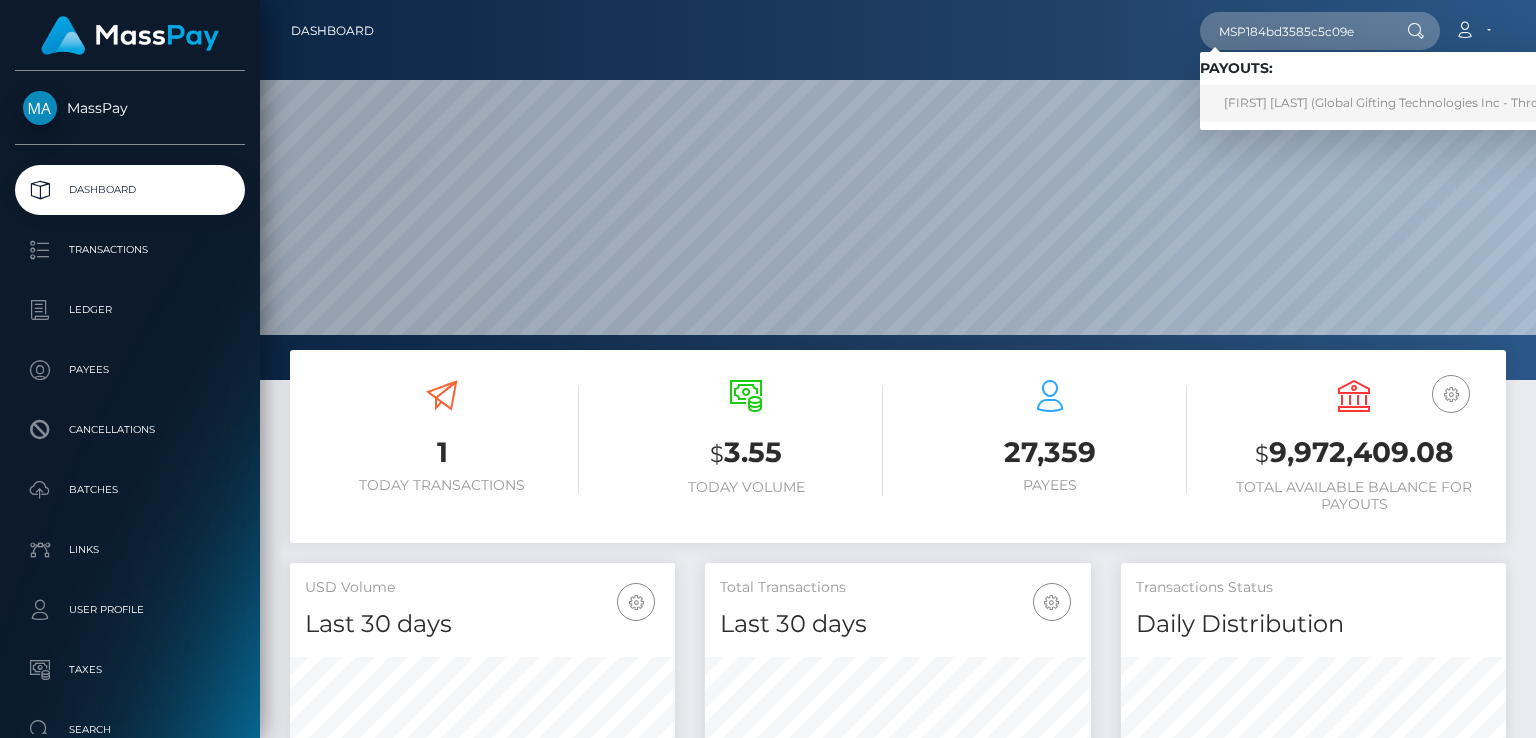 click on "JUAN SEBASTIAN URUEÑA MOSQUERA (Global Gifting Technologies Inc - Throne)" at bounding box center [1391, 103] 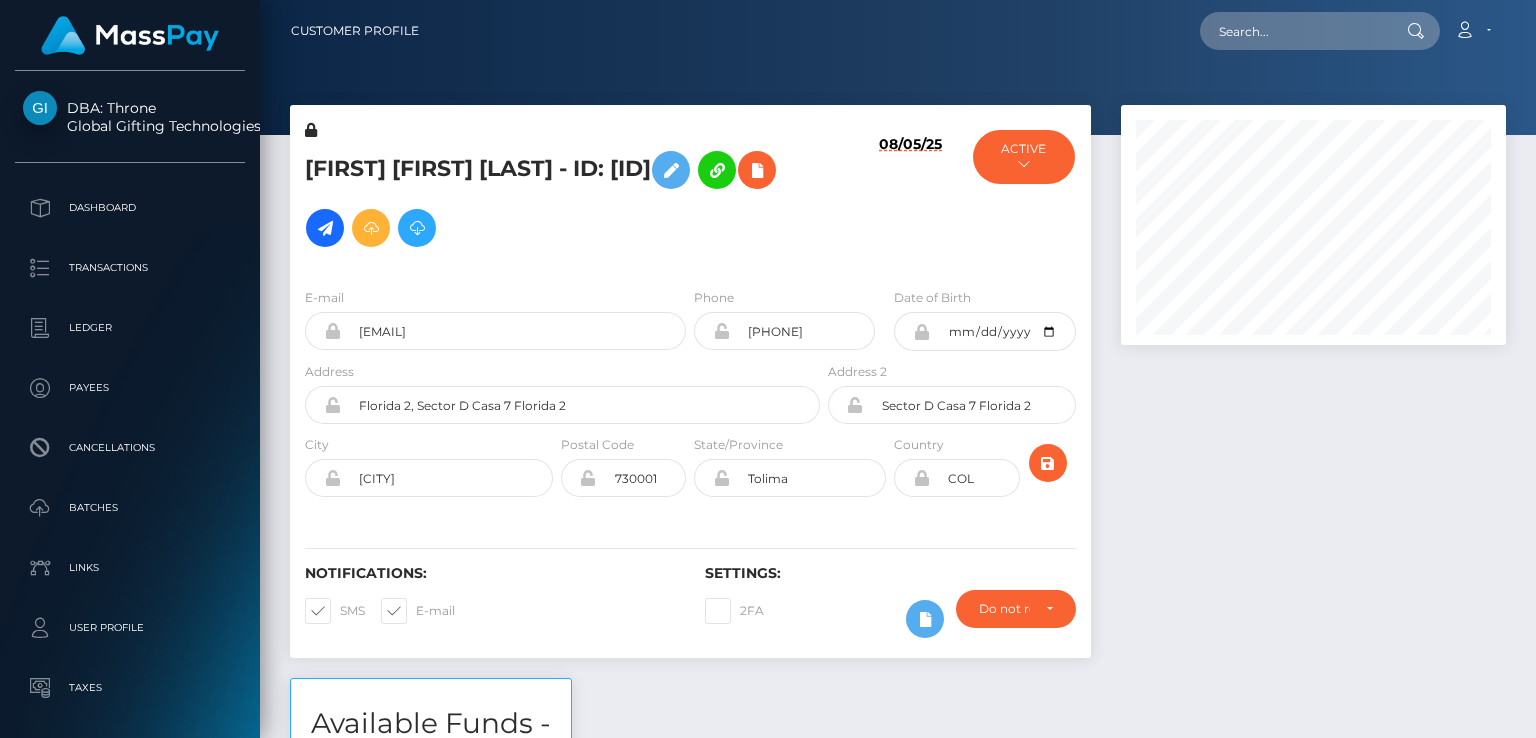 scroll, scrollTop: 0, scrollLeft: 0, axis: both 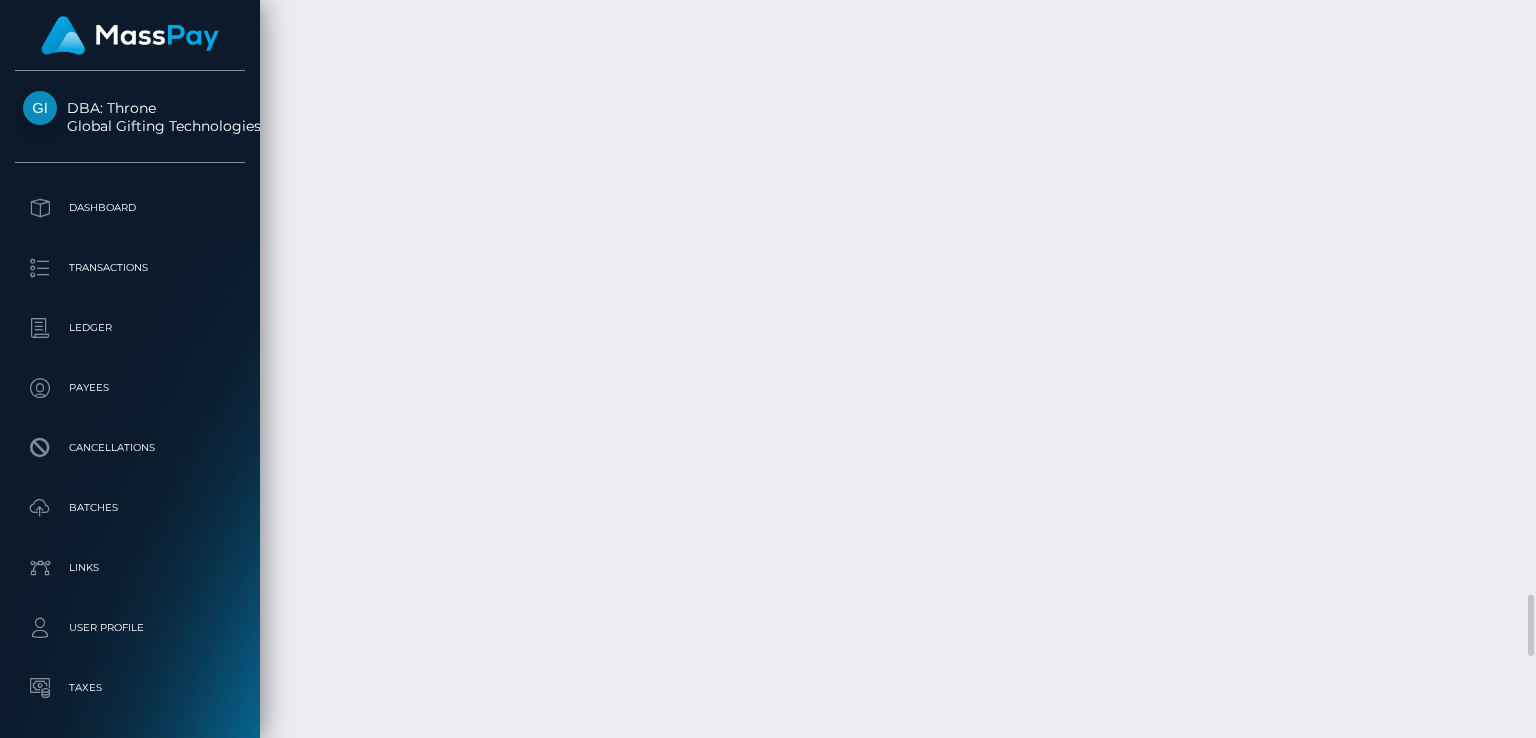 click on "Date/Time
Description
Amount
Fee
Received
Status
NU Colombia NU Colombia NEQUI" at bounding box center [898, -2367] 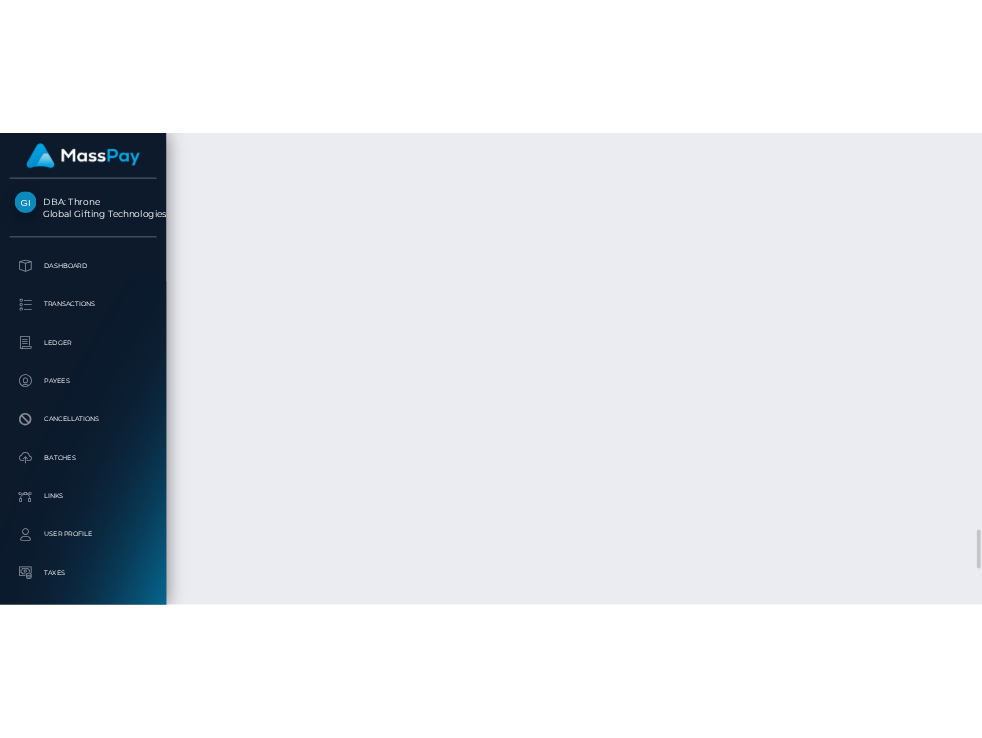 scroll, scrollTop: 240, scrollLeft: 384, axis: both 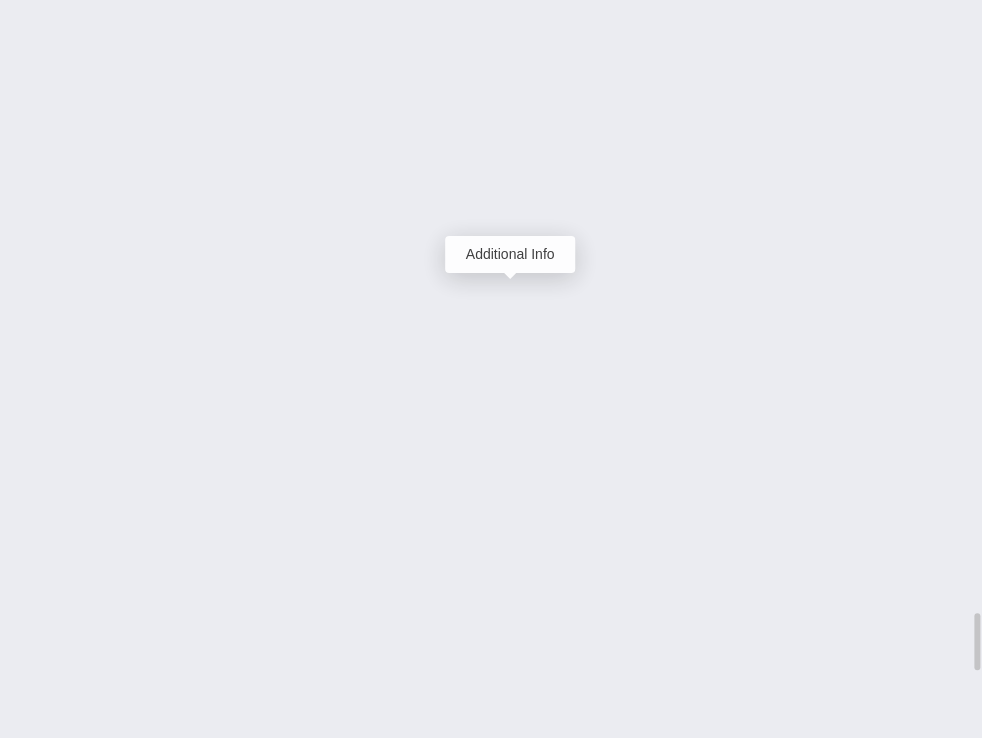 click at bounding box center [473, -2872] 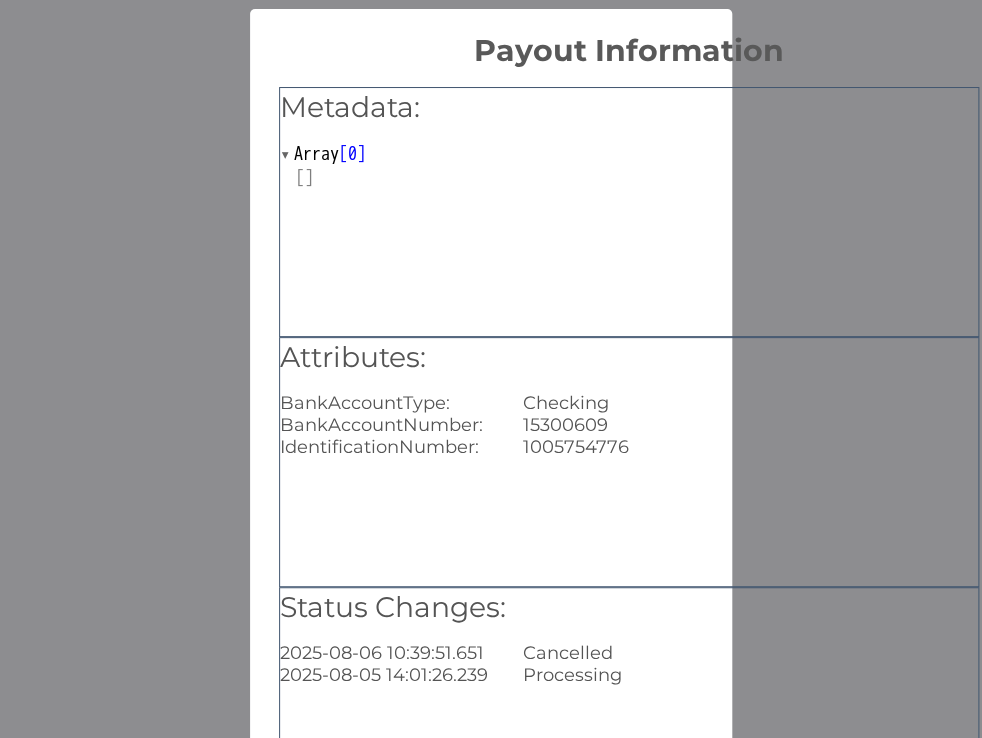 click on "× Payout Information Metadata: Array [ 0 ] Attributes: BankAccountType: Checking BankAccountNumber: 15300609 IdentificationNumber: 1005754776 Status Changes: 2025-08-06 10:39:51.651 Cancelled 2025-08-05 14:01:26.239 Processing OK No Cancel" at bounding box center (491, 369) 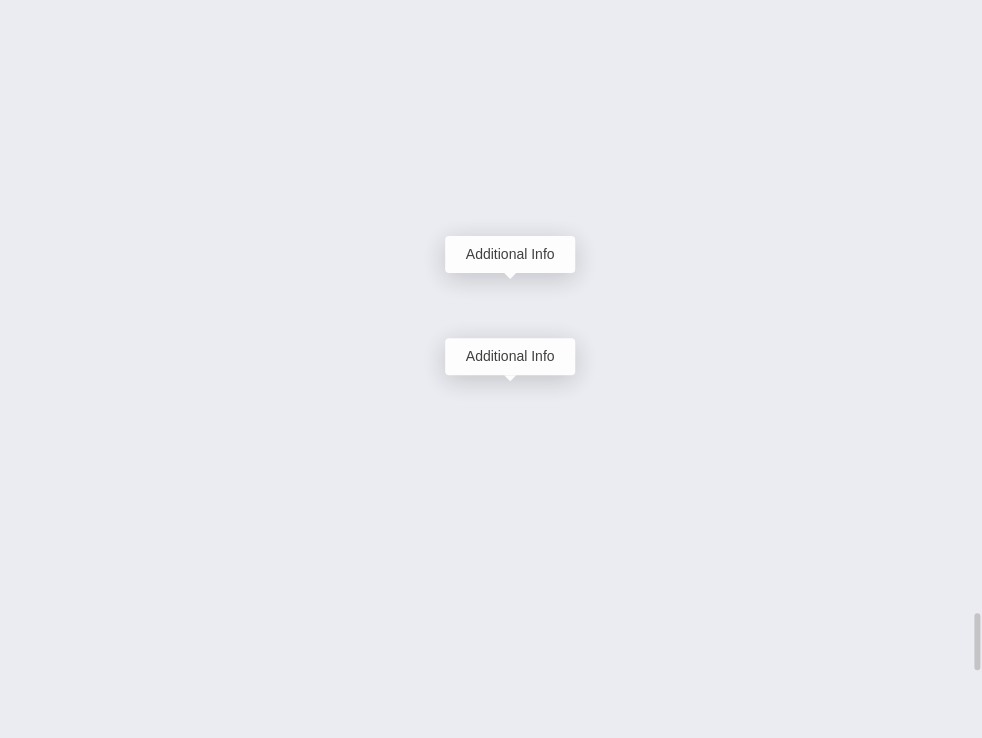scroll, scrollTop: 240, scrollLeft: 287, axis: both 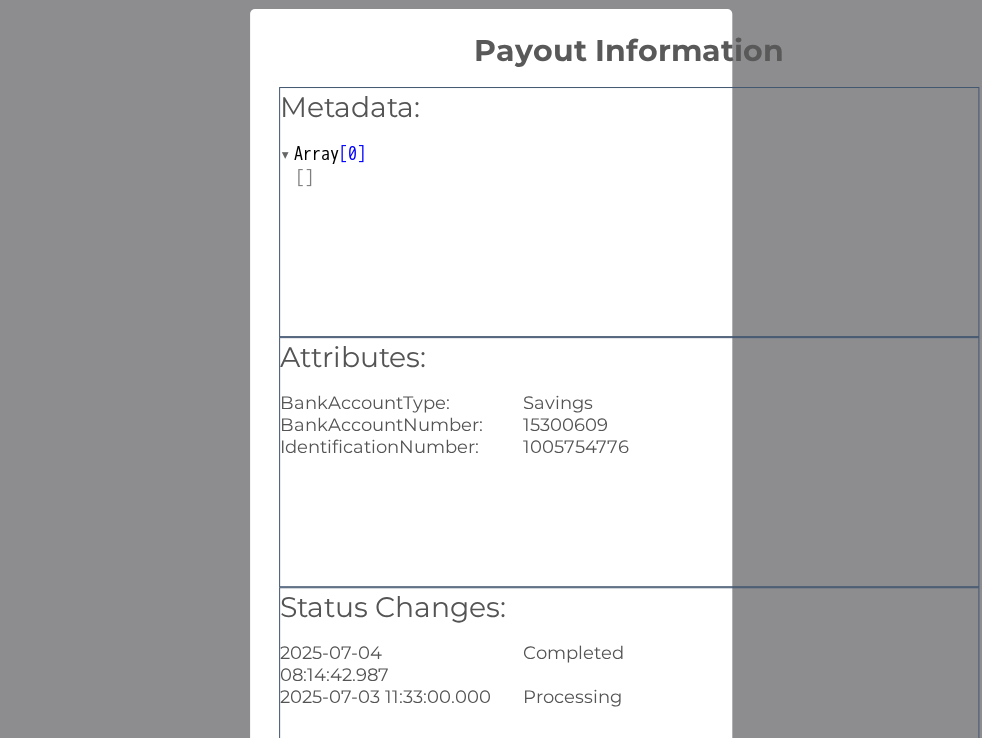 click on "× Payout Information Metadata: Array [ 0 ] Attributes: BankAccountType: Savings BankAccountNumber: 15300609 IdentificationNumber: 1005754776 Status Changes: 2025-07-04 08:14:42.987 Completed 2025-07-03 11:33:00.000 Processing OK No Cancel" at bounding box center [491, 369] 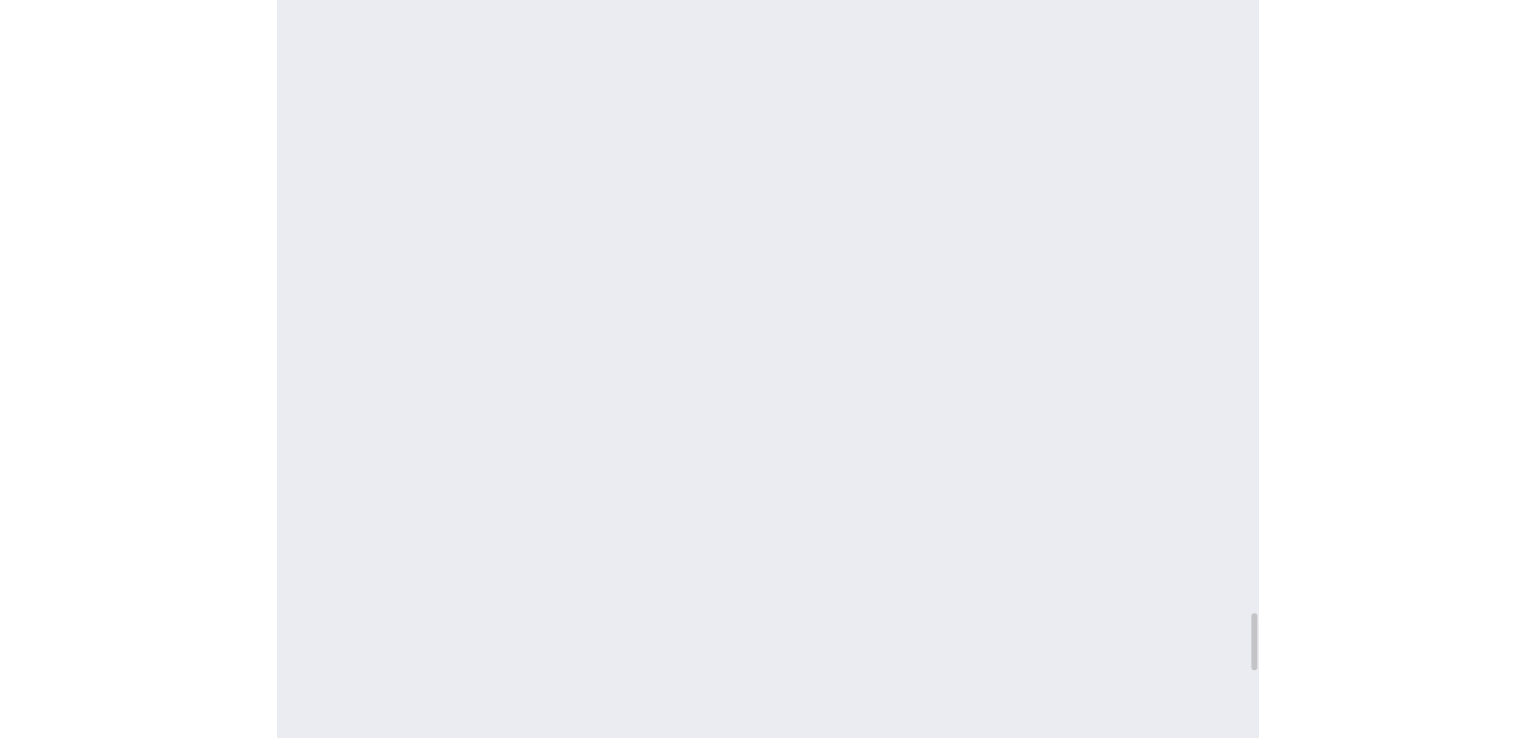 scroll, scrollTop: 240, scrollLeft: 287, axis: both 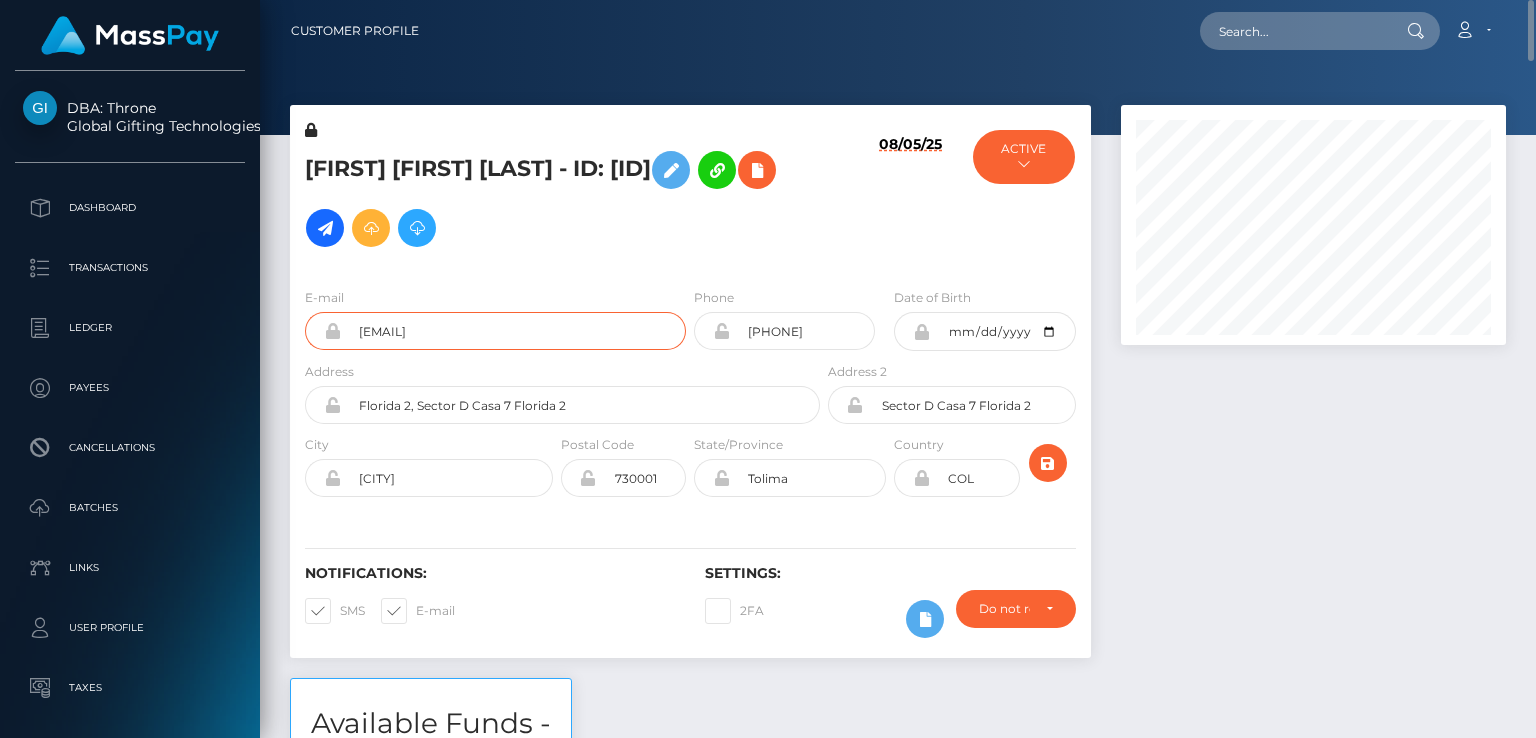 click on "nenexxl69@gmail.com" at bounding box center [513, 331] 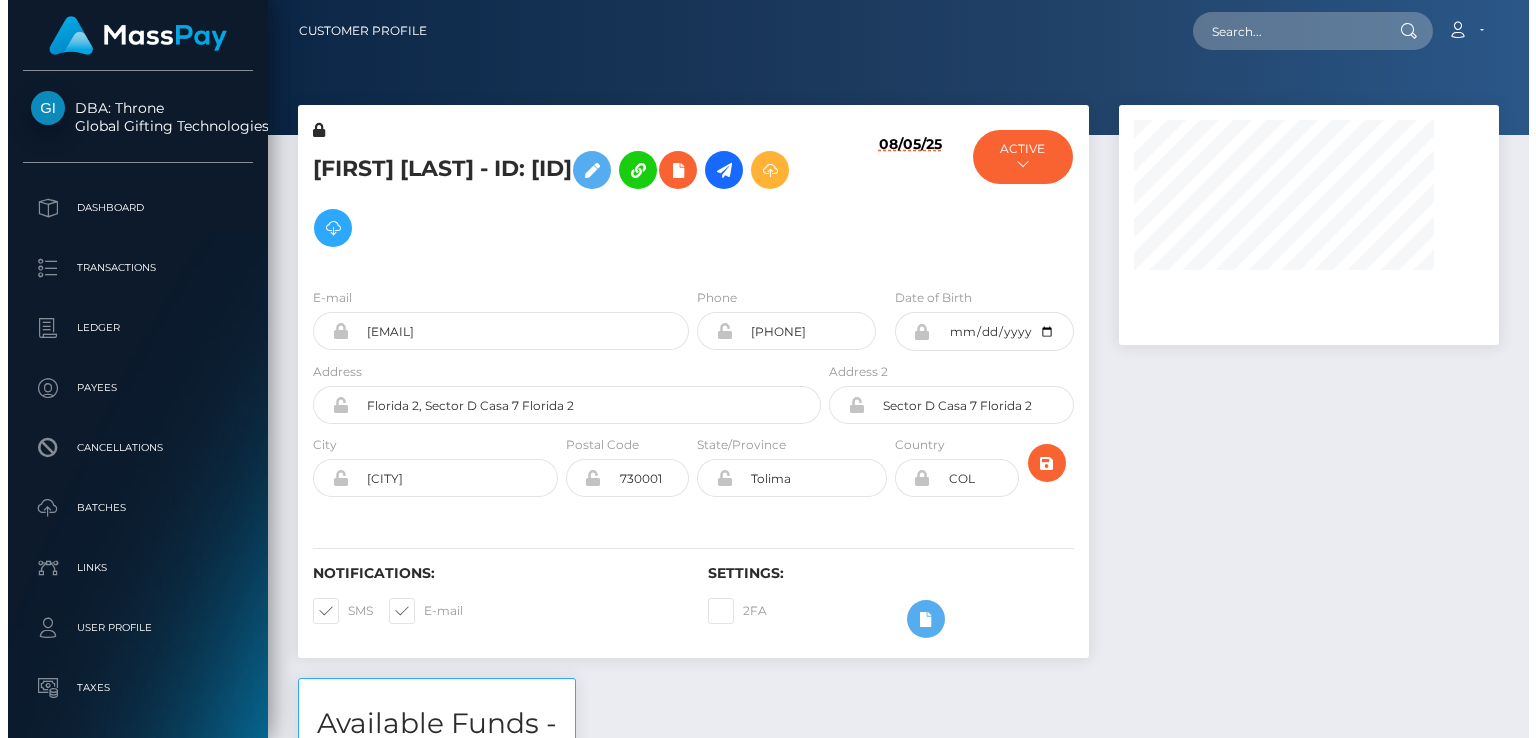 scroll, scrollTop: 0, scrollLeft: 0, axis: both 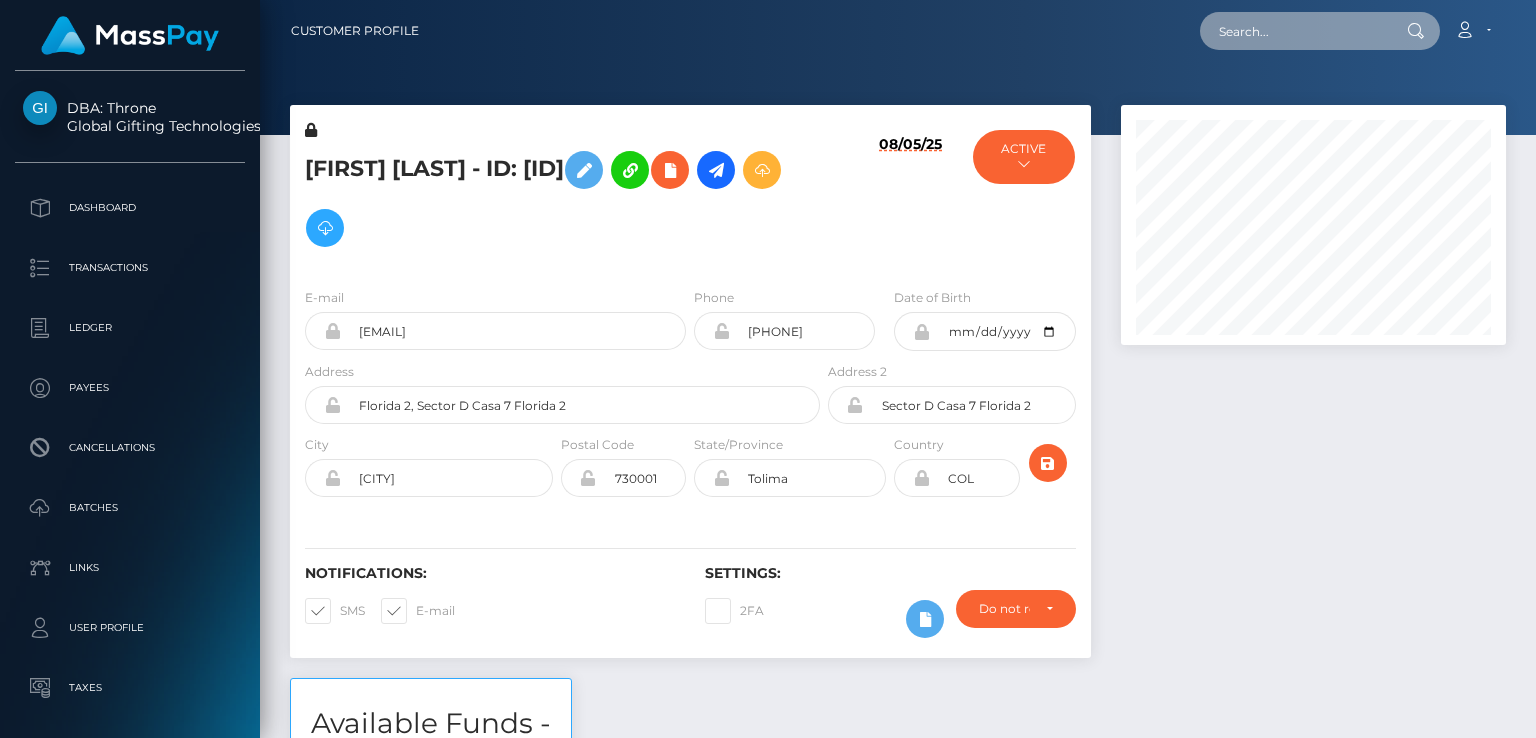 paste on "804774708888227840_14" 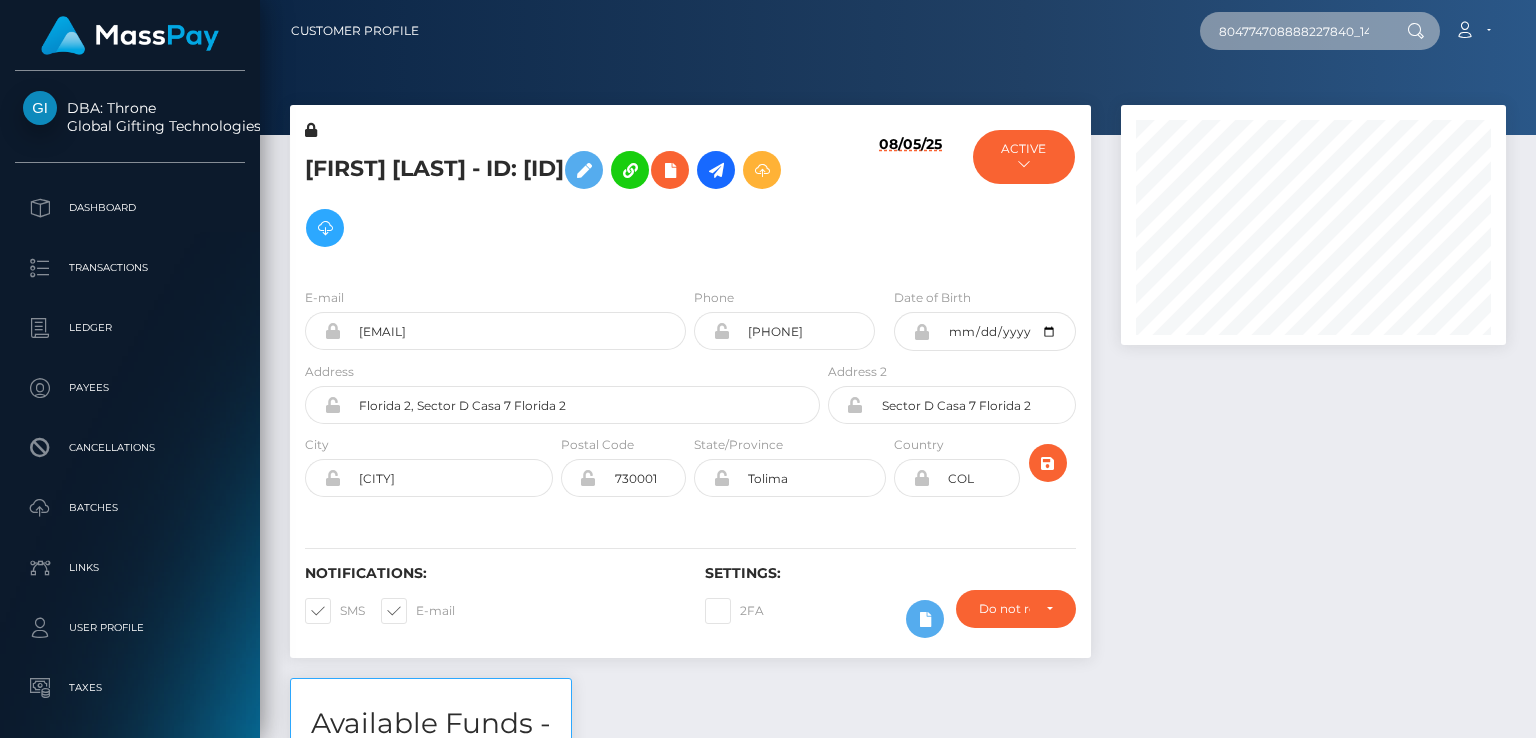 scroll, scrollTop: 0, scrollLeft: 3, axis: horizontal 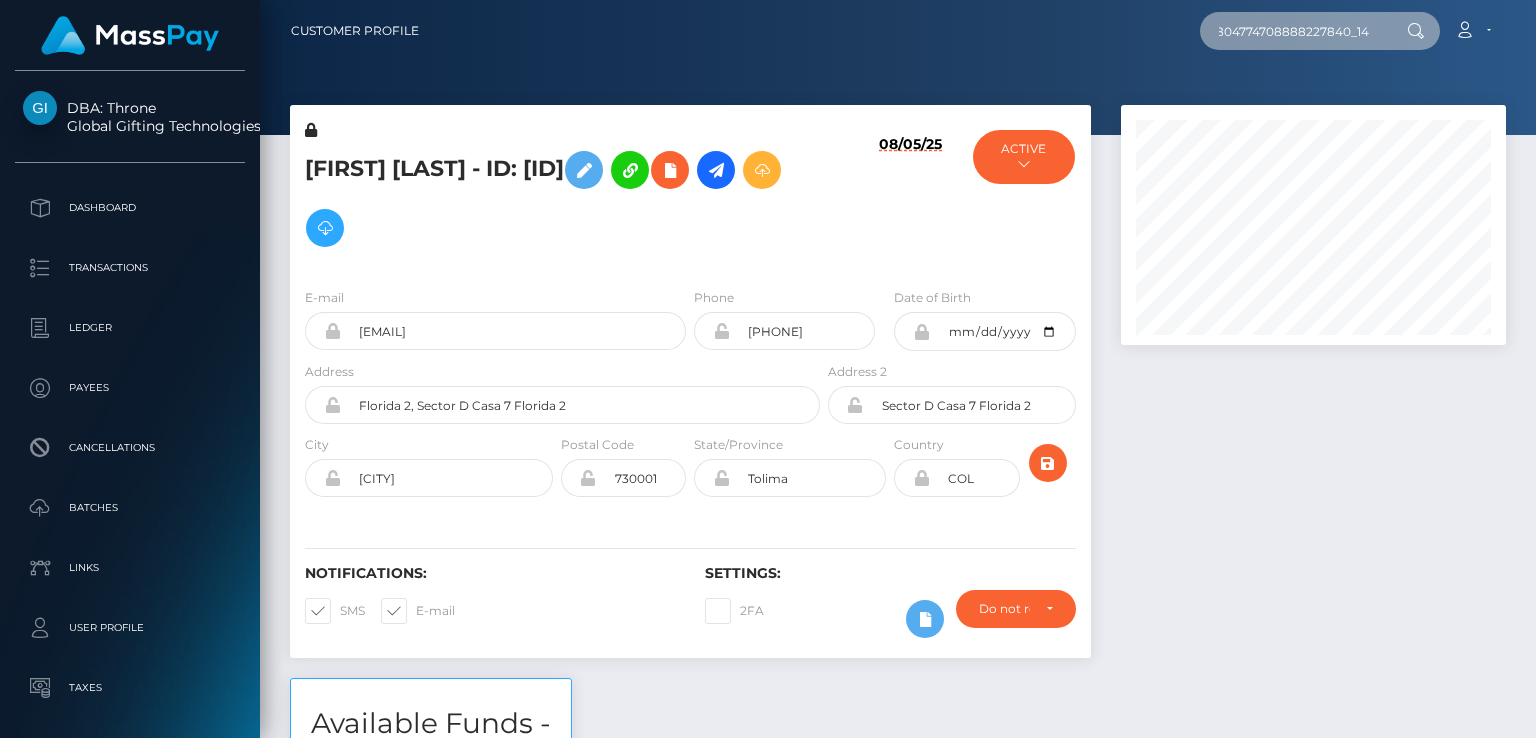type on "804774708888227840_14" 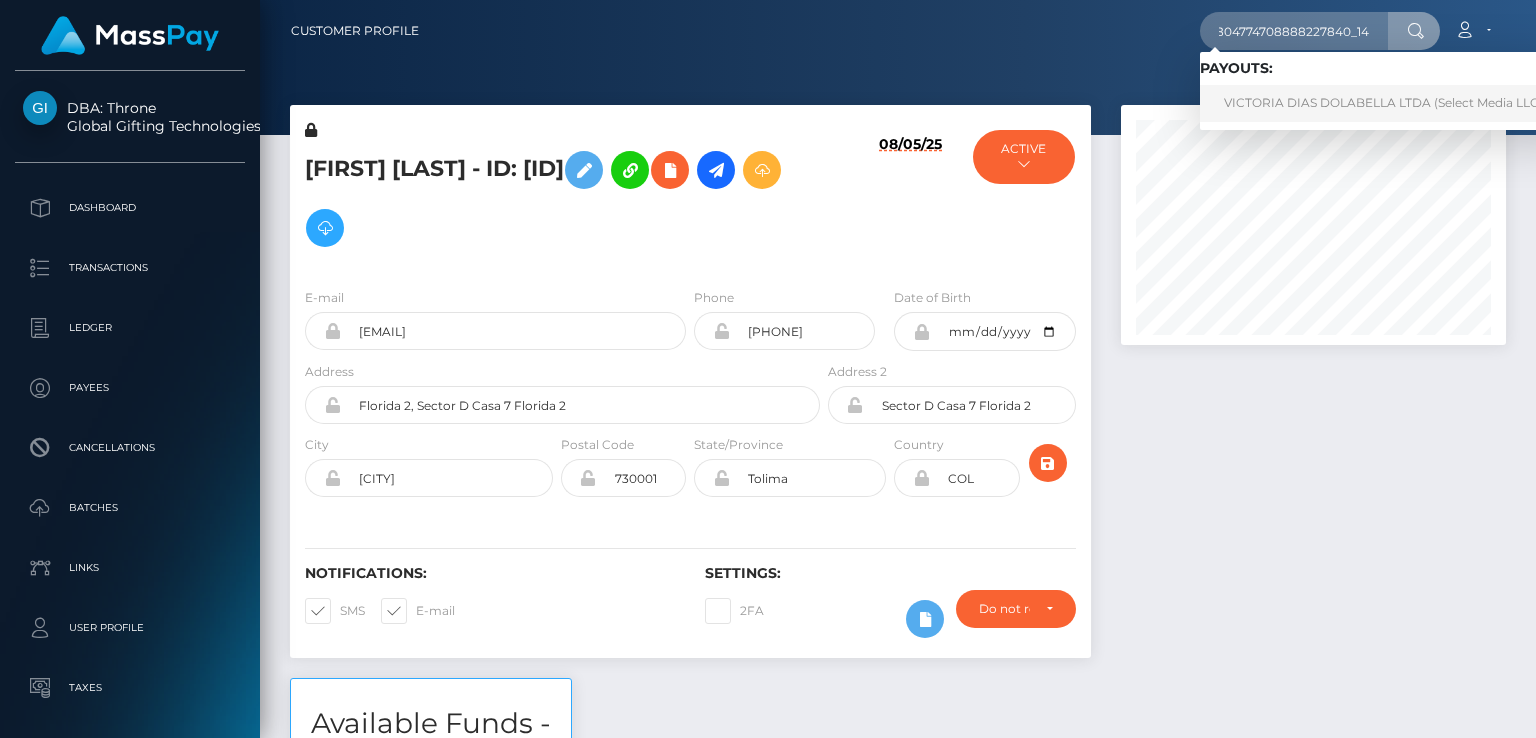 scroll, scrollTop: 0, scrollLeft: 0, axis: both 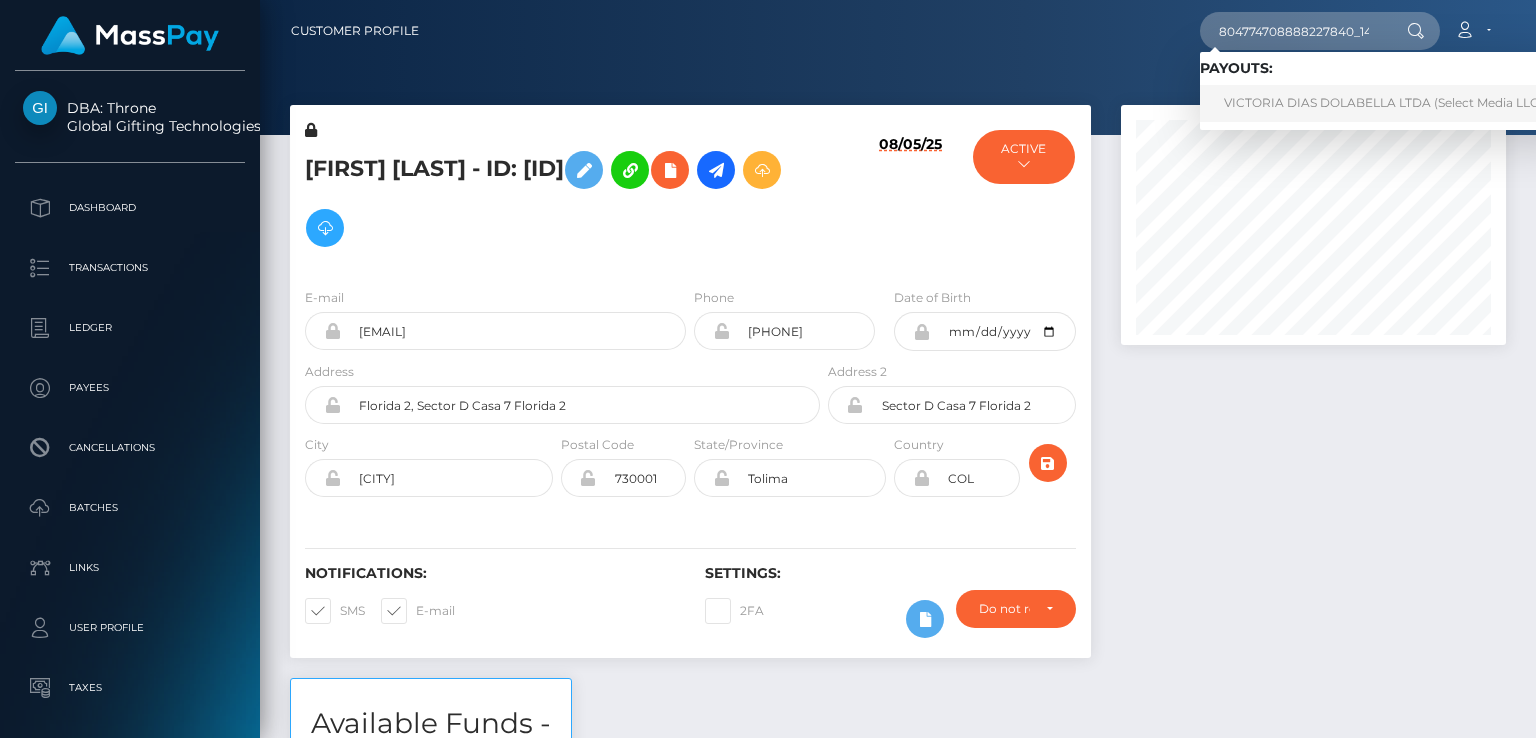 click on "VICTORIA DIAS DOLABELLA LTDA (Select Media LLC - )" at bounding box center [1389, 103] 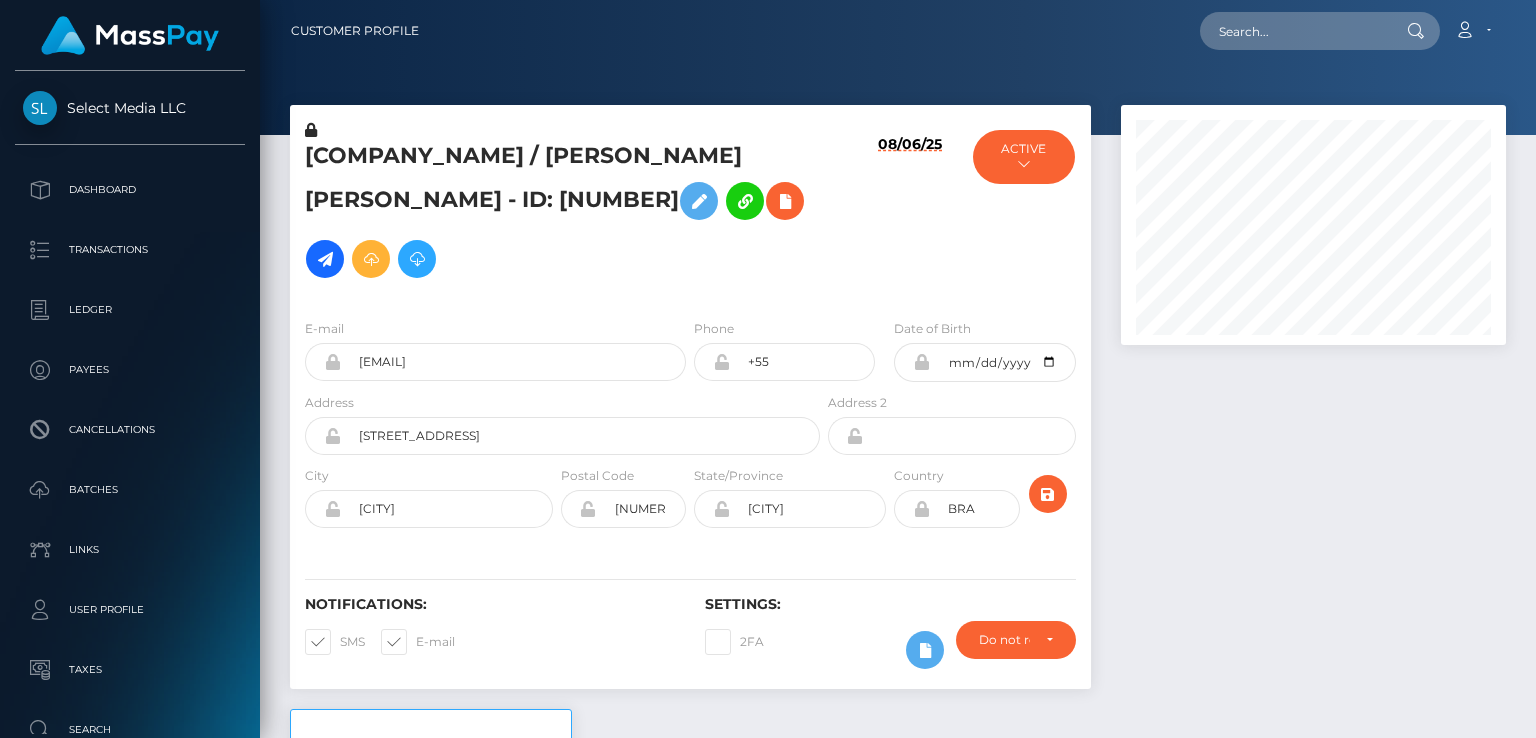 scroll, scrollTop: 0, scrollLeft: 0, axis: both 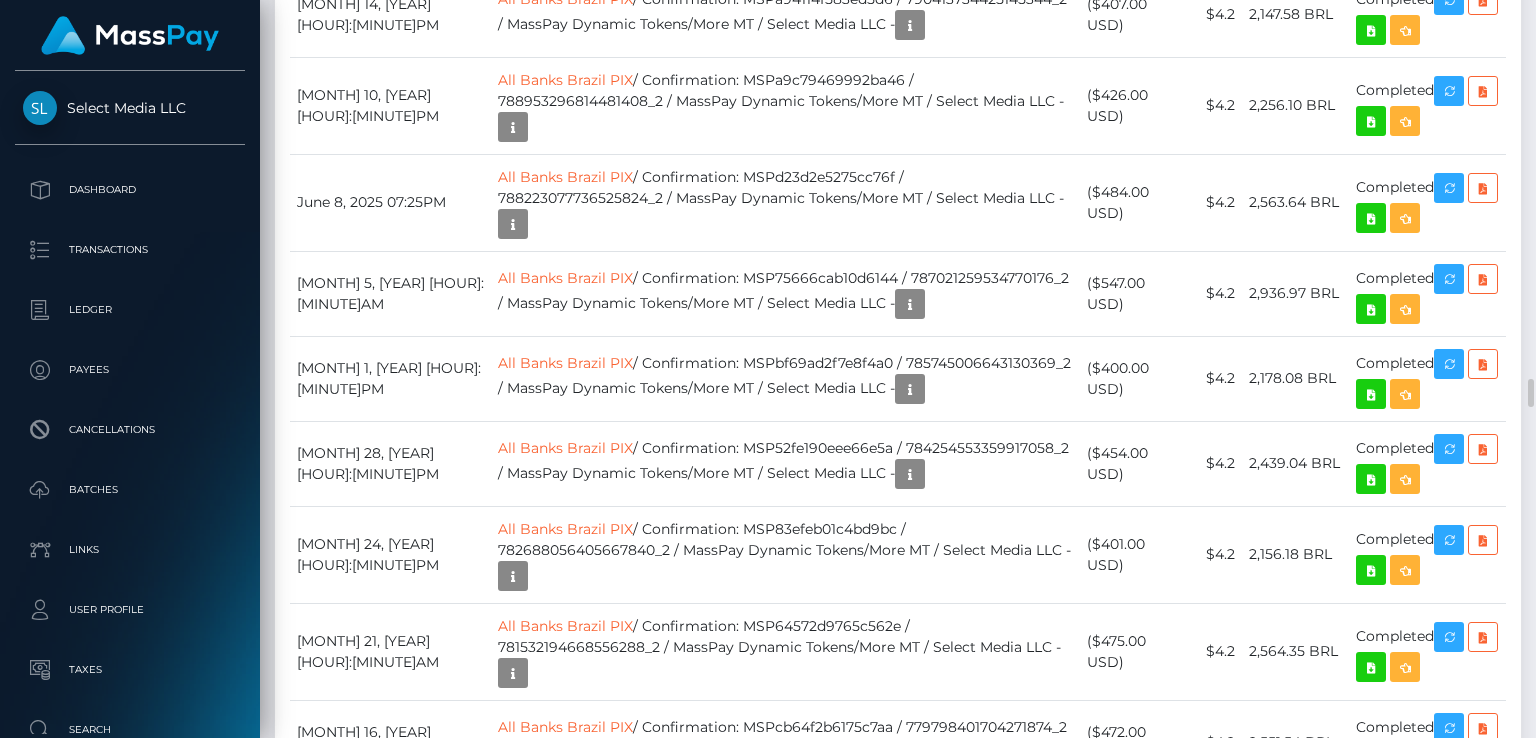 drag, startPoint x: 612, startPoint y: 426, endPoint x: 782, endPoint y: 418, distance: 170.18813 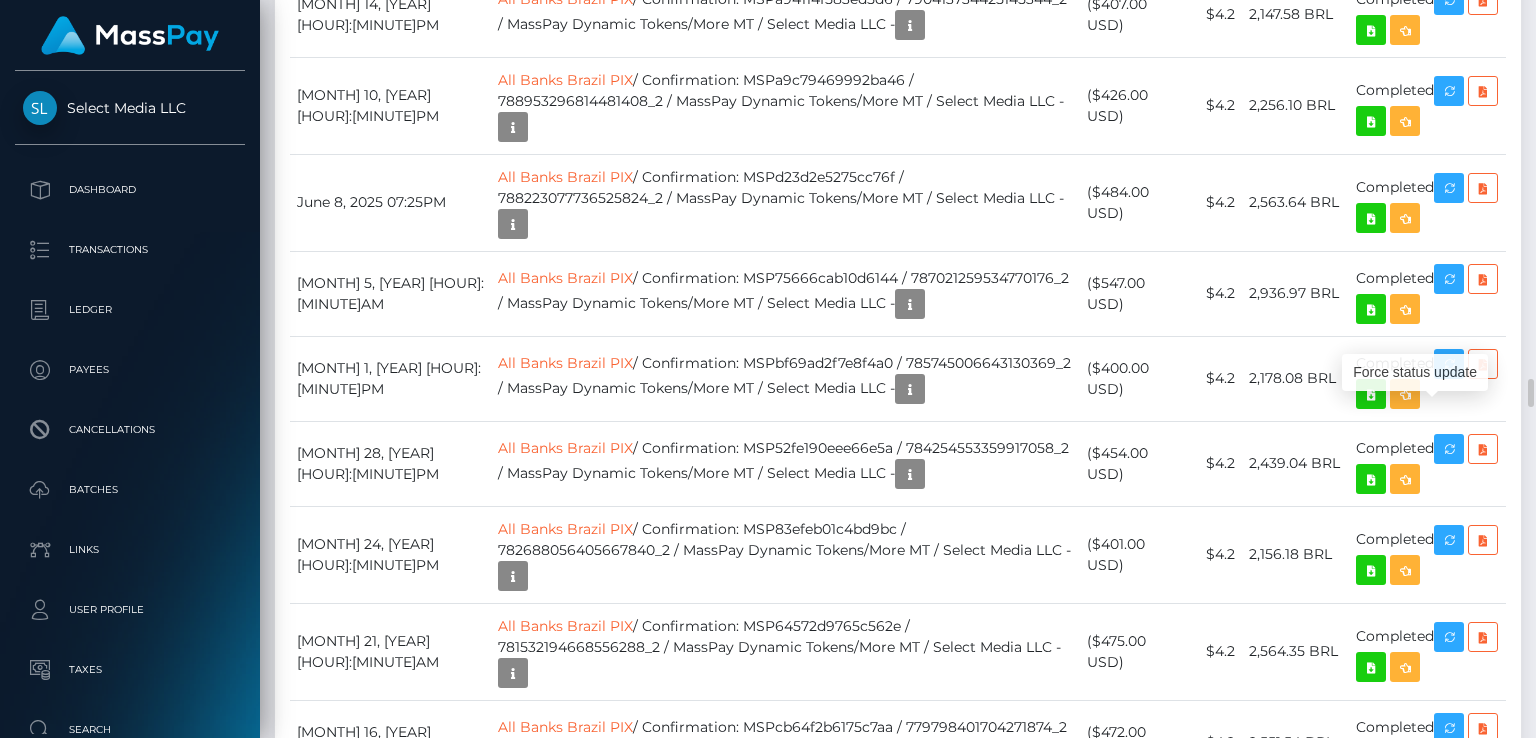 click at bounding box center [1449, -1302] 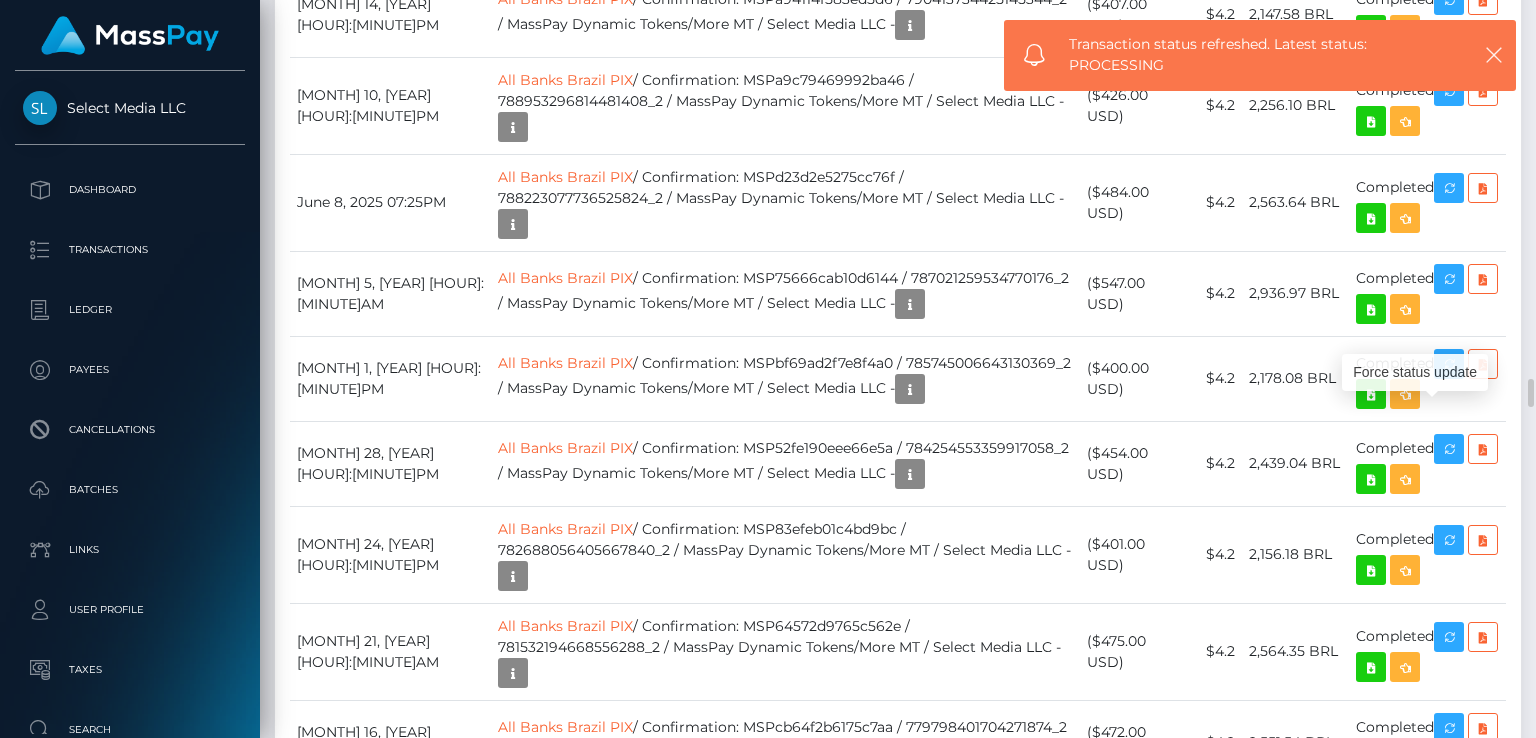 scroll, scrollTop: 240, scrollLeft: 384, axis: both 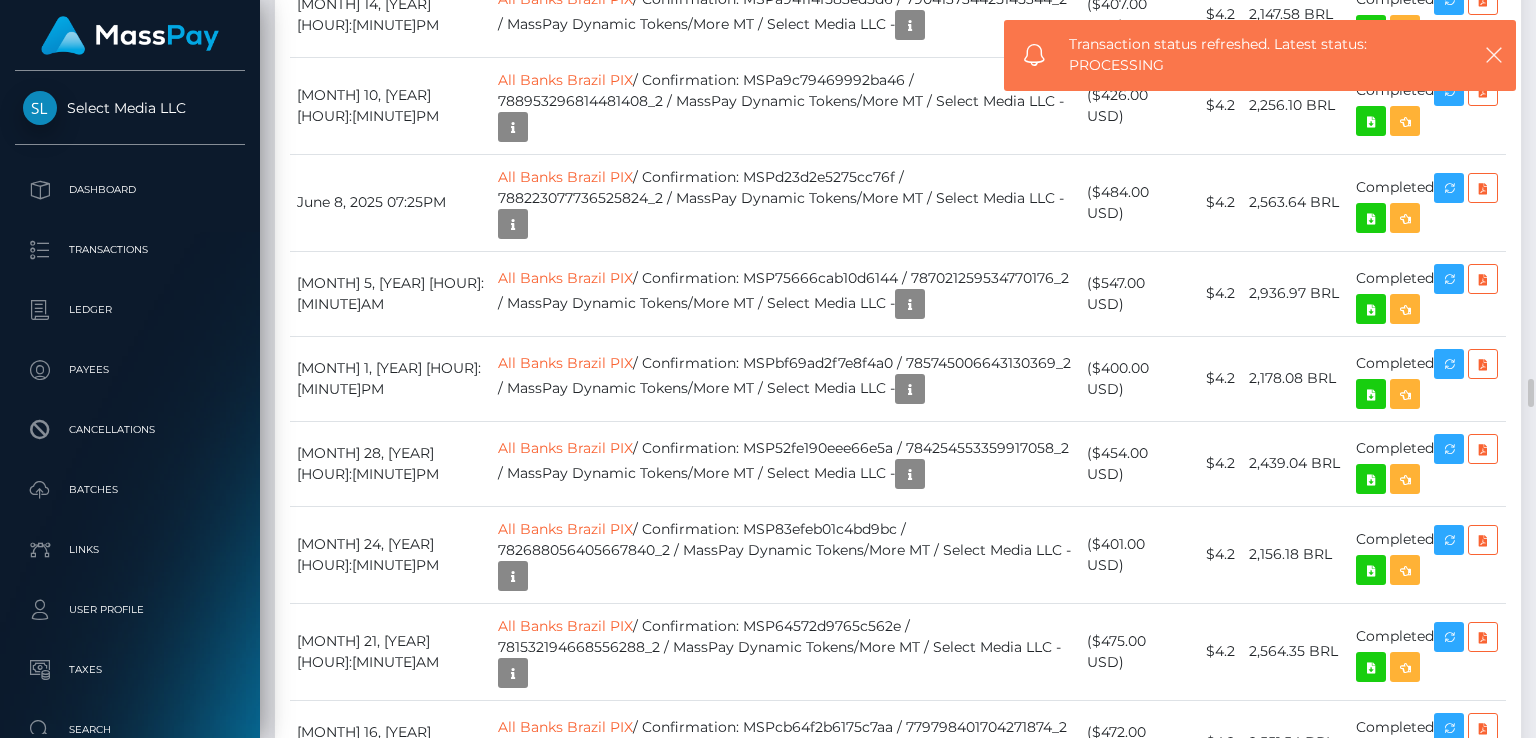 drag, startPoint x: 612, startPoint y: 512, endPoint x: 788, endPoint y: 513, distance: 176.00284 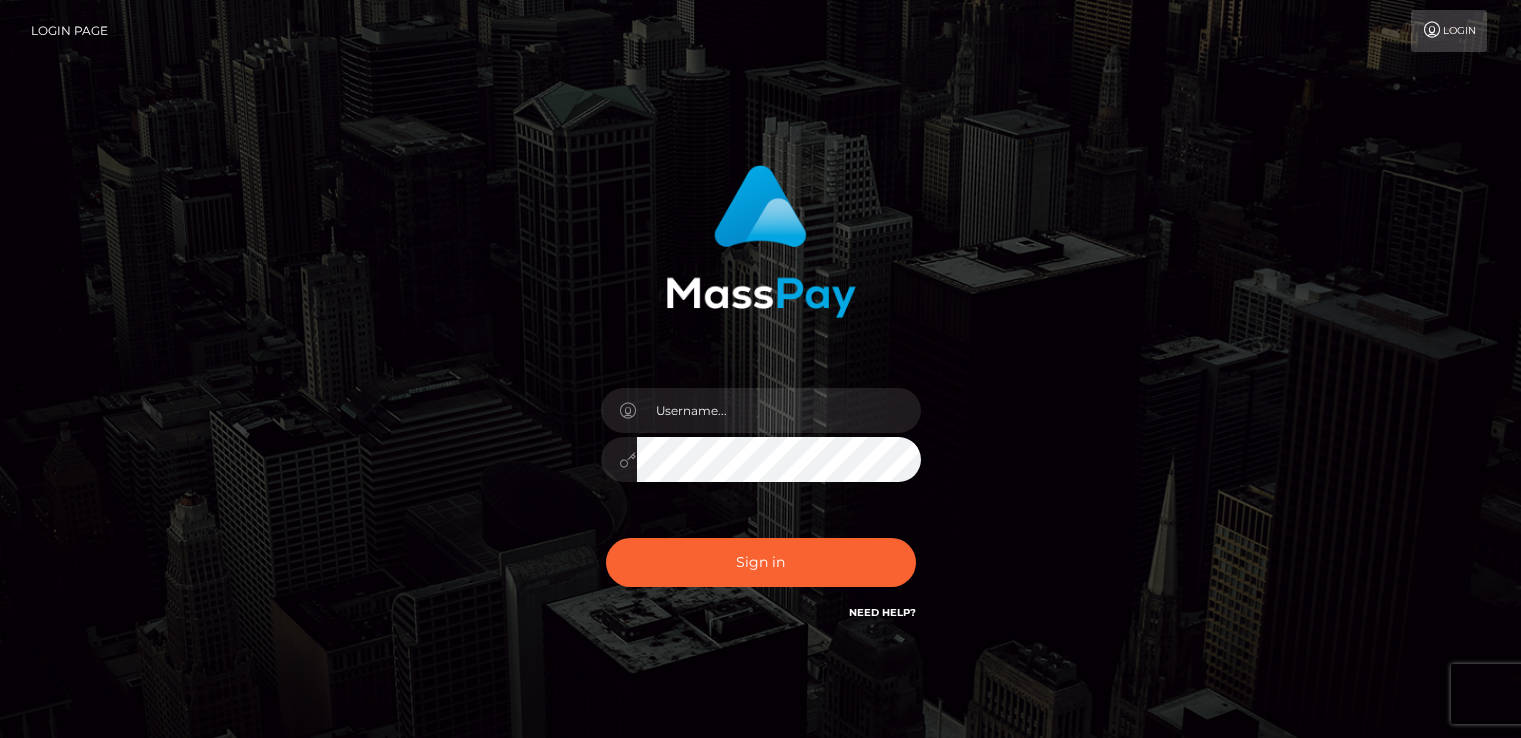 scroll, scrollTop: 0, scrollLeft: 0, axis: both 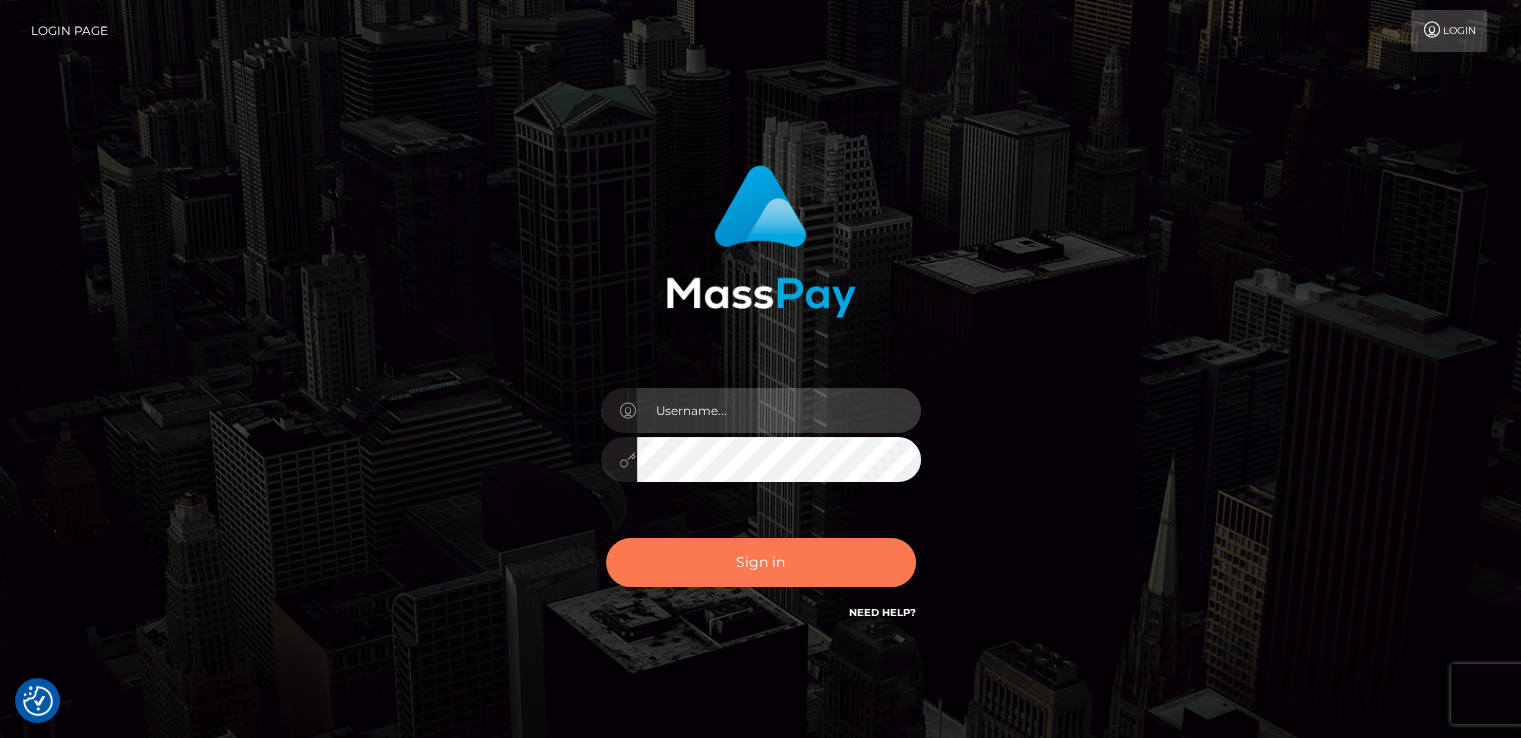 type on "catalinad" 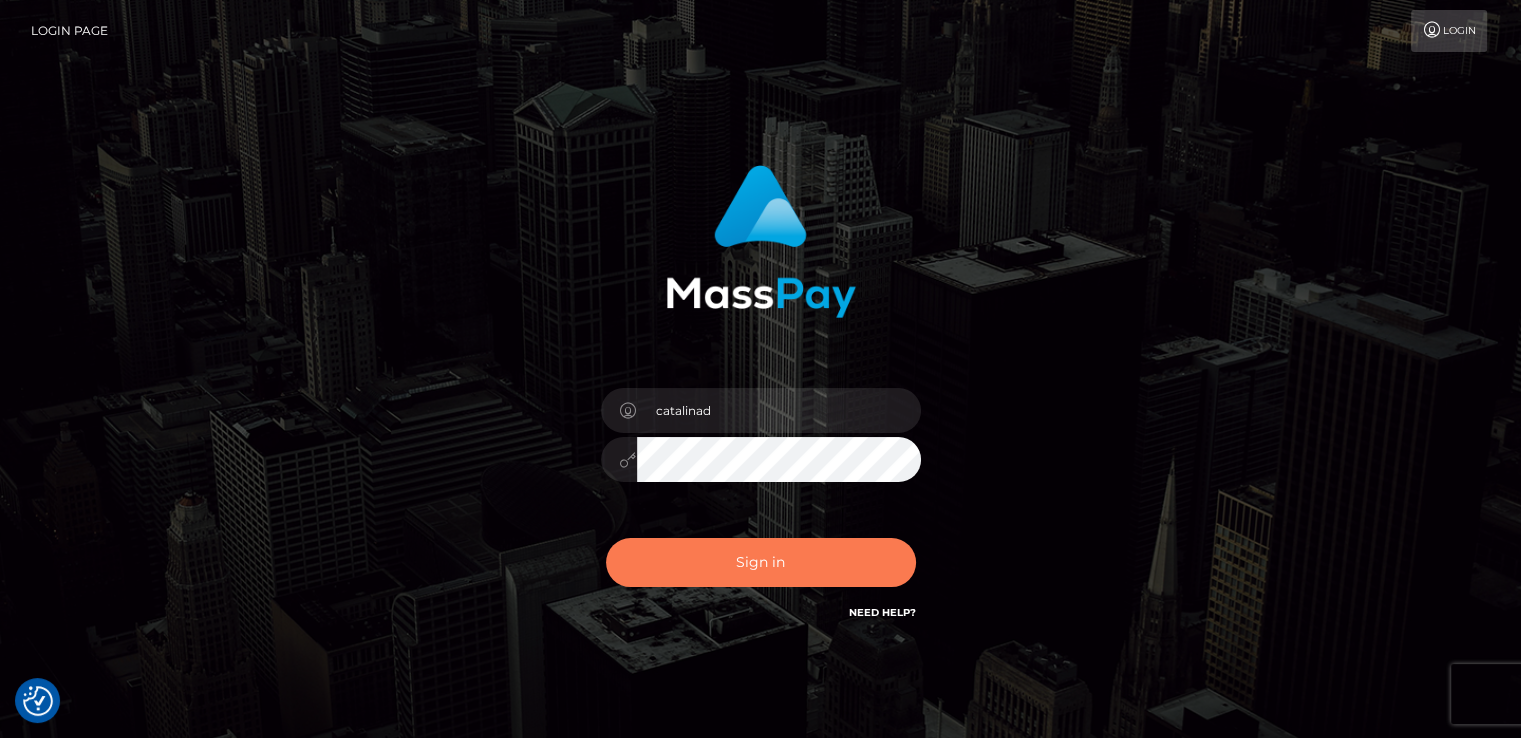 click on "Sign in" at bounding box center (761, 562) 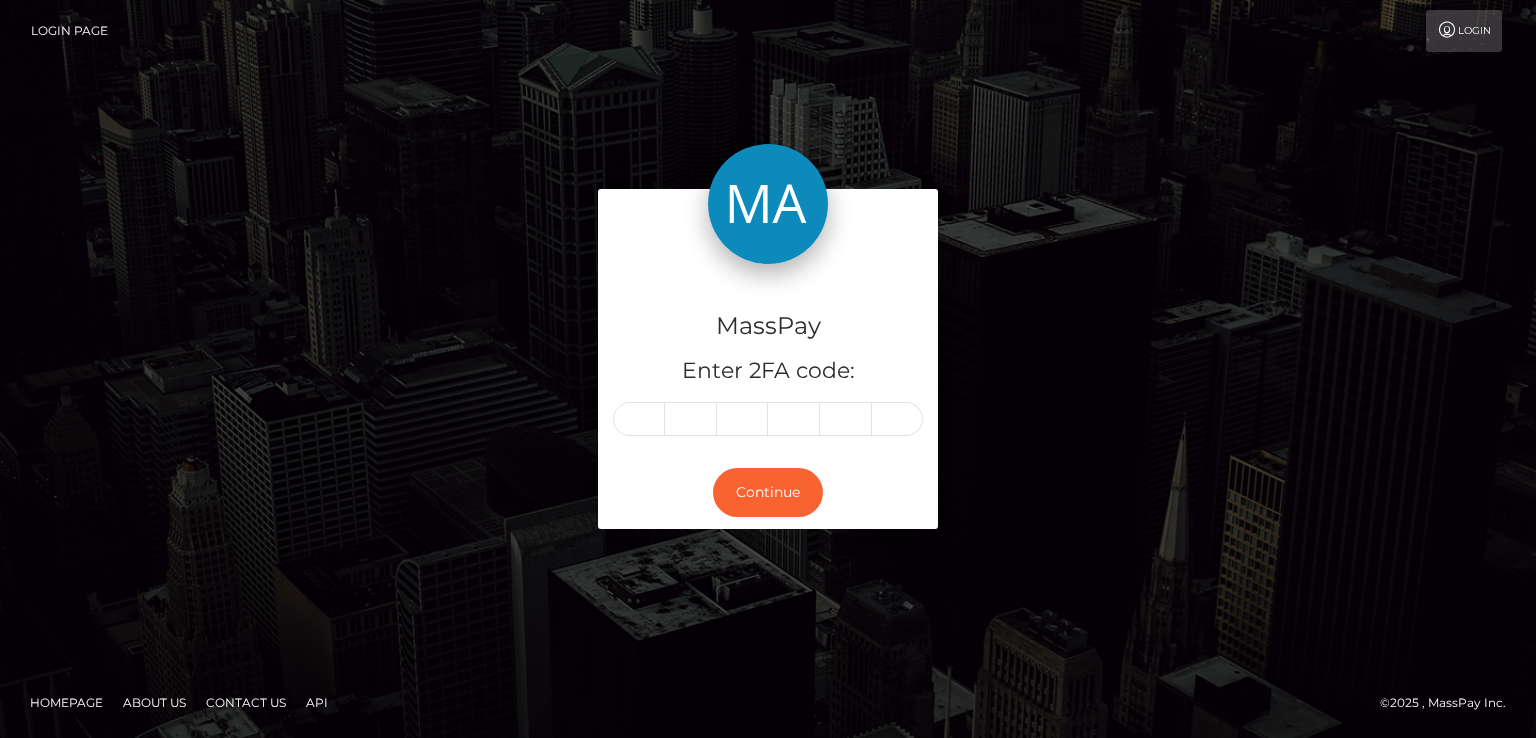 scroll, scrollTop: 0, scrollLeft: 0, axis: both 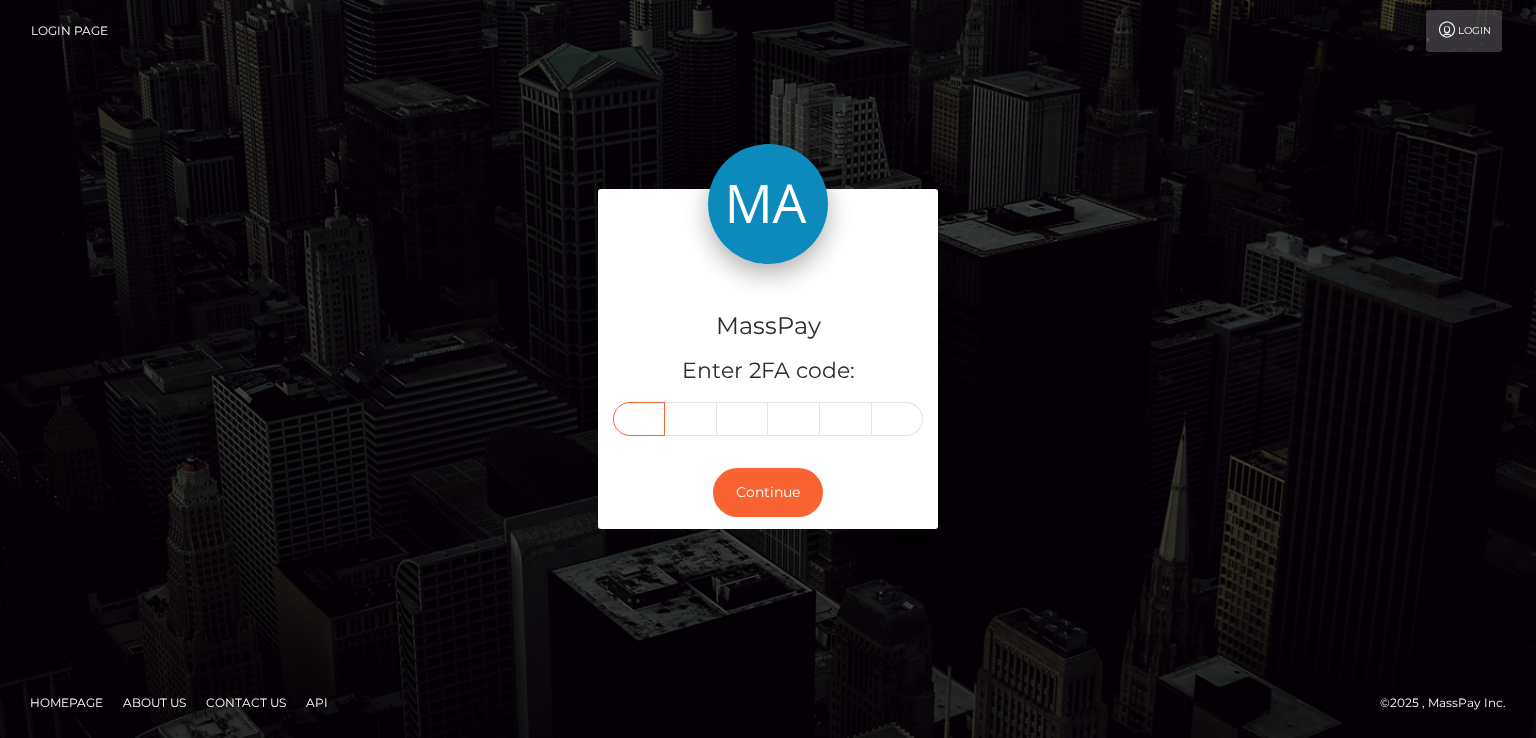 click at bounding box center (639, 419) 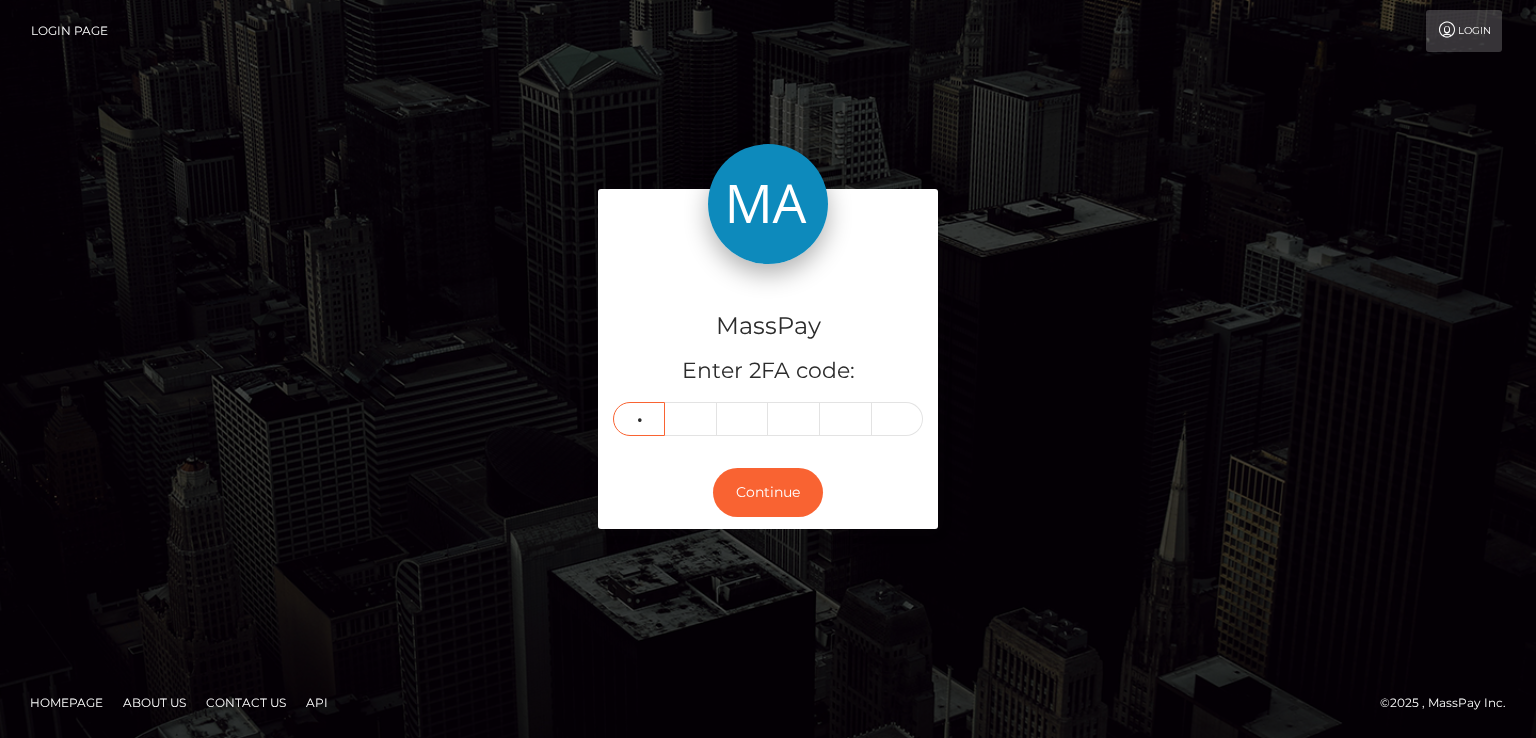 type on "3" 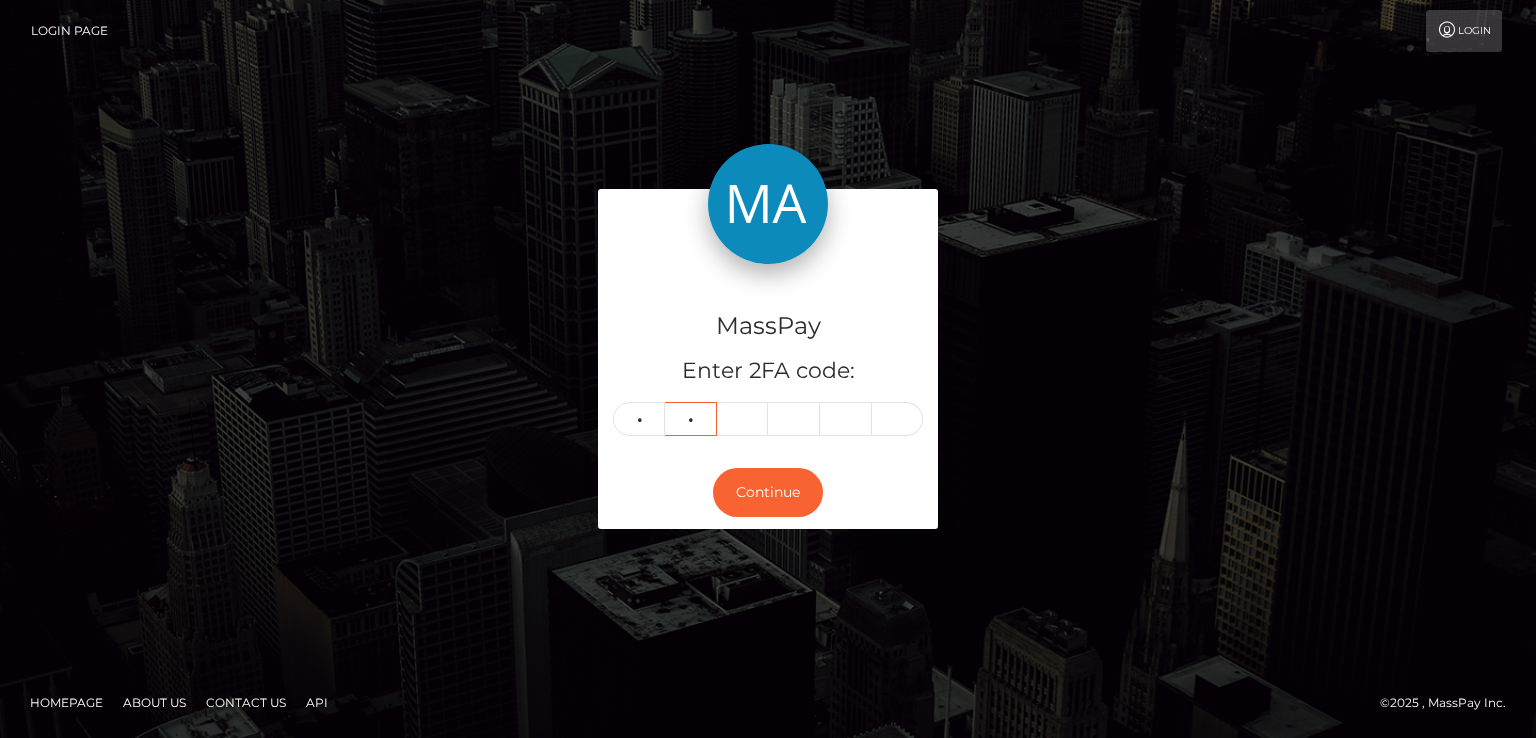type on "1" 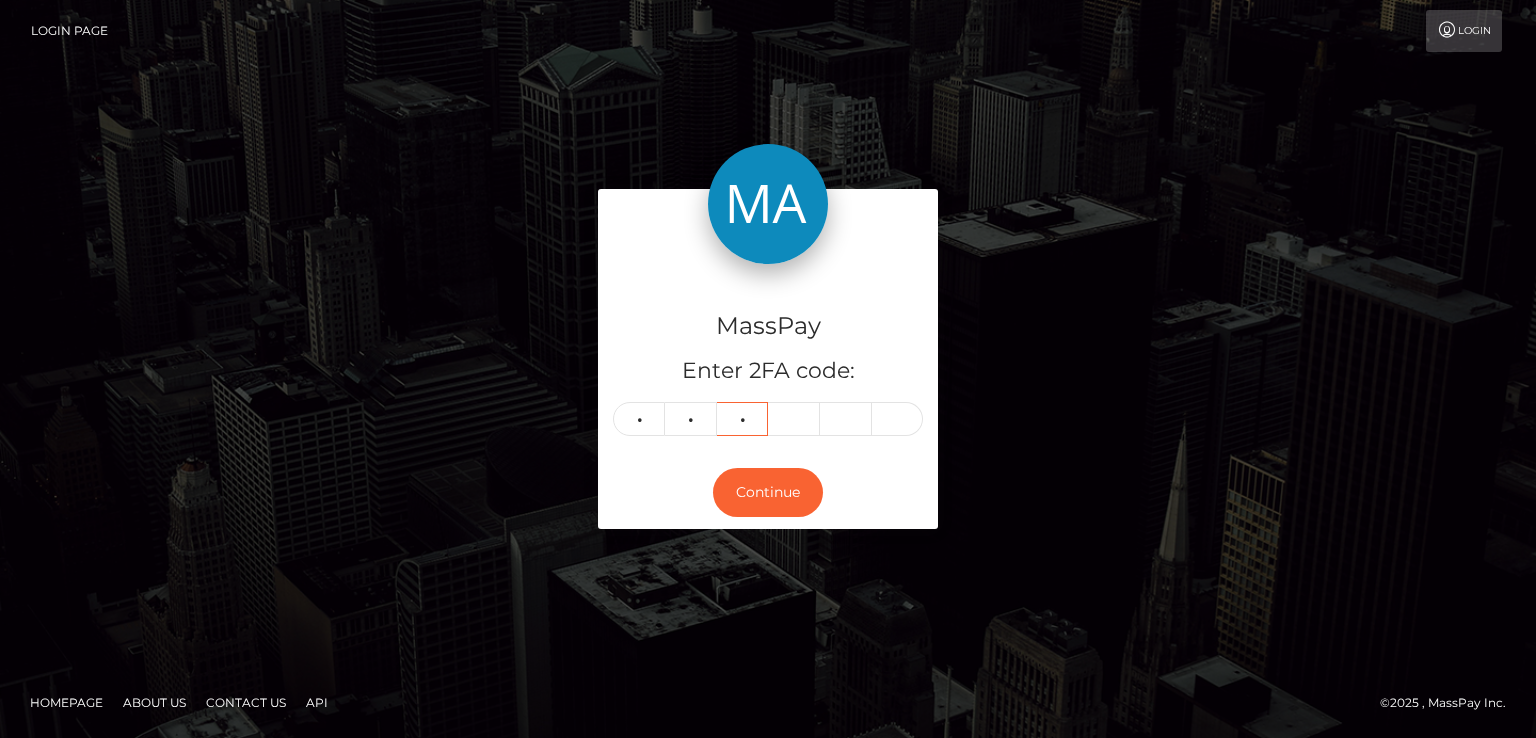 type on "1" 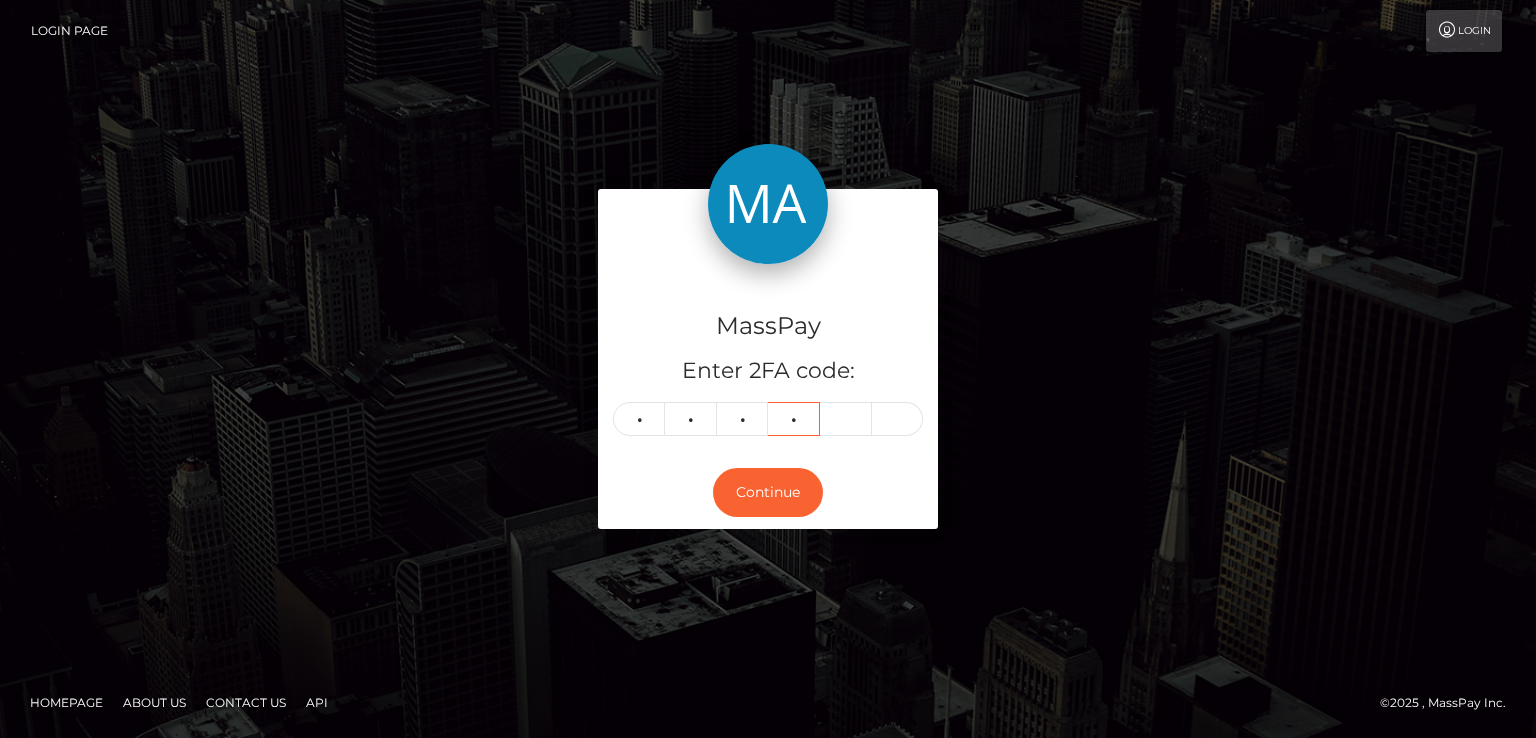 type on "8" 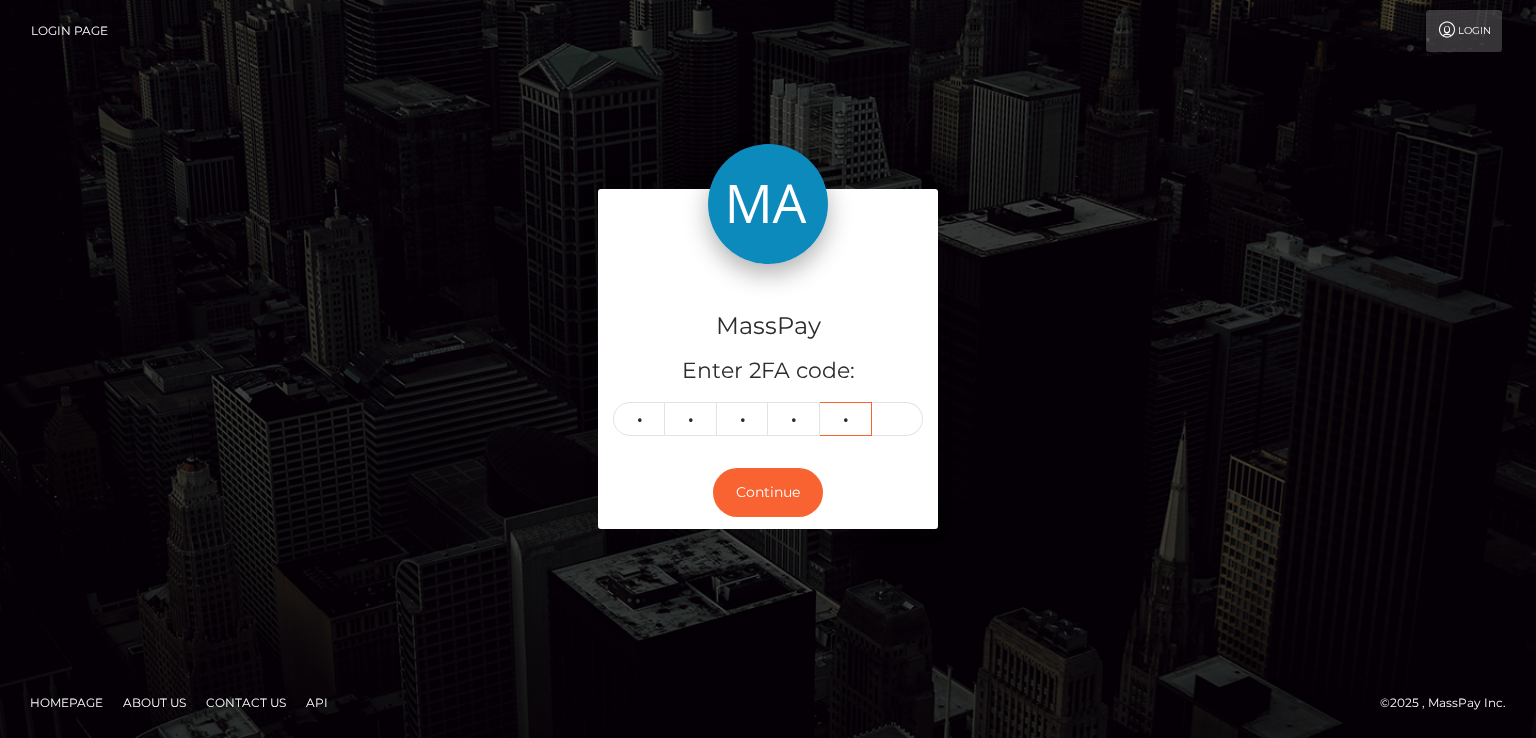 type on "9" 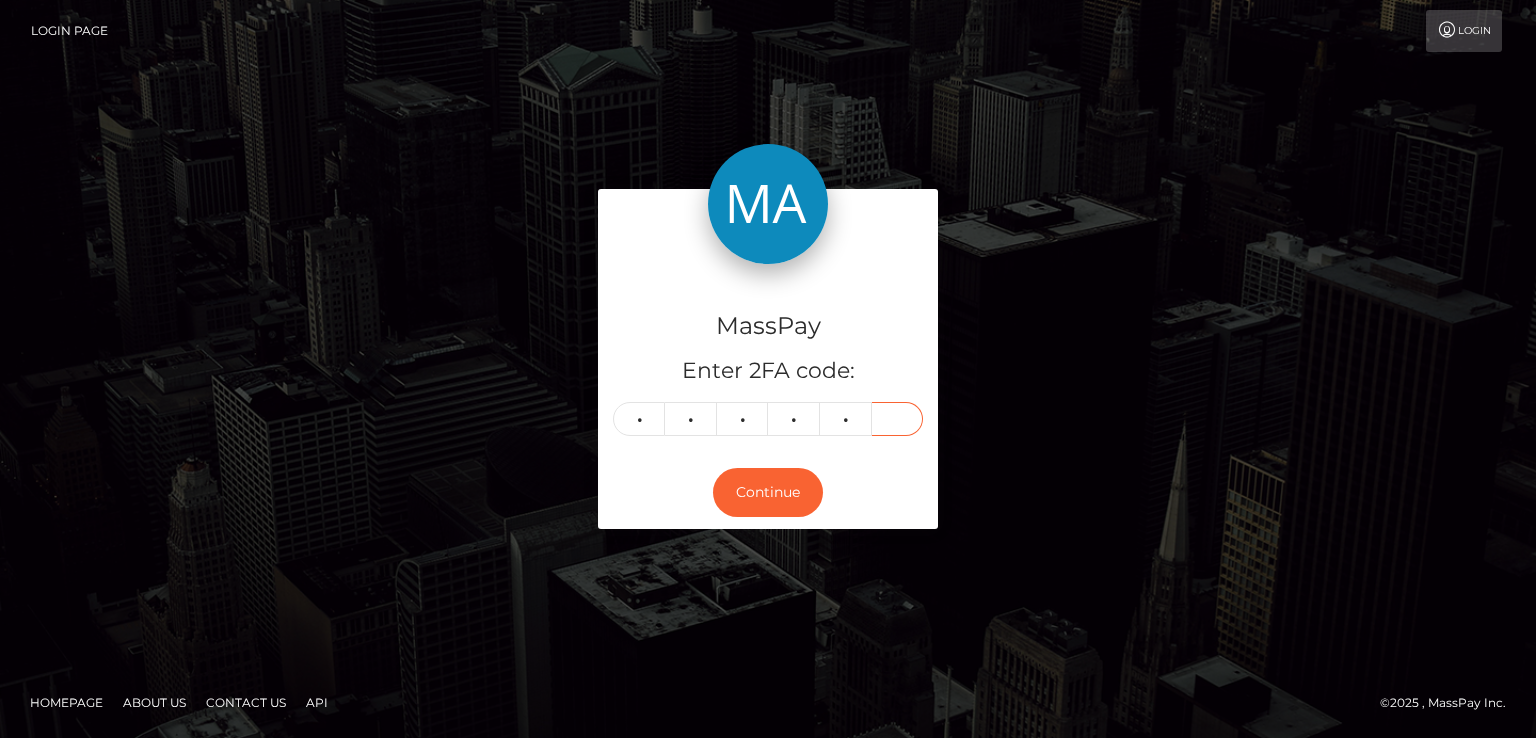 type on "7" 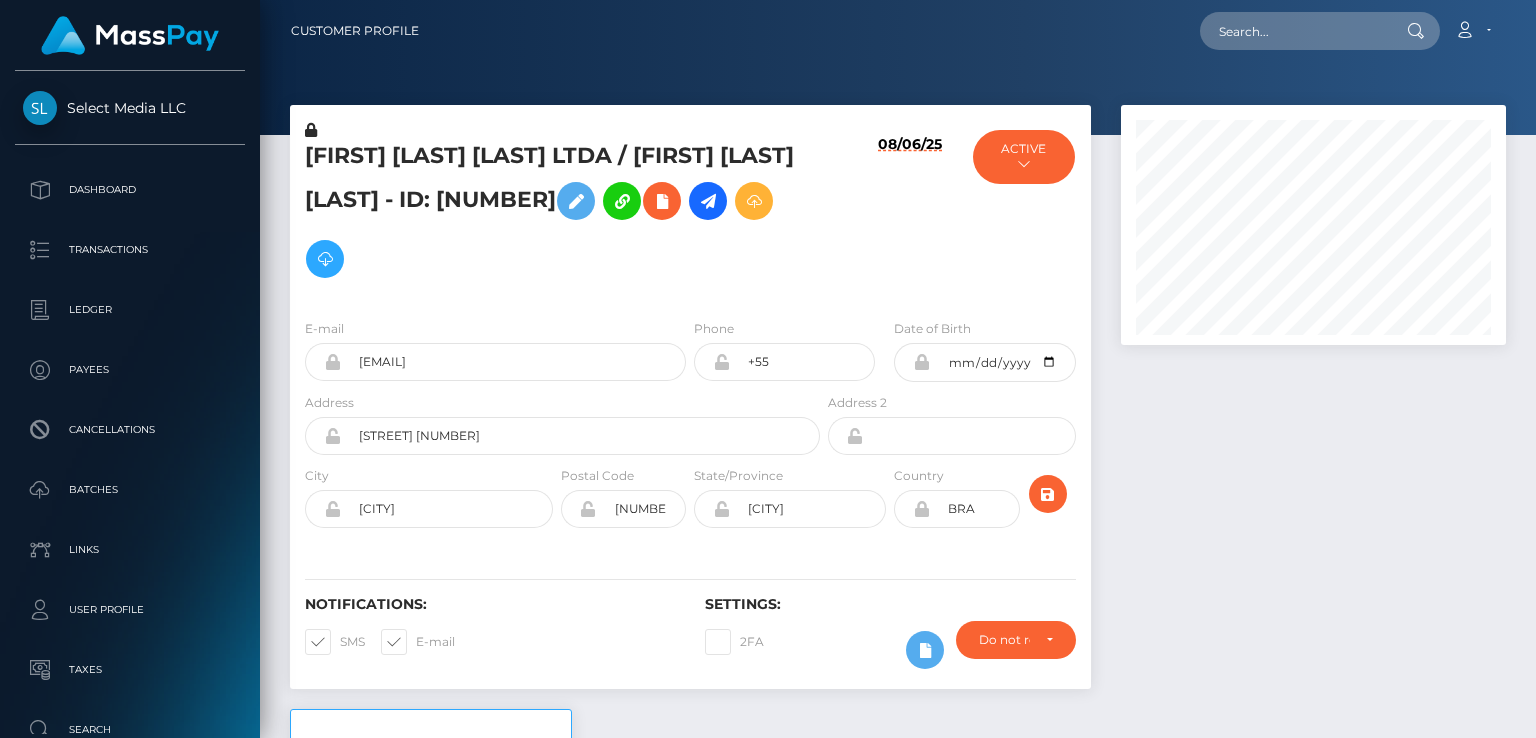 scroll, scrollTop: 0, scrollLeft: 0, axis: both 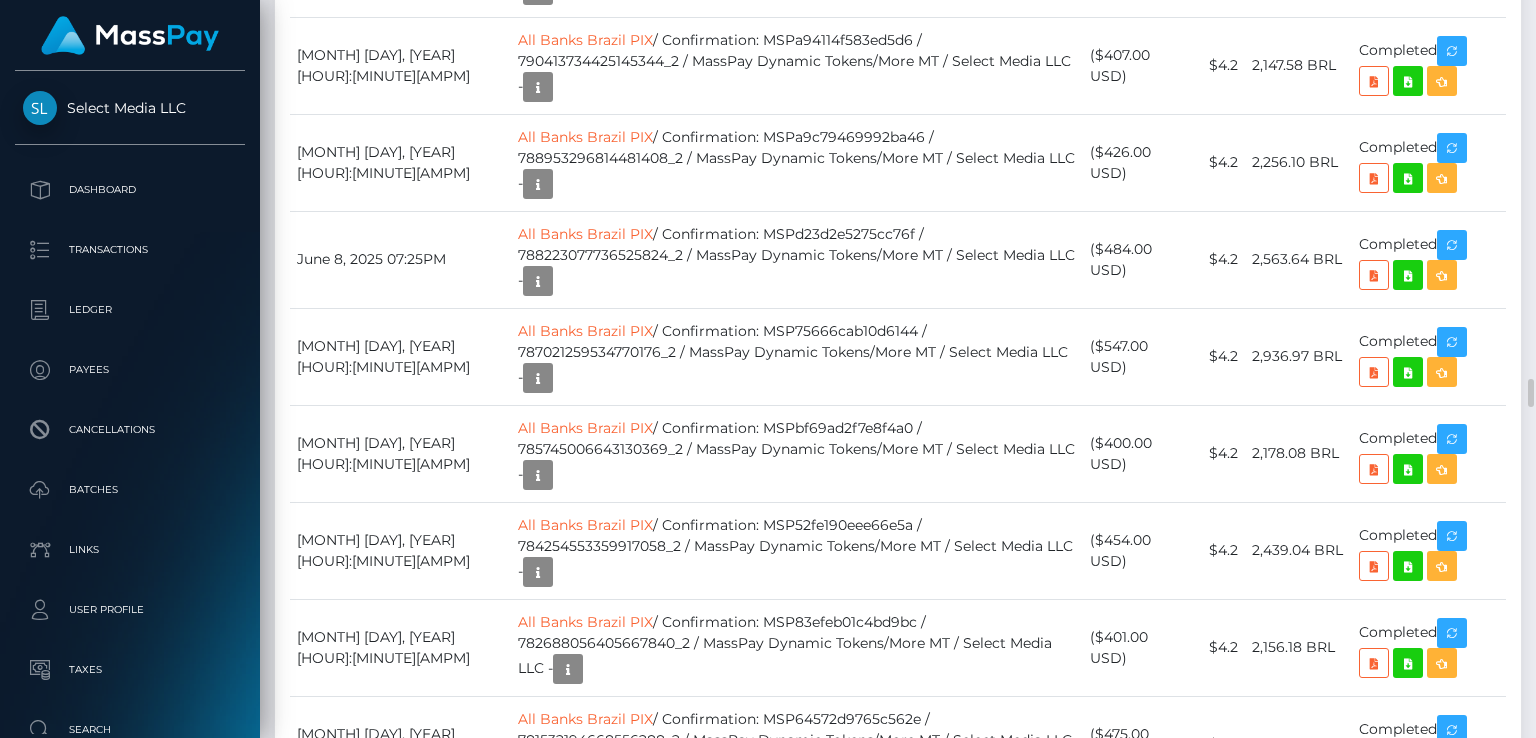 click on "* Transactions date/time are shown in payee's local timezone" at bounding box center (898, -1488) 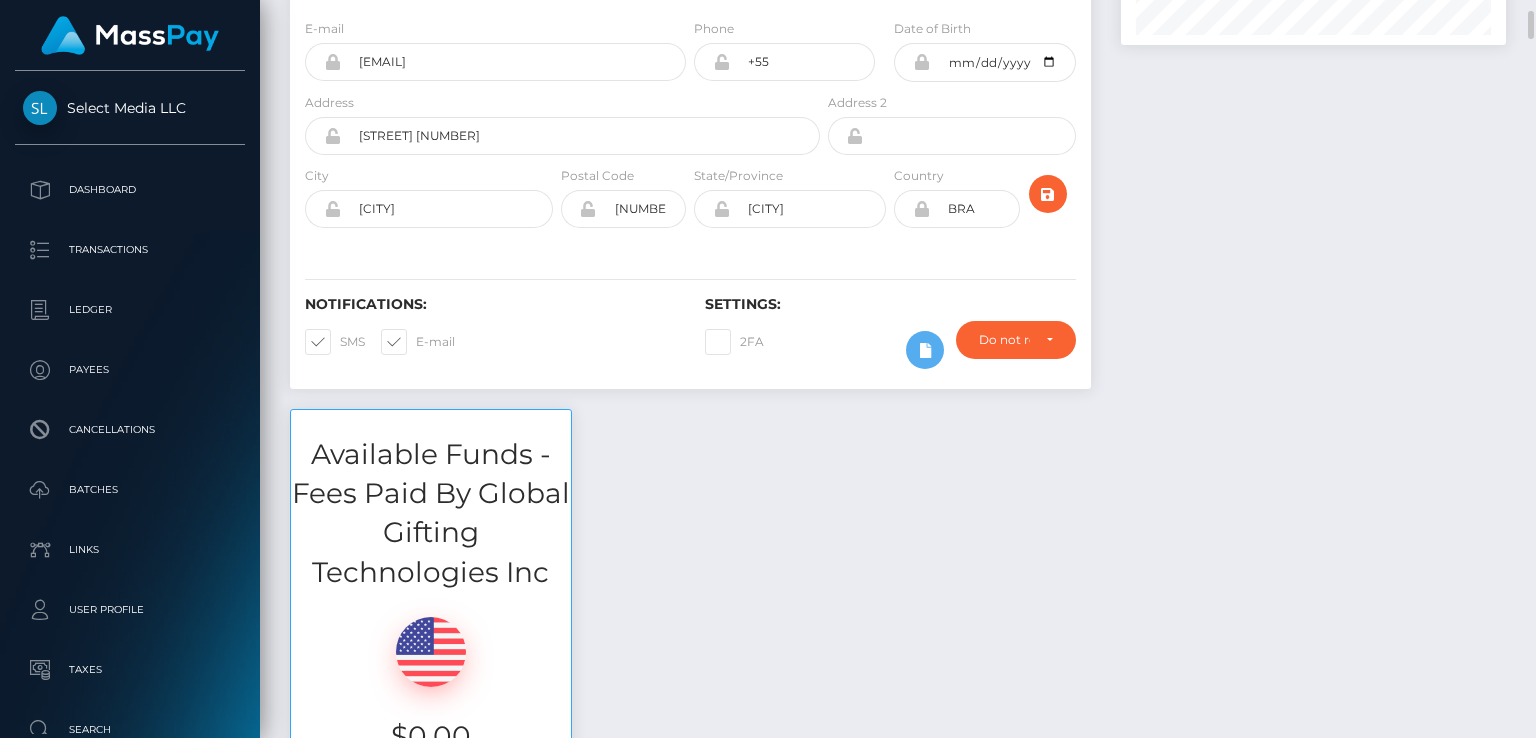 scroll, scrollTop: 0, scrollLeft: 0, axis: both 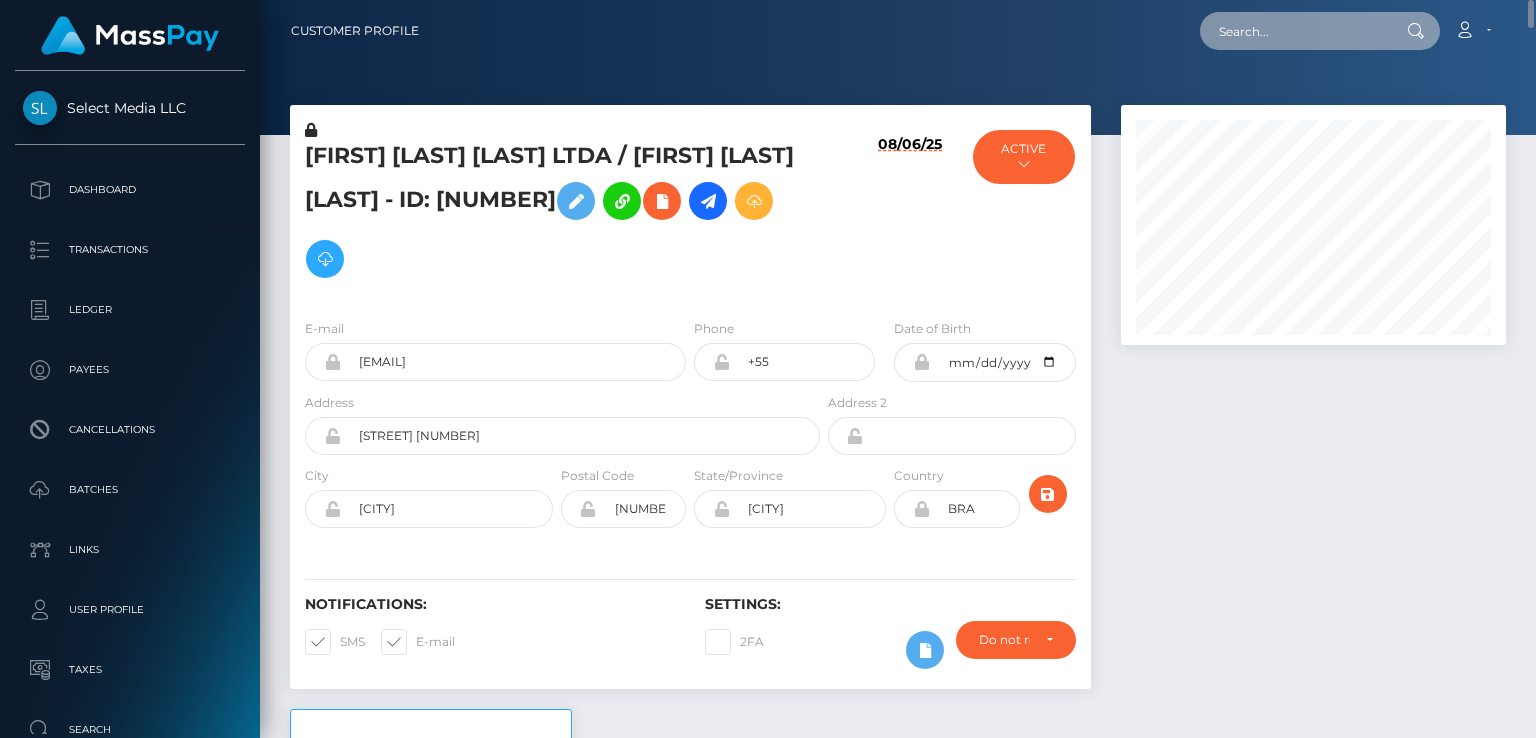 paste on "MSPA5B9AD108ABF178" 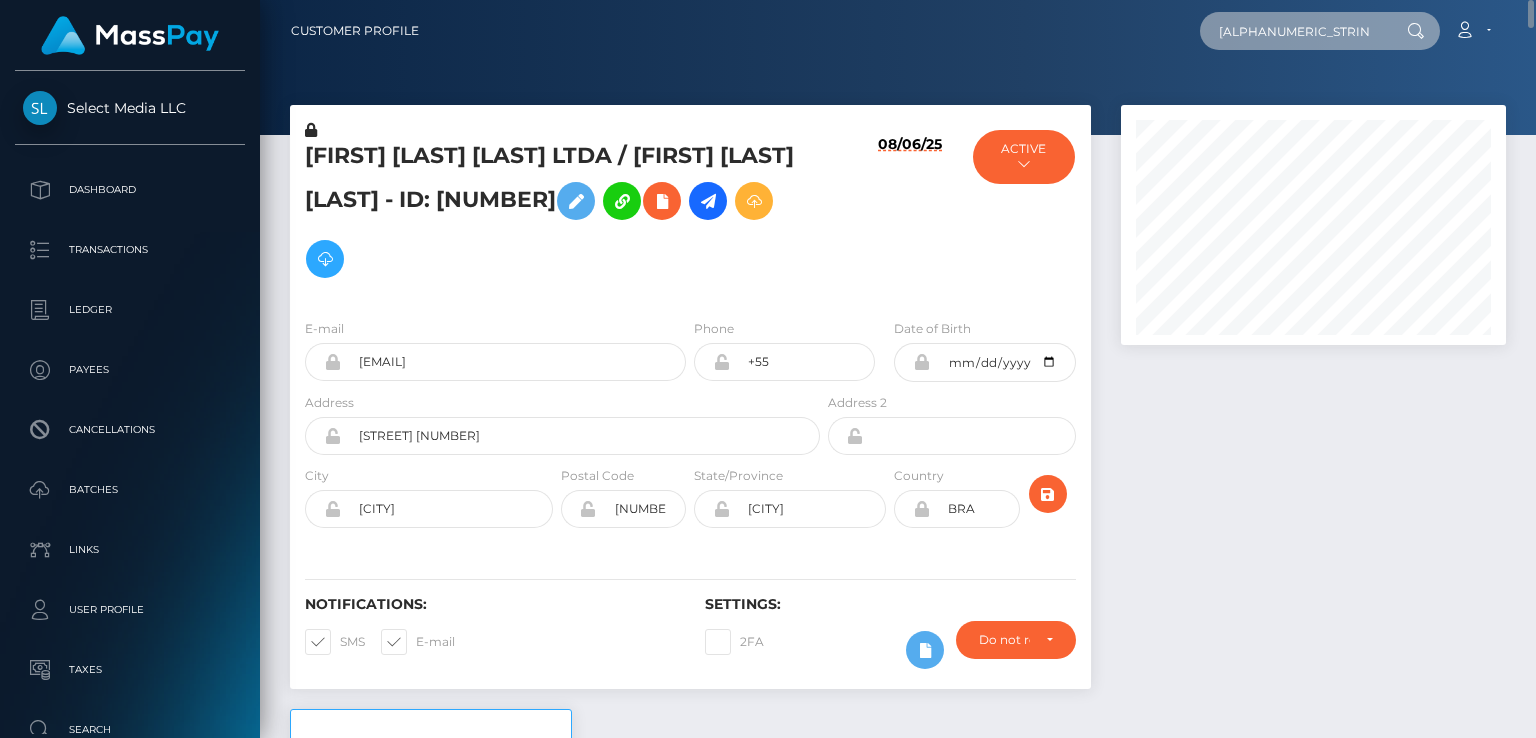 type on "MSPA5B9AD108ABF178" 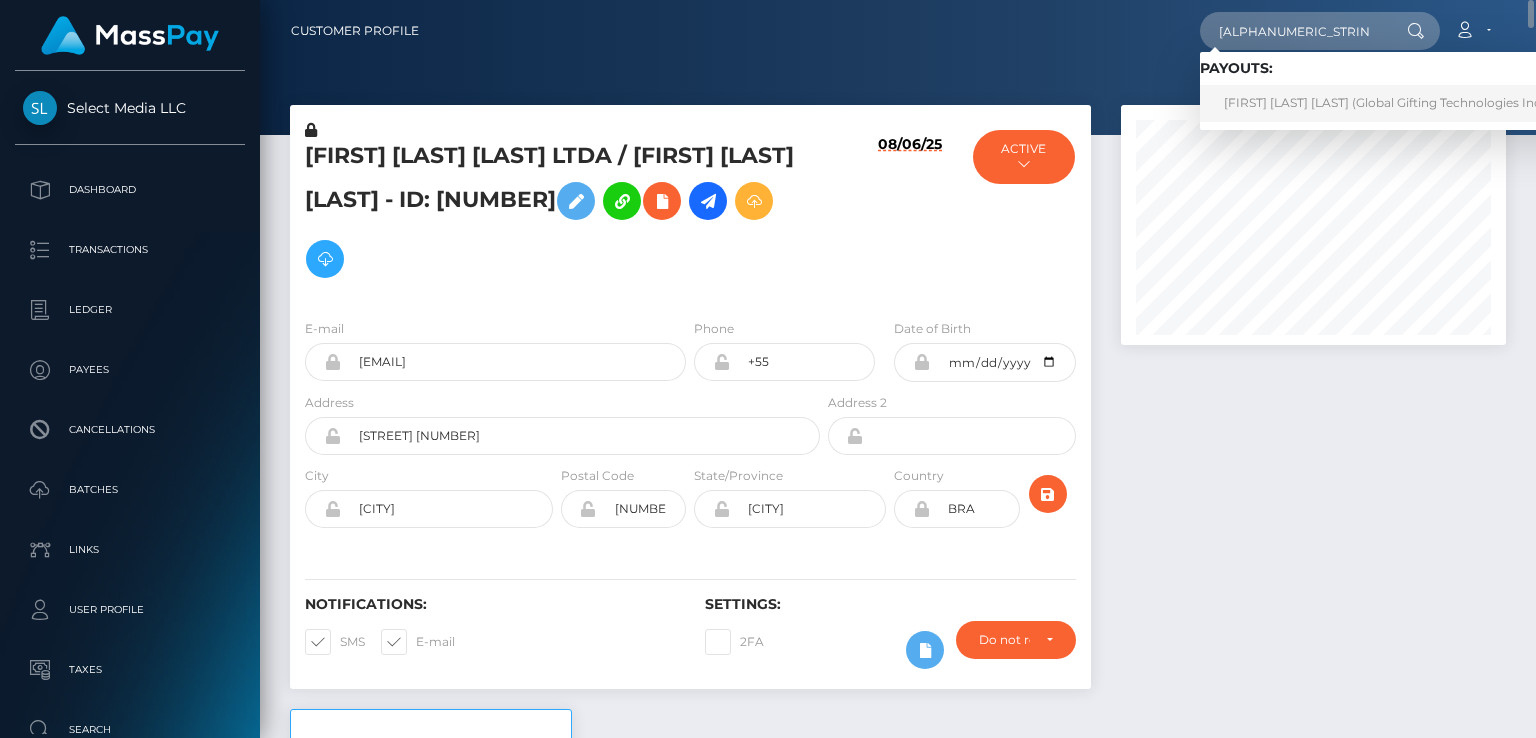 click on "RODRIGO ALEJANDRO VILLICANA PEREZ (Global Gifting Technologies Inc - Throne)" at bounding box center (1411, 103) 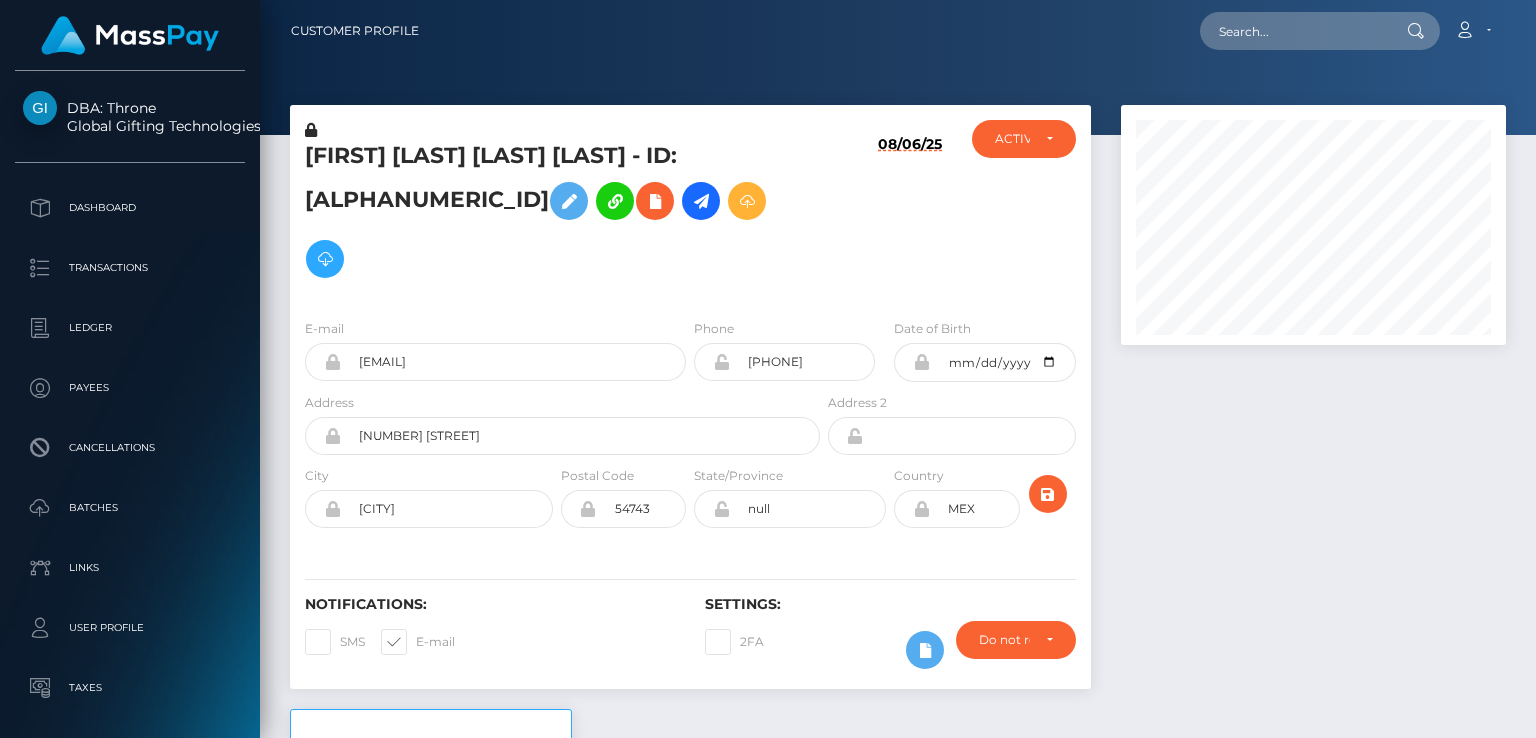 scroll, scrollTop: 0, scrollLeft: 0, axis: both 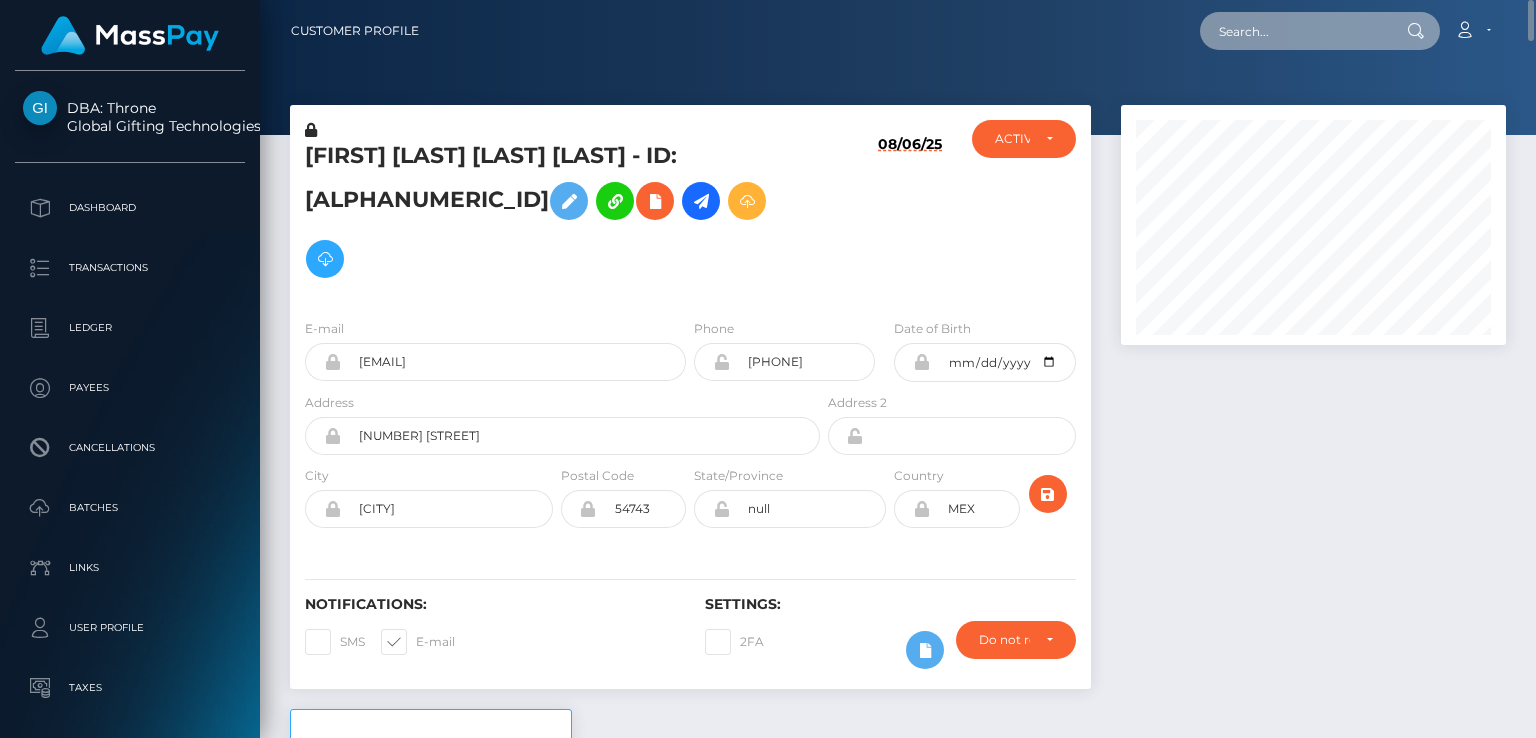 paste on "MSP895AF9B05658E9B" 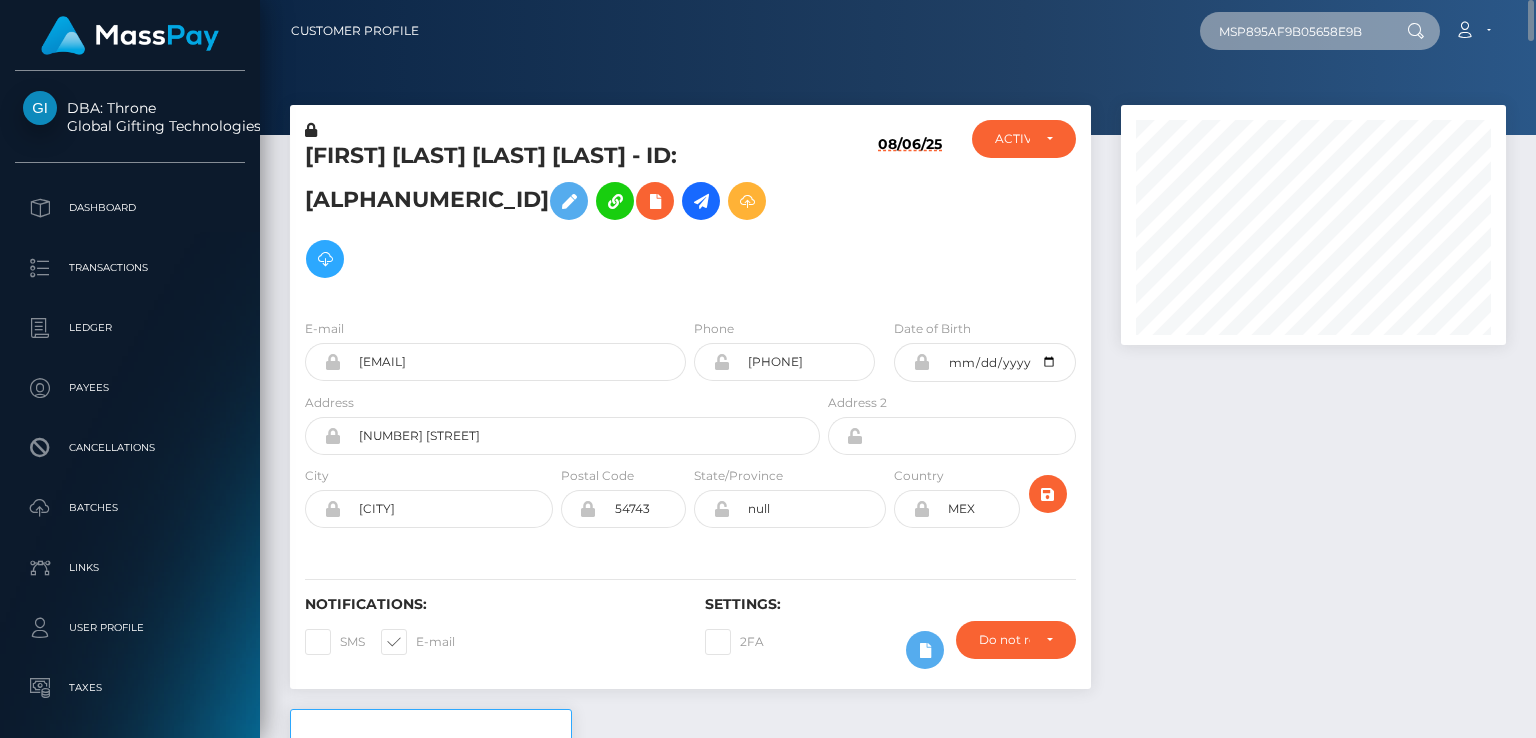 type on "MSP895AF9B05658E9B" 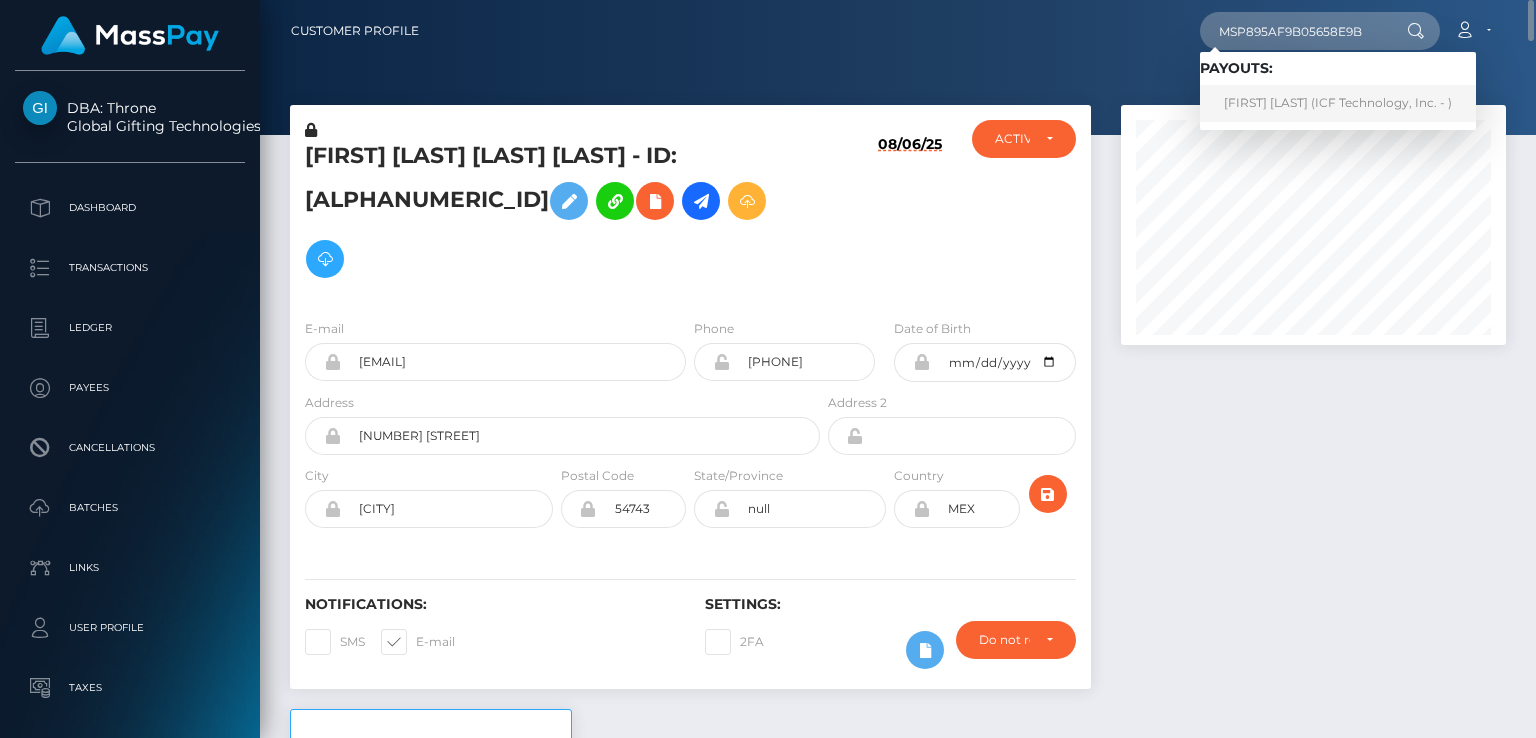 click on "GLORIA PATRICIA  RAIGOSA VALENCIA (ICF Technology, Inc. - )" at bounding box center [1338, 103] 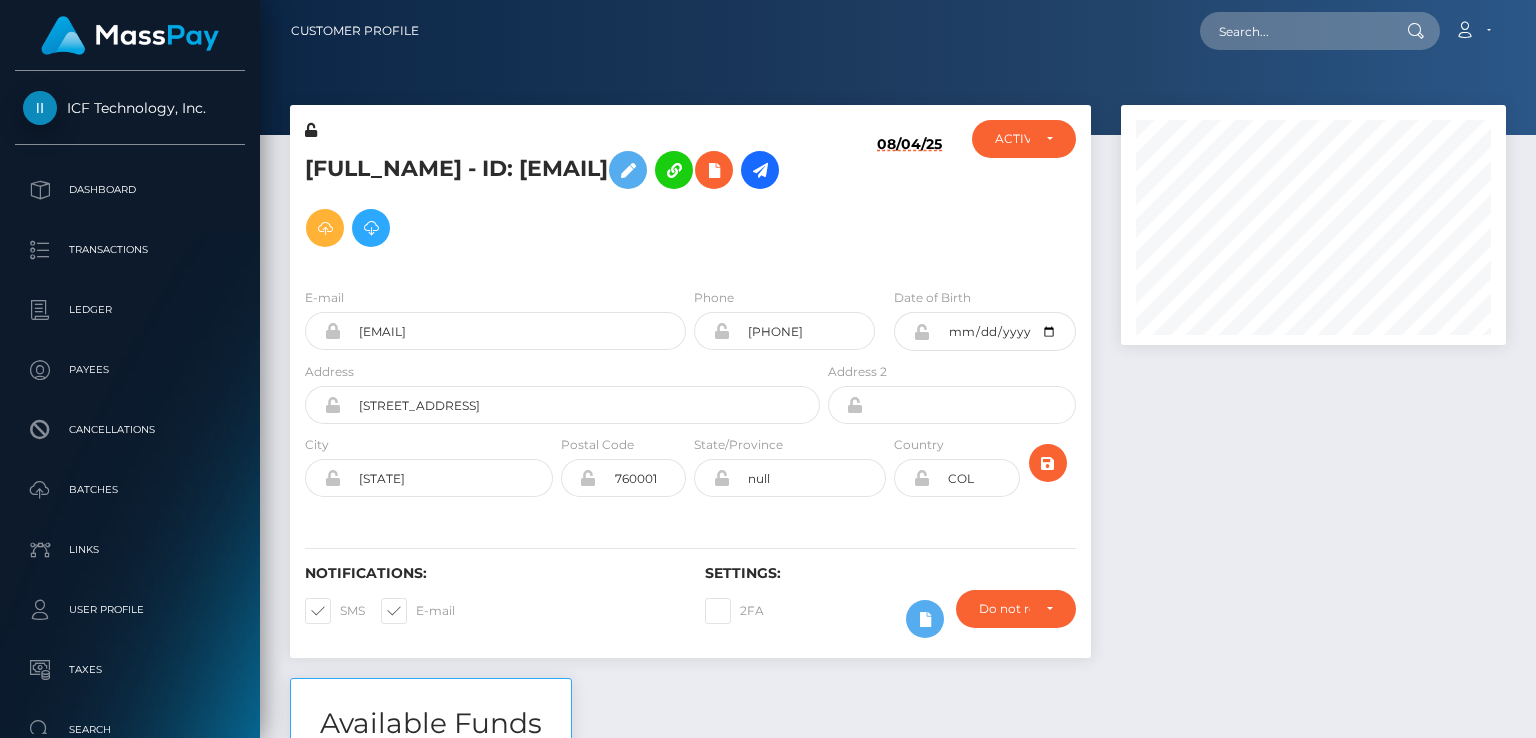 scroll, scrollTop: 0, scrollLeft: 0, axis: both 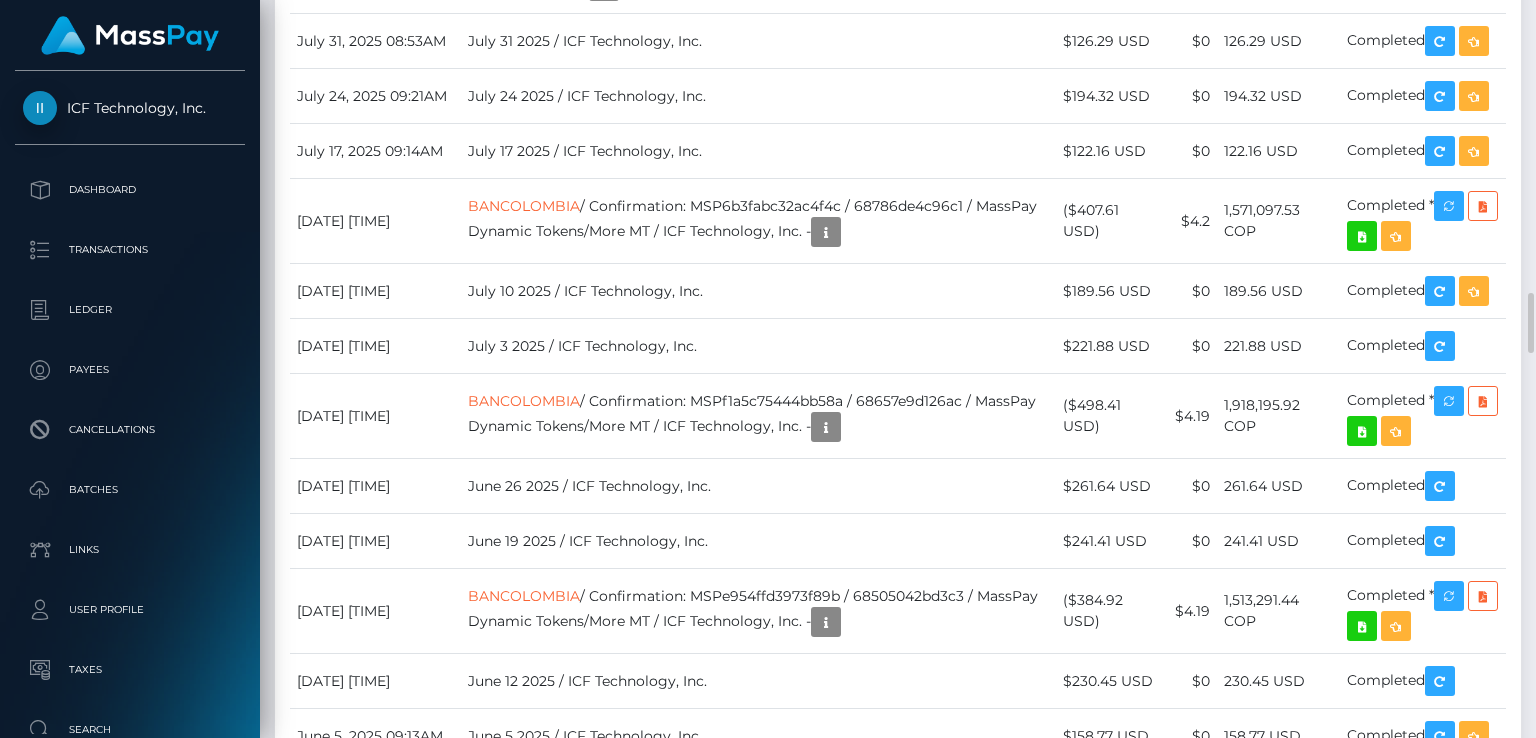 click on "BANCOLOMBIA  / Confirmation: MSP55627b3de499411 / 68910526a3850  / MassPay Dynamic Tokens/More MT / ICF Technology, Inc. -" at bounding box center (759, -190) 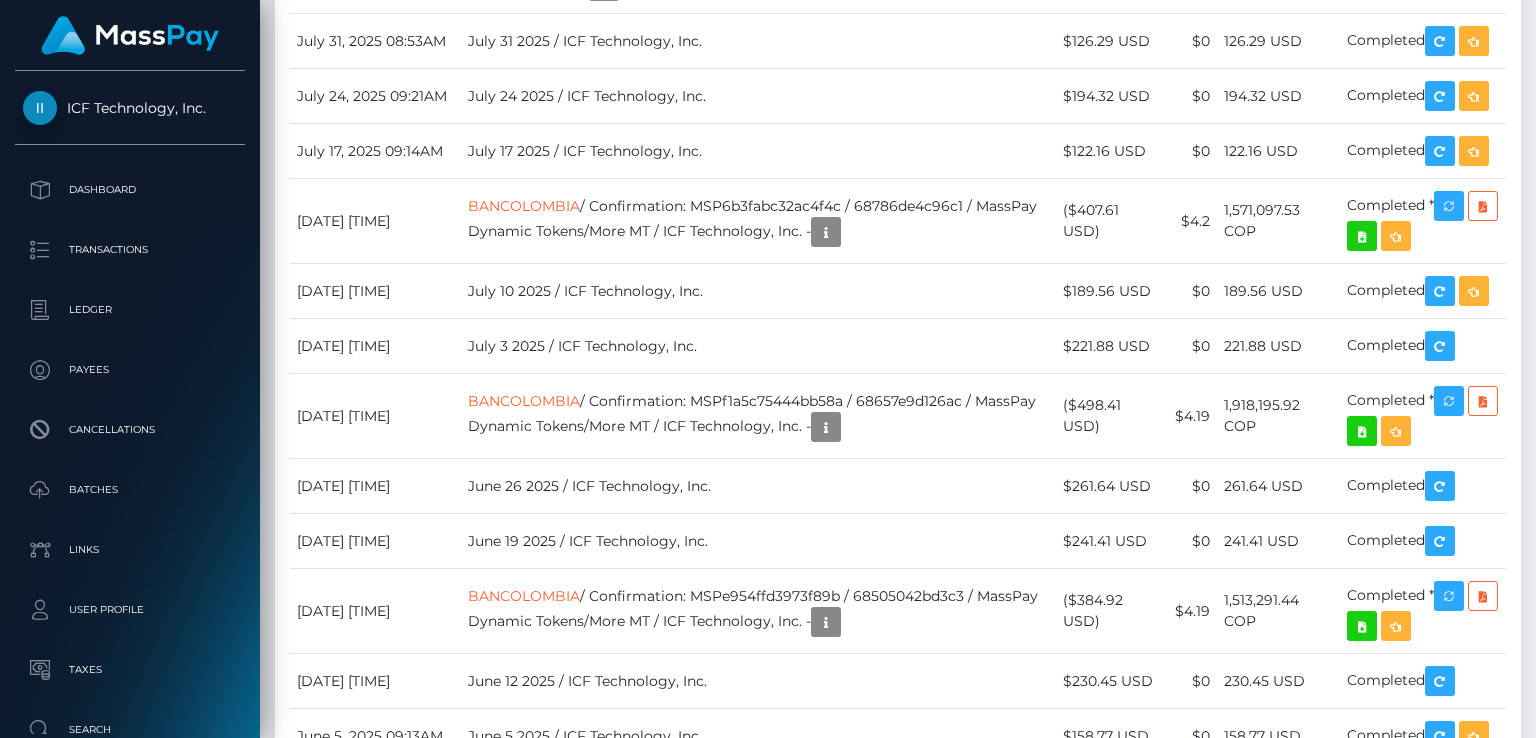 scroll, scrollTop: 240, scrollLeft: 384, axis: both 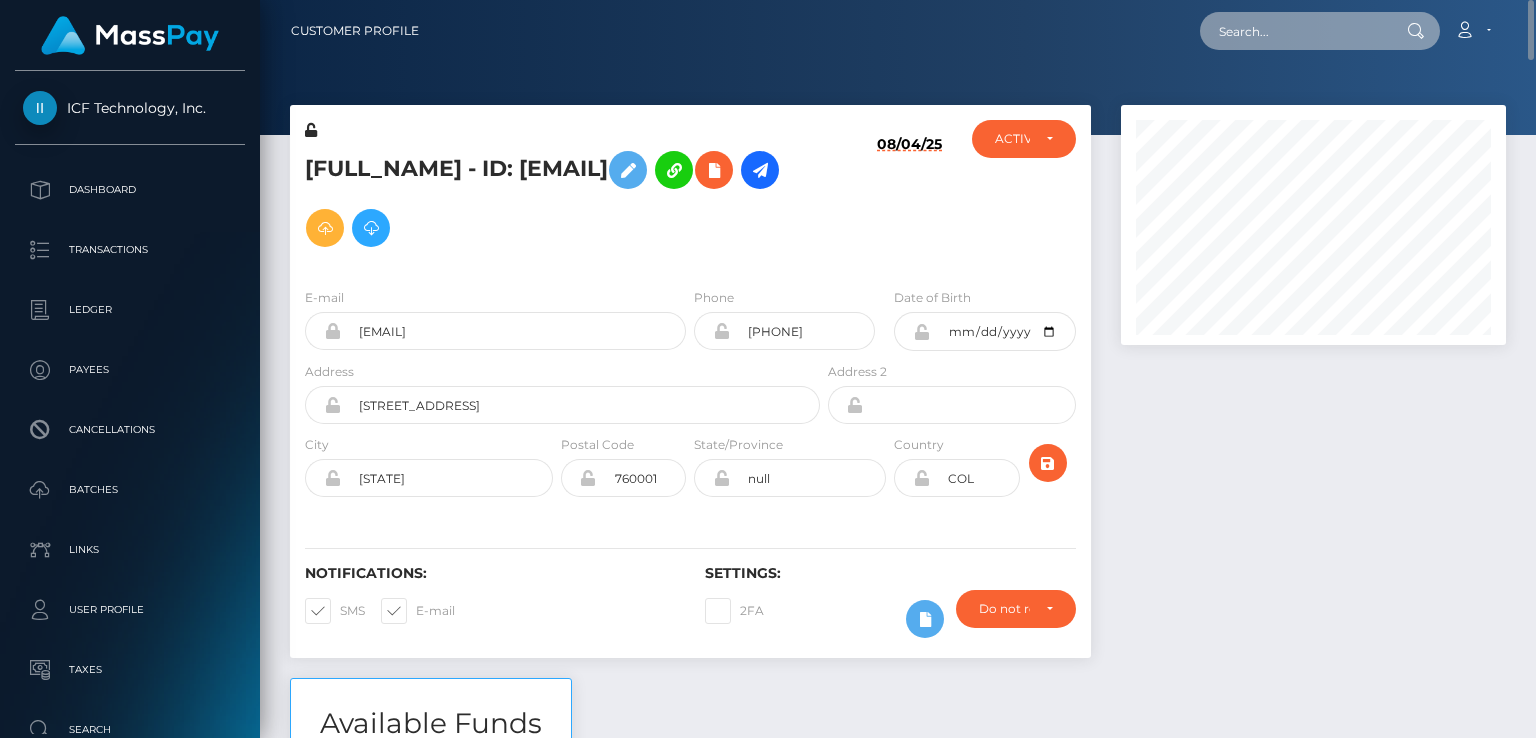 paste on "MSP3BDA0AA14EF3933" 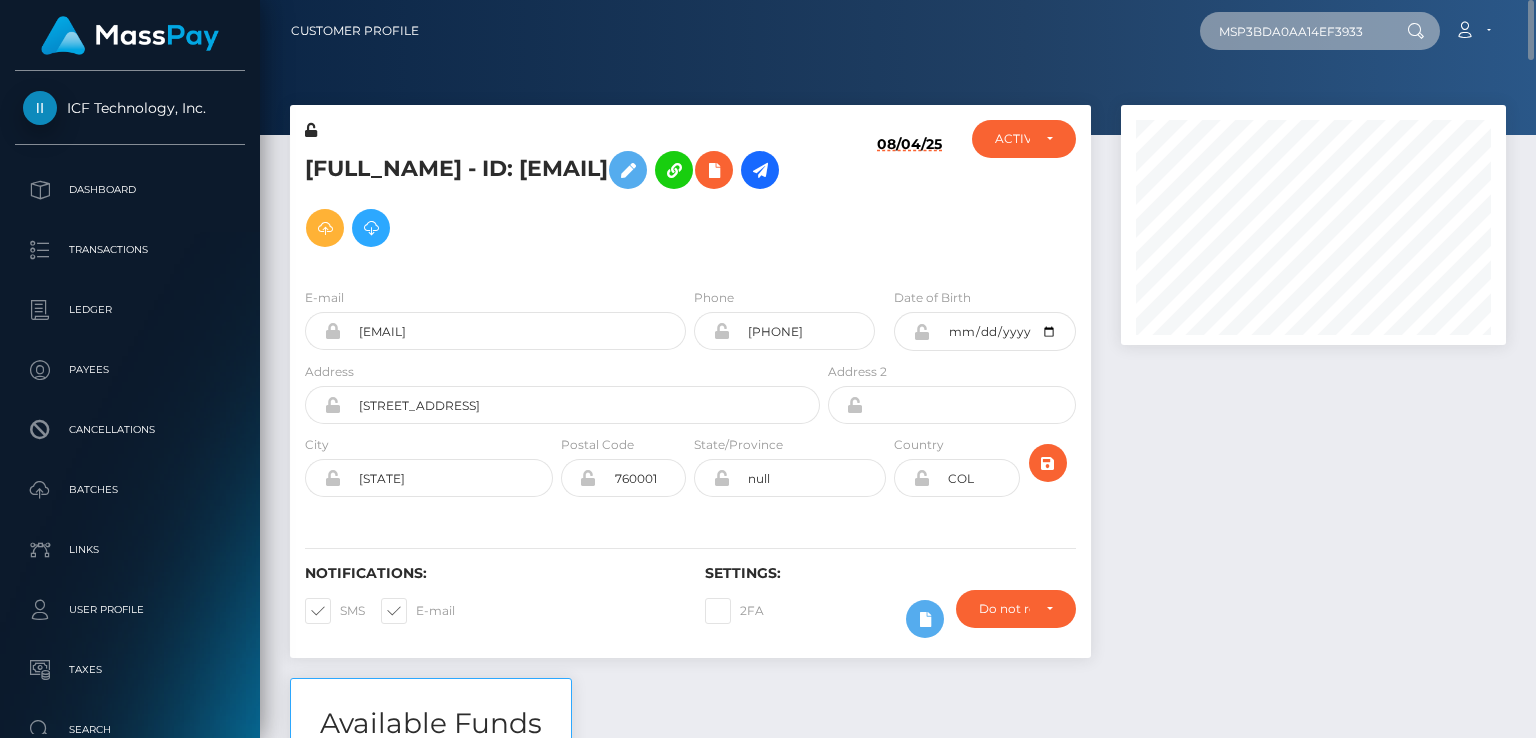 type on "MSP3BDA0AA14EF3933" 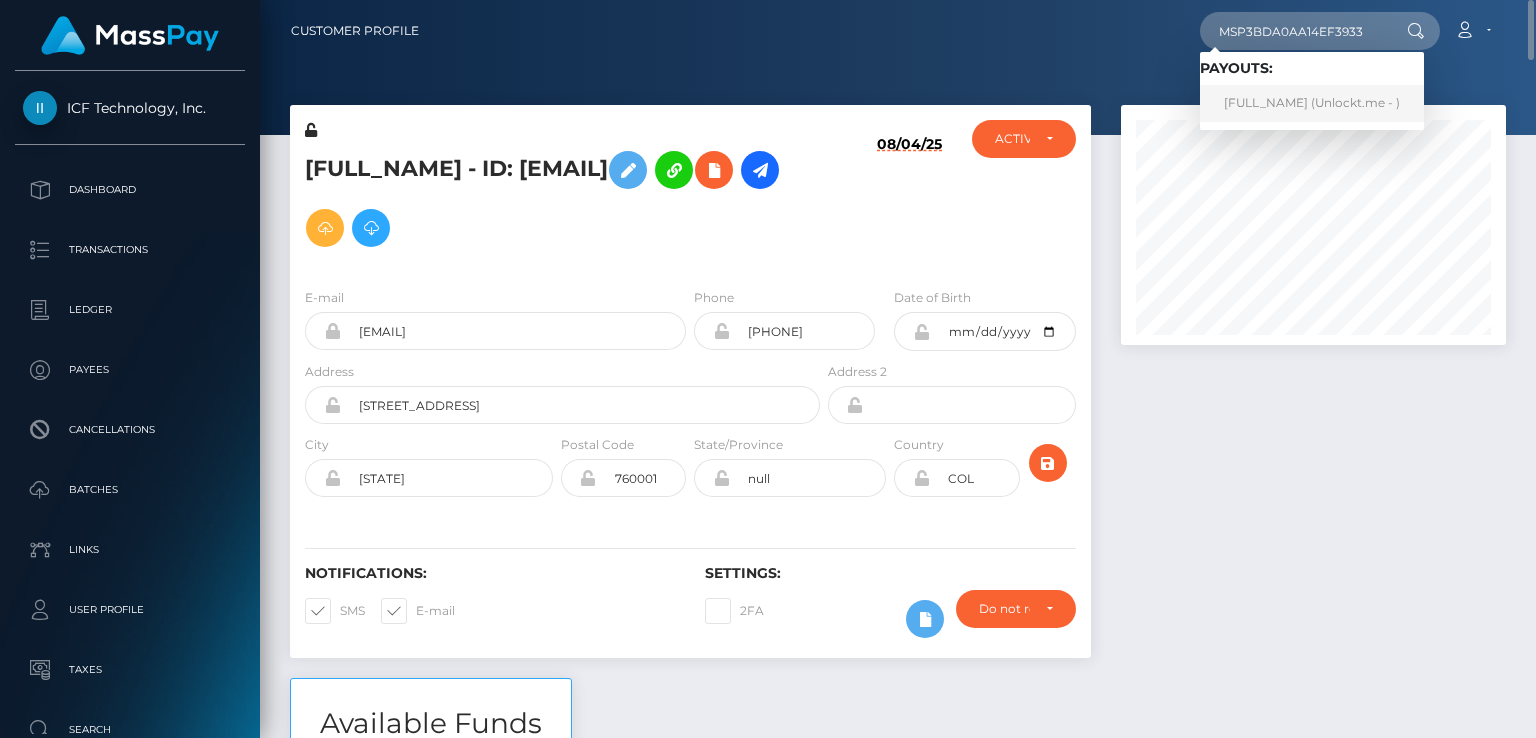 click on "[FULL_NAME] (Unlockt.me - )" at bounding box center [1312, 103] 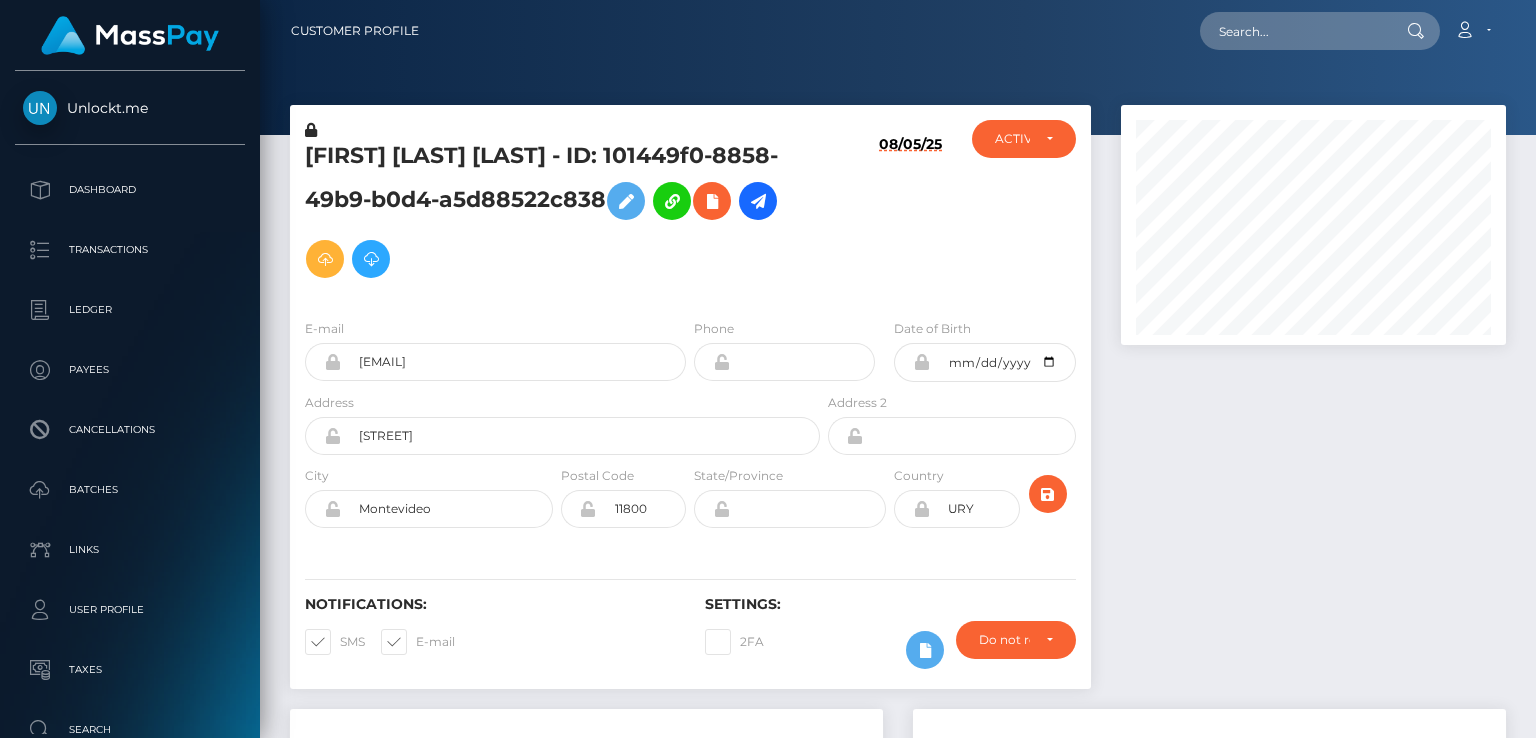 scroll, scrollTop: 0, scrollLeft: 0, axis: both 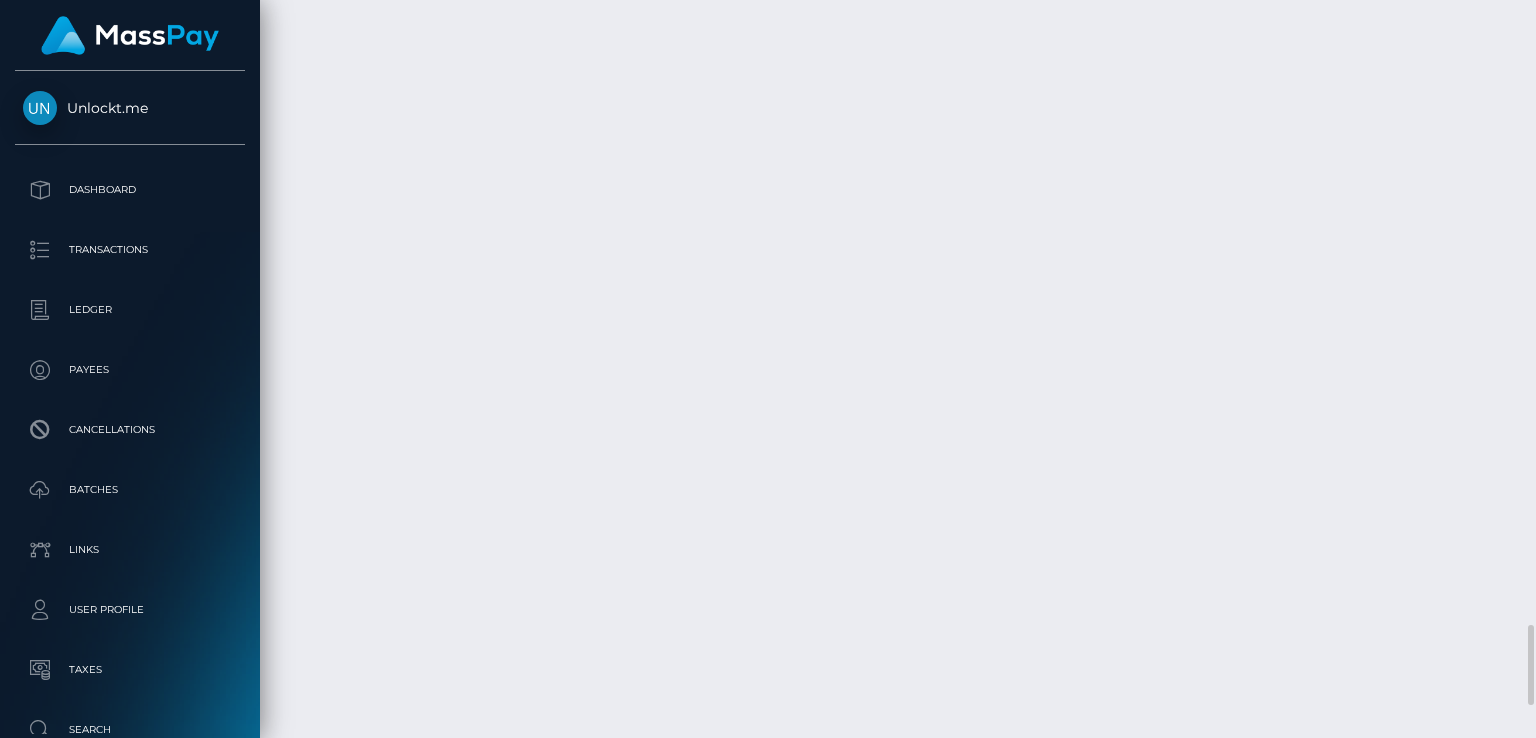 click on "Description" at bounding box center (781, -2118) 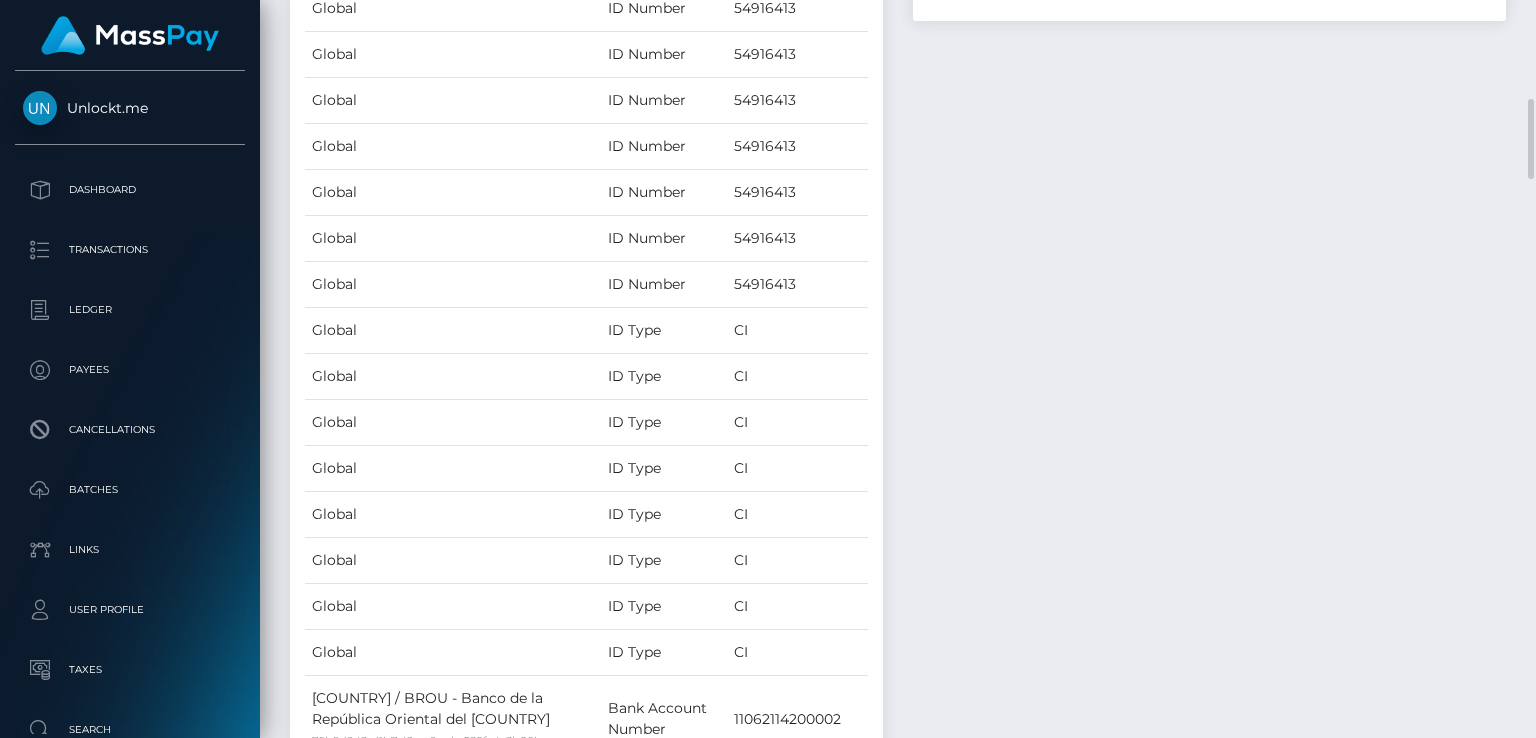 scroll, scrollTop: 0, scrollLeft: 0, axis: both 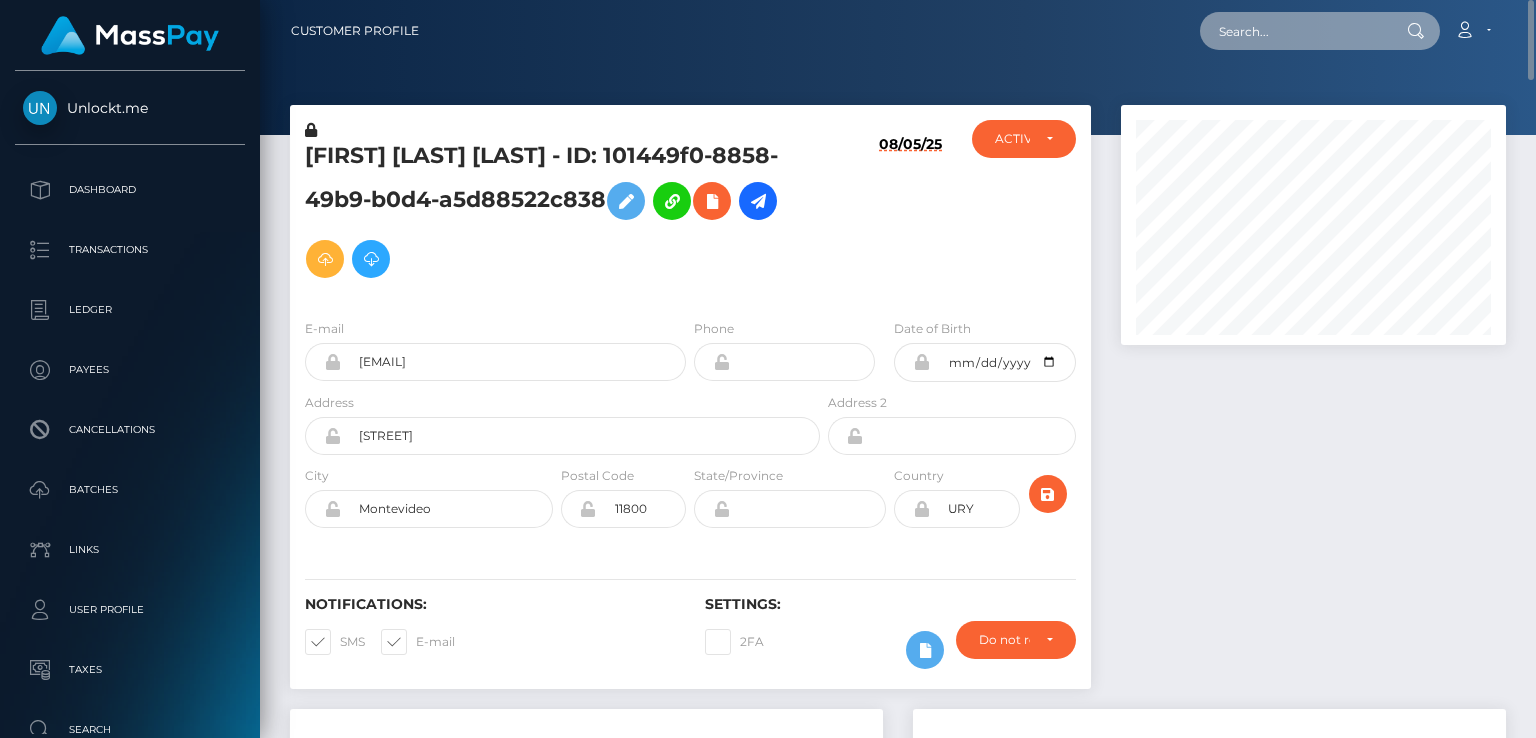 paste on "MSPAB02A5E2A8C5BC6" 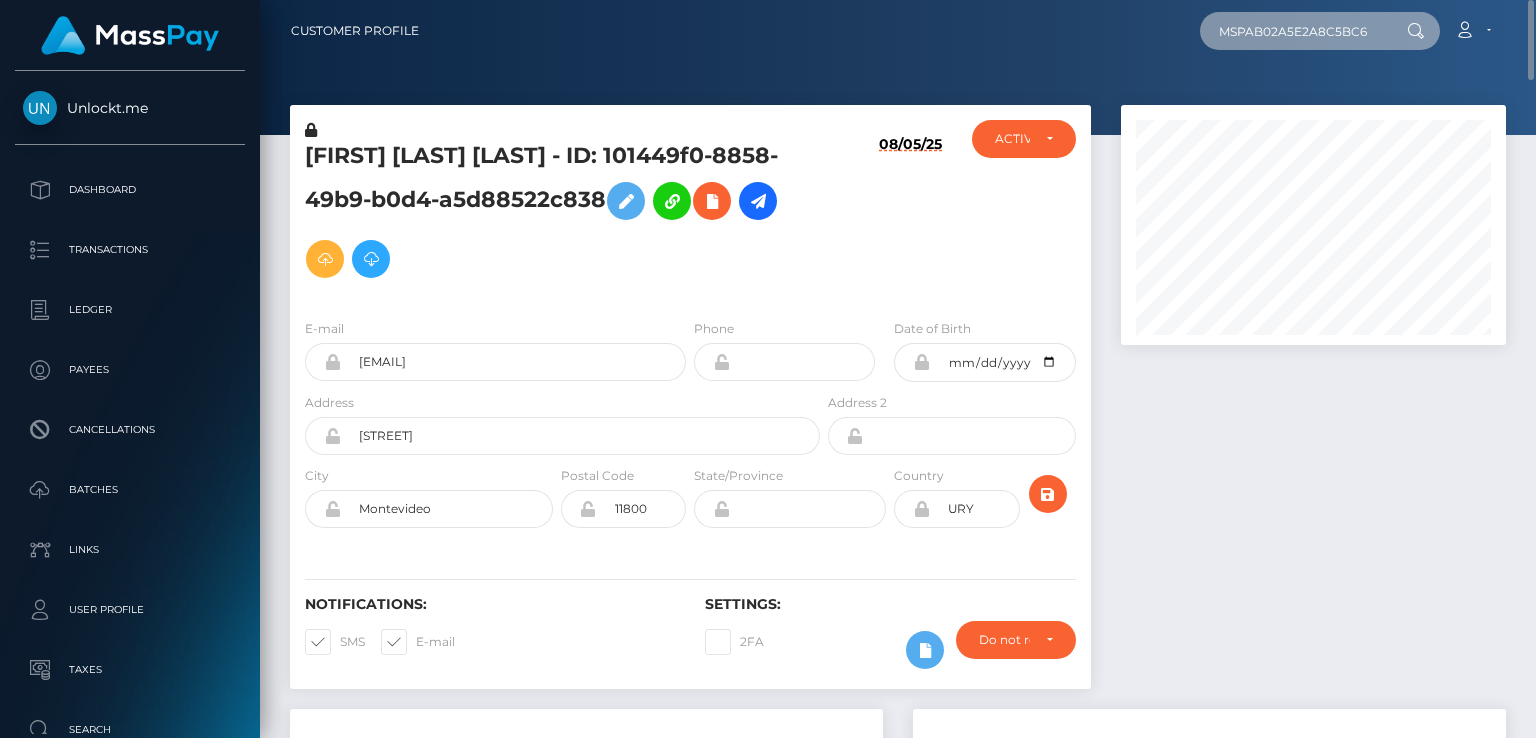 scroll, scrollTop: 0, scrollLeft: 0, axis: both 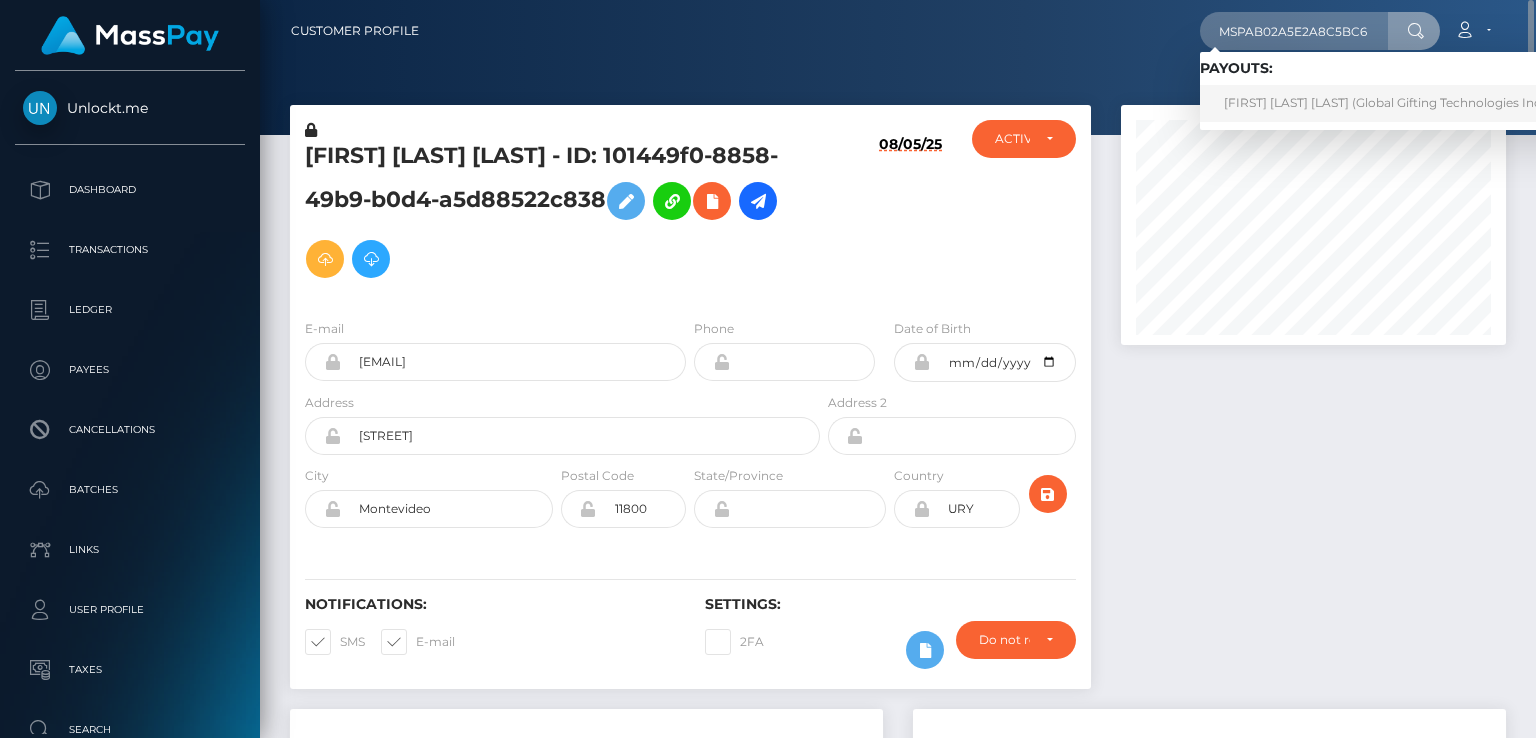 click on "YENDRI COROMOTO ALVAREZ BRACHO (Global Gifting Technologies Inc - Throne)" at bounding box center [1411, 103] 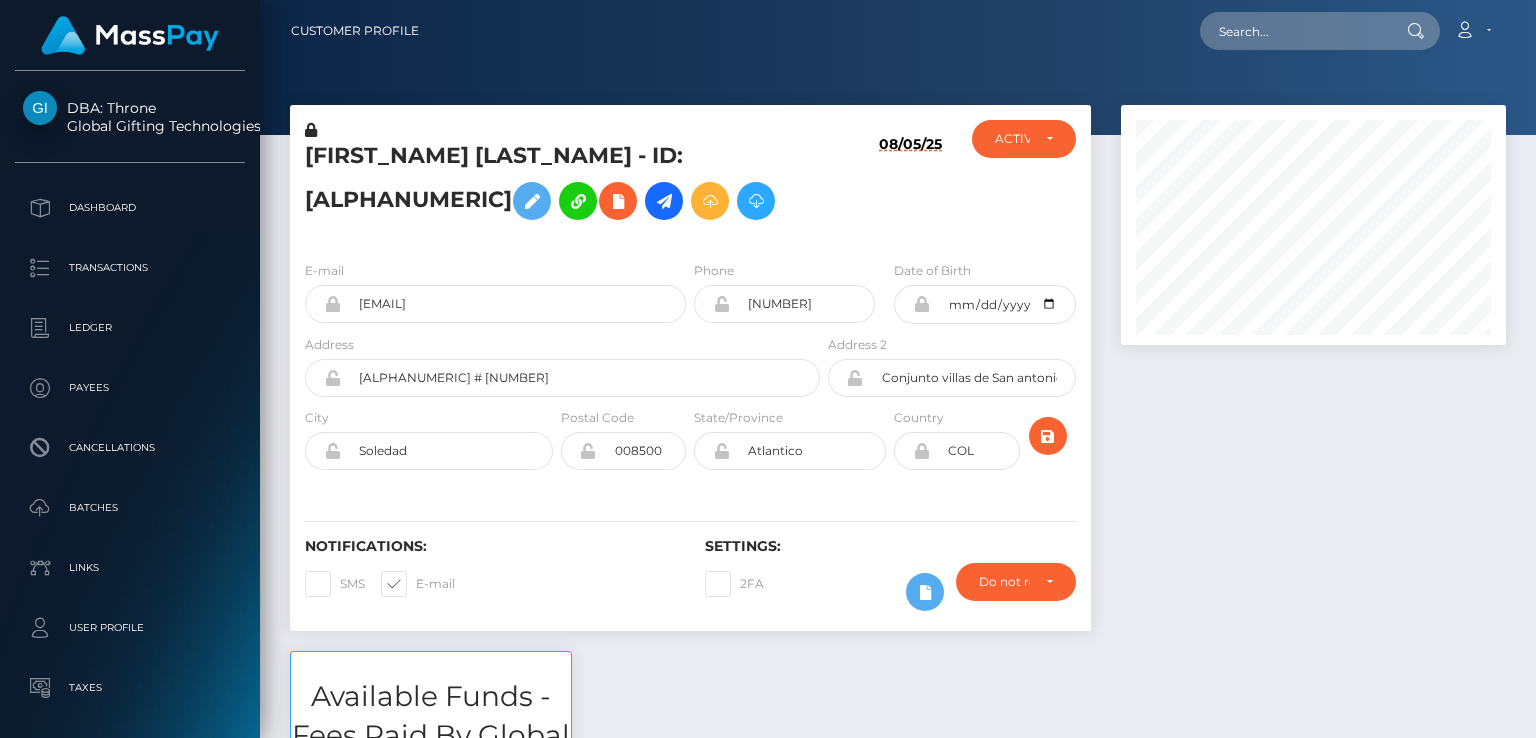 scroll, scrollTop: 0, scrollLeft: 0, axis: both 